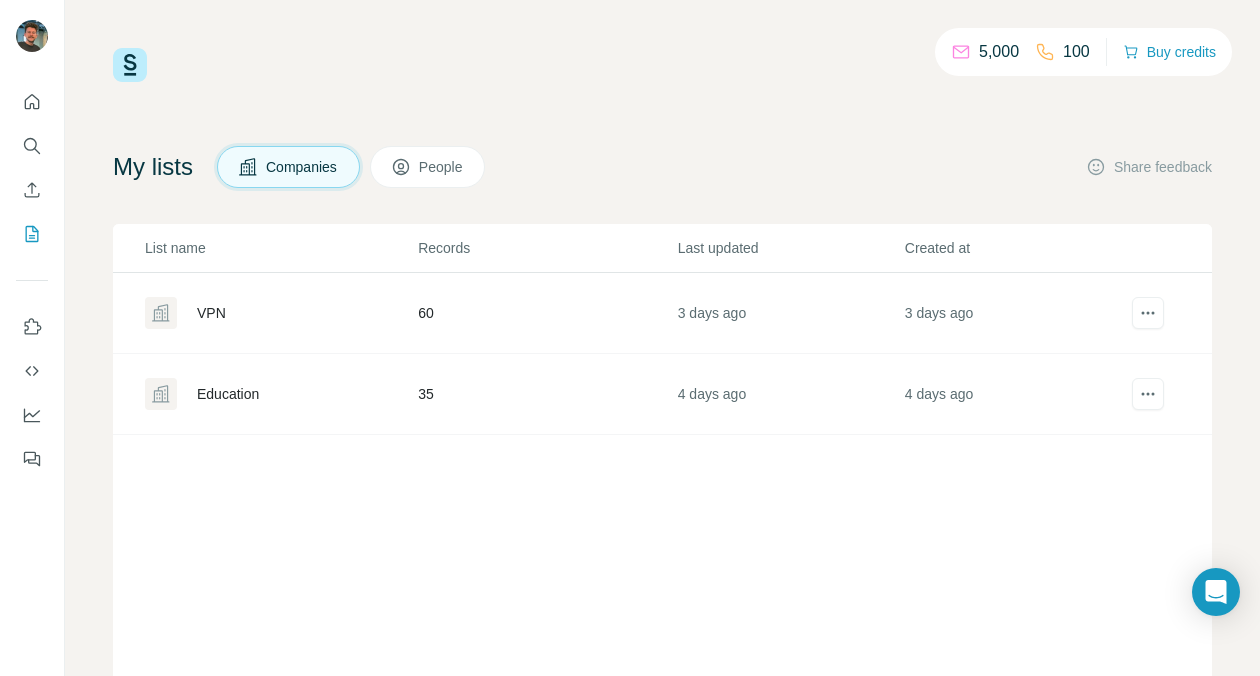 scroll, scrollTop: 0, scrollLeft: 0, axis: both 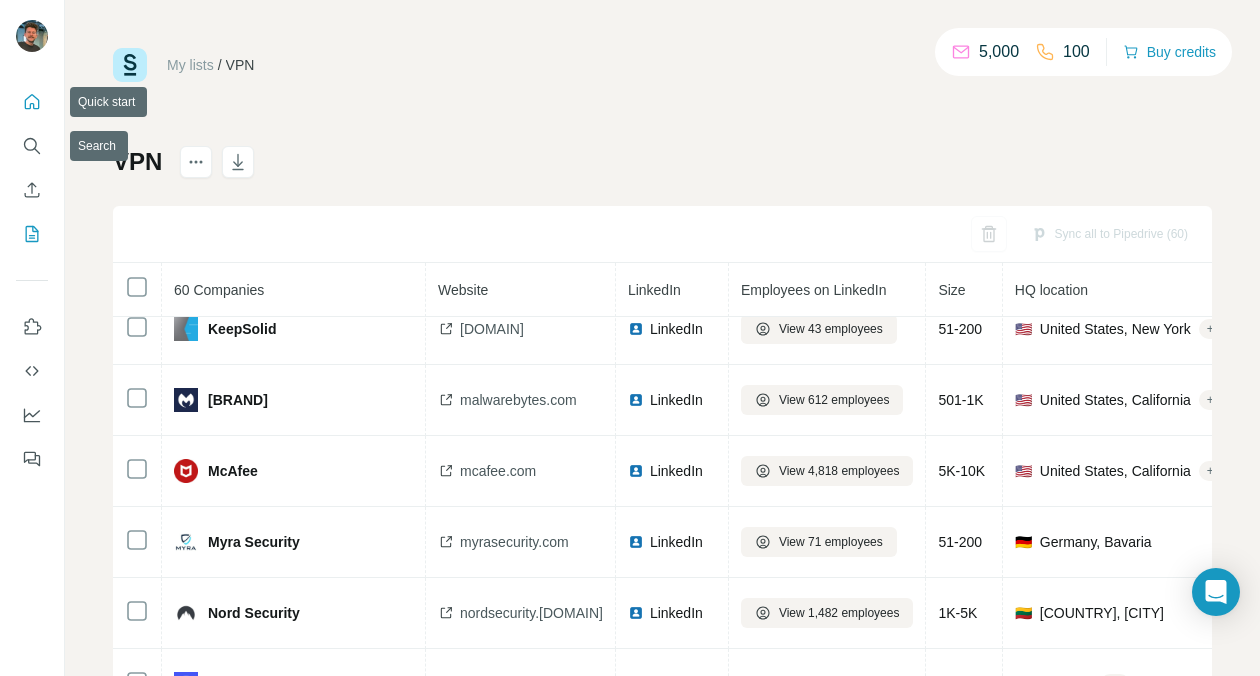 click at bounding box center (32, 102) 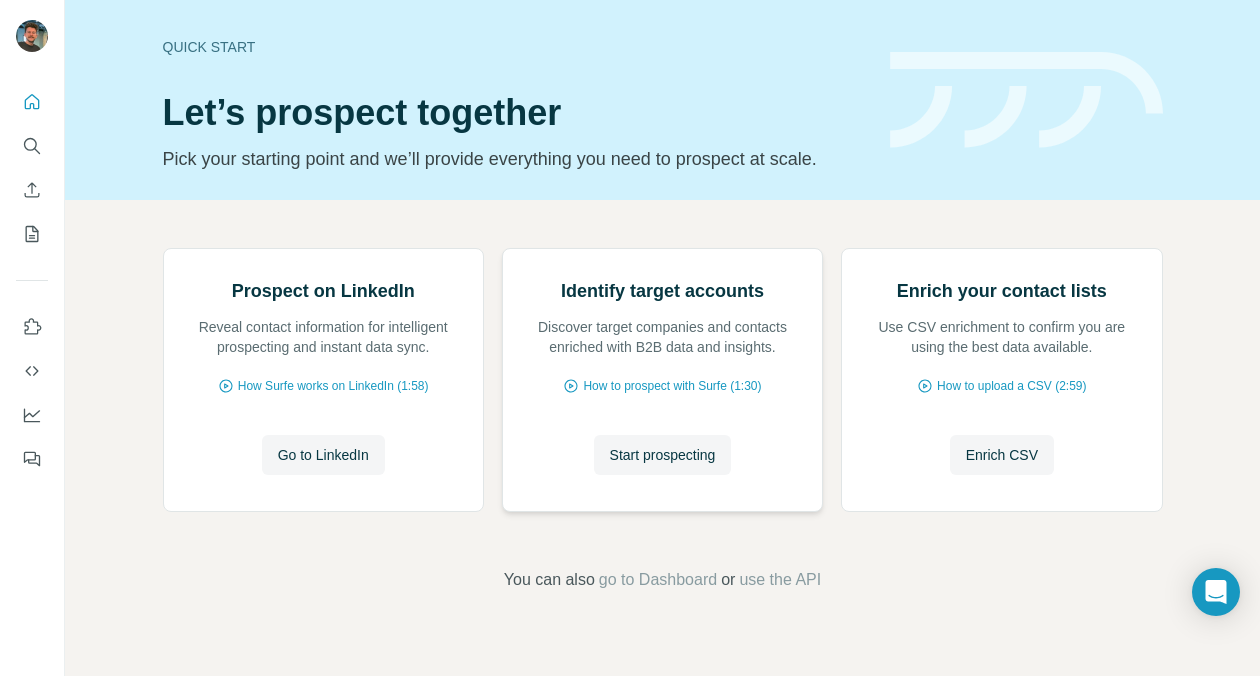 scroll, scrollTop: 87, scrollLeft: 0, axis: vertical 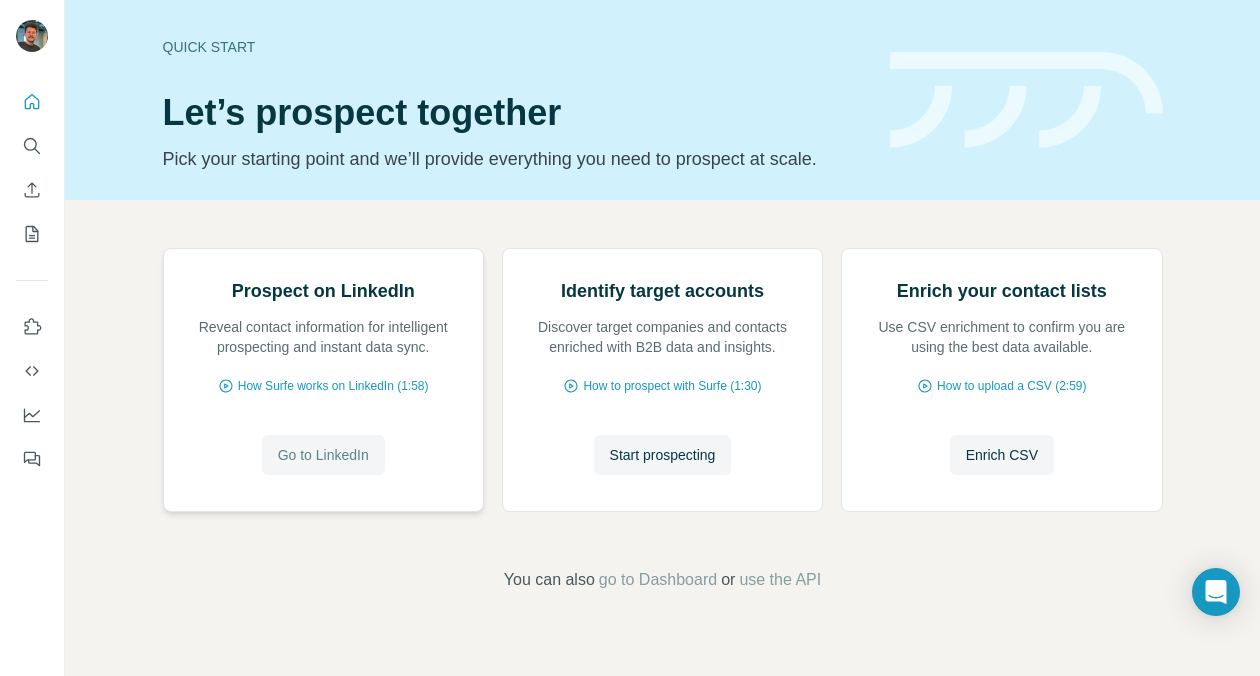 click on "Go to LinkedIn" at bounding box center [323, 455] 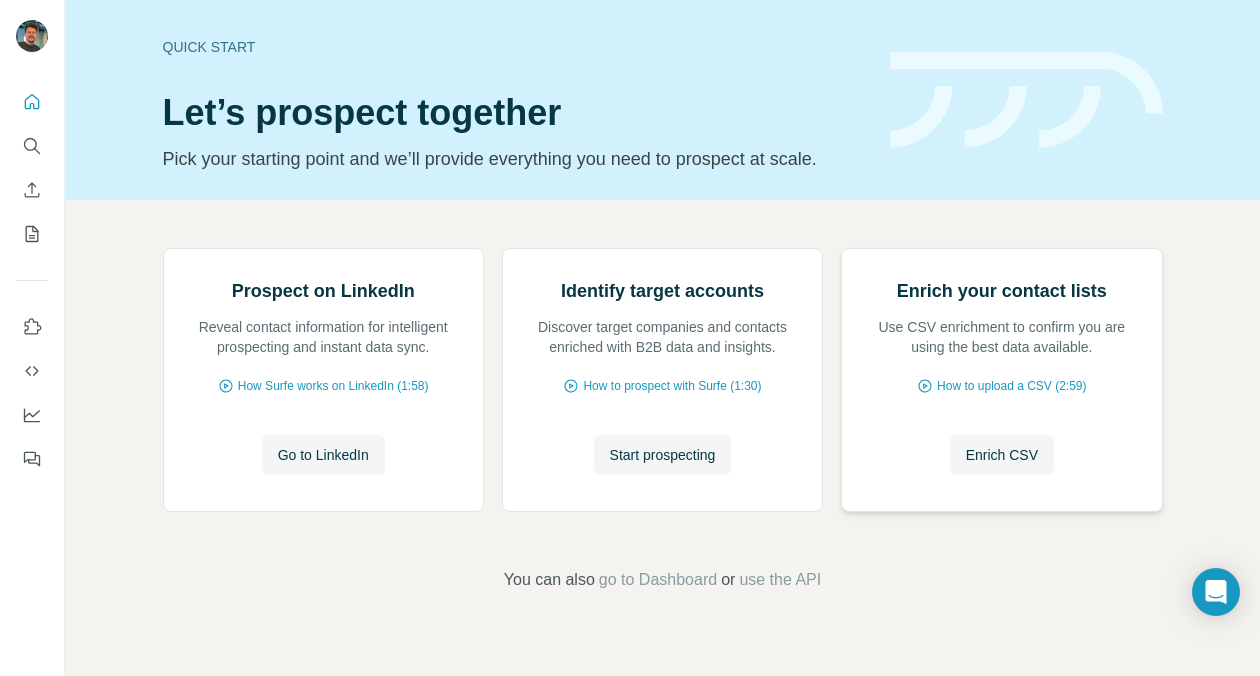 scroll, scrollTop: 143, scrollLeft: 0, axis: vertical 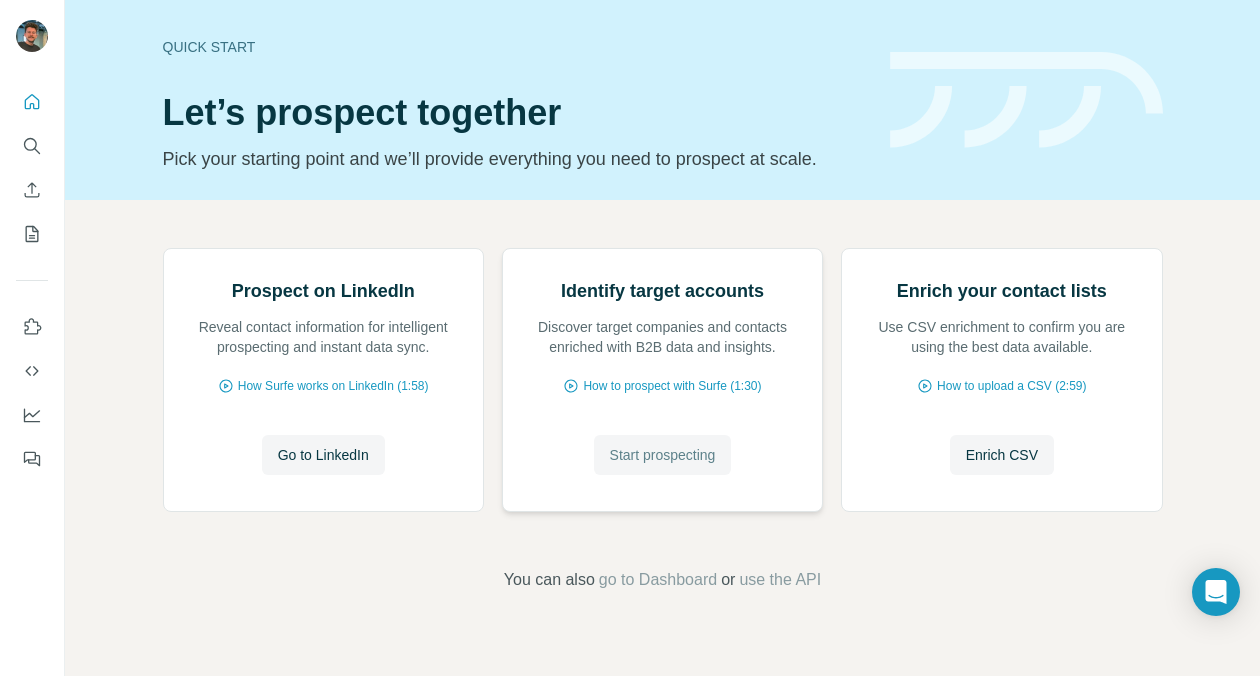 click on "Start prospecting" at bounding box center (663, 455) 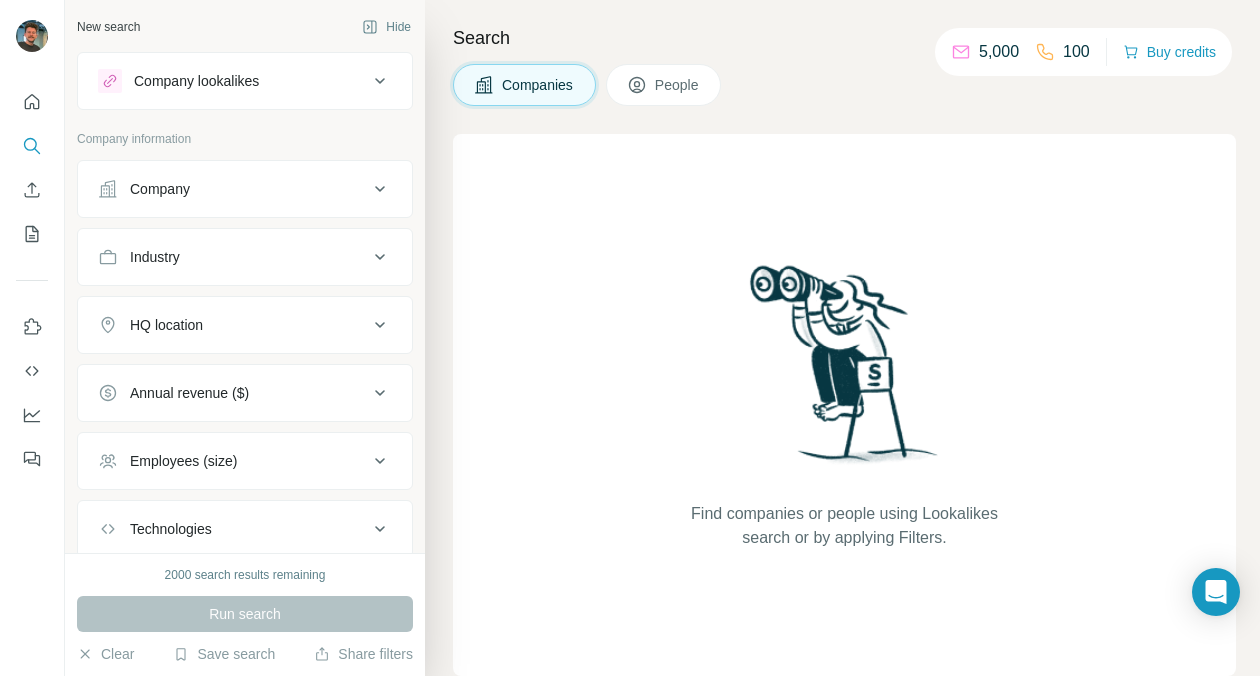 click on "Company lookalikes" at bounding box center (233, 81) 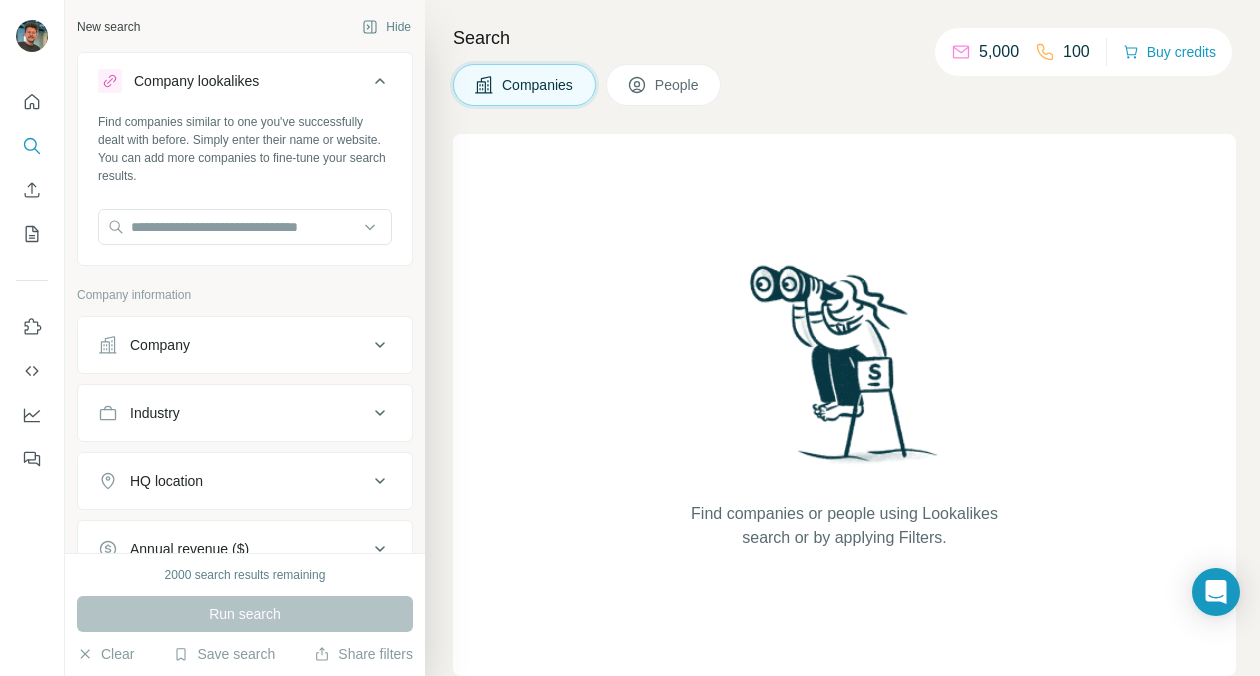 click on "Company lookalikes" at bounding box center [233, 81] 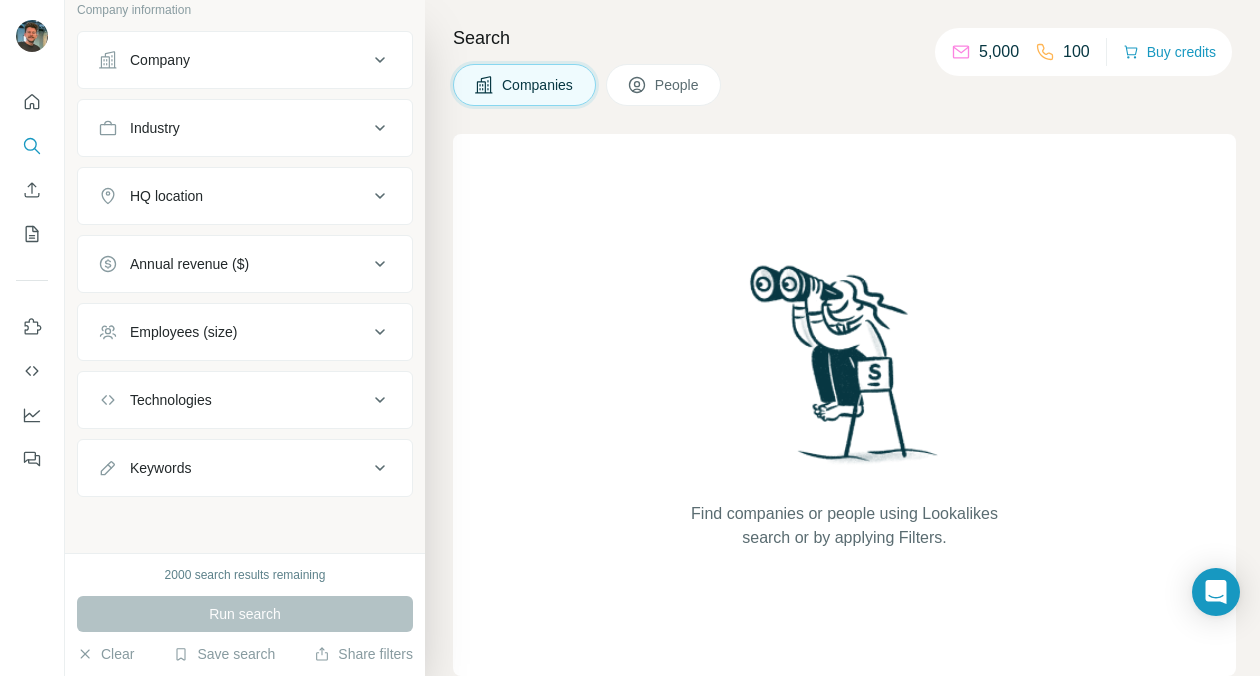 scroll, scrollTop: 0, scrollLeft: 0, axis: both 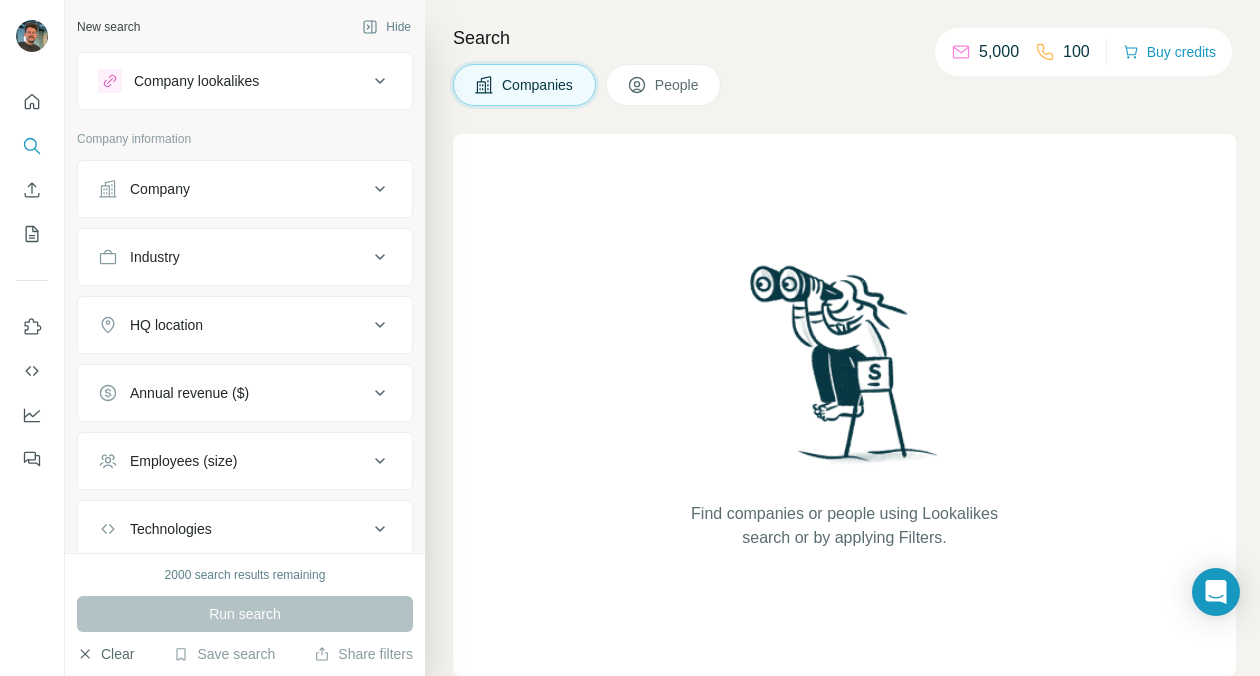 click on "Clear" at bounding box center (105, 654) 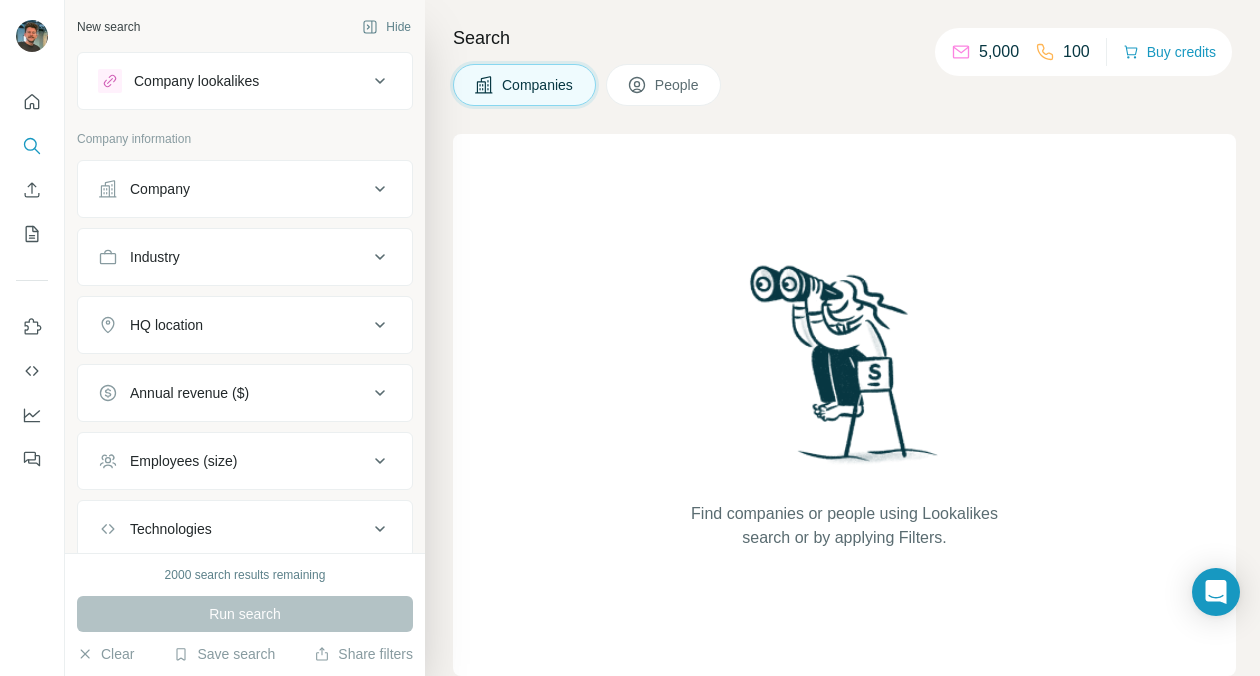 click on "People" at bounding box center [678, 85] 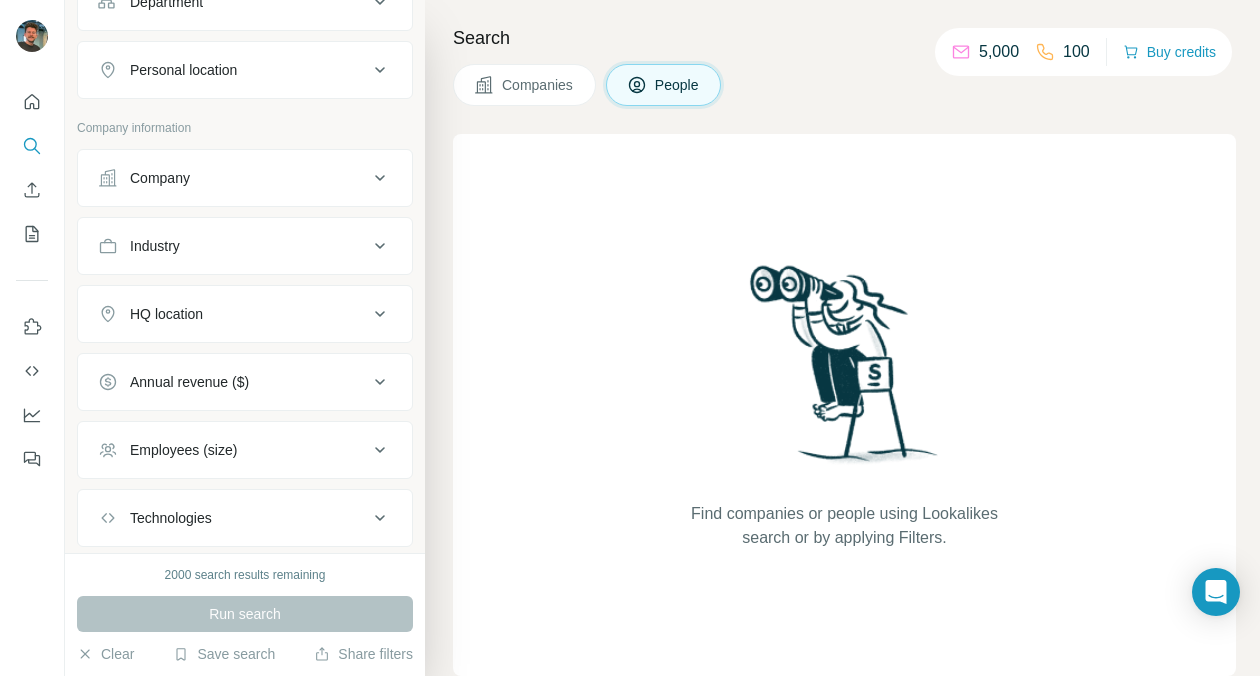 scroll, scrollTop: 334, scrollLeft: 0, axis: vertical 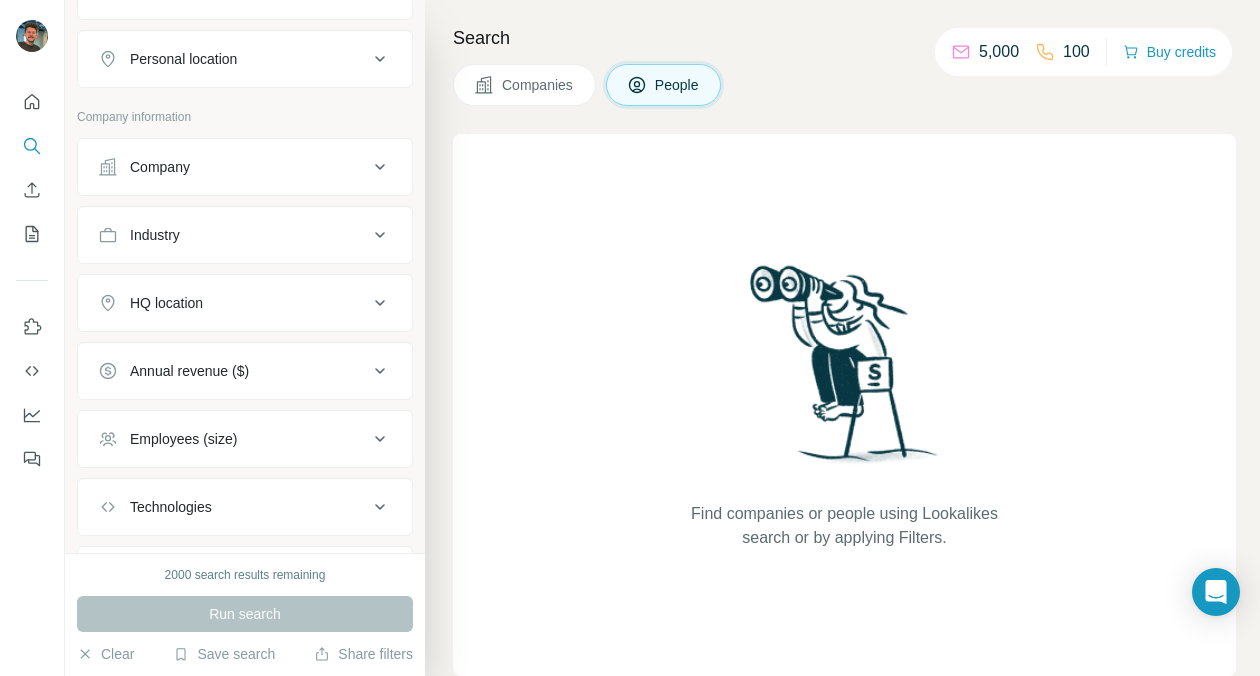 click on "Company" at bounding box center [233, 167] 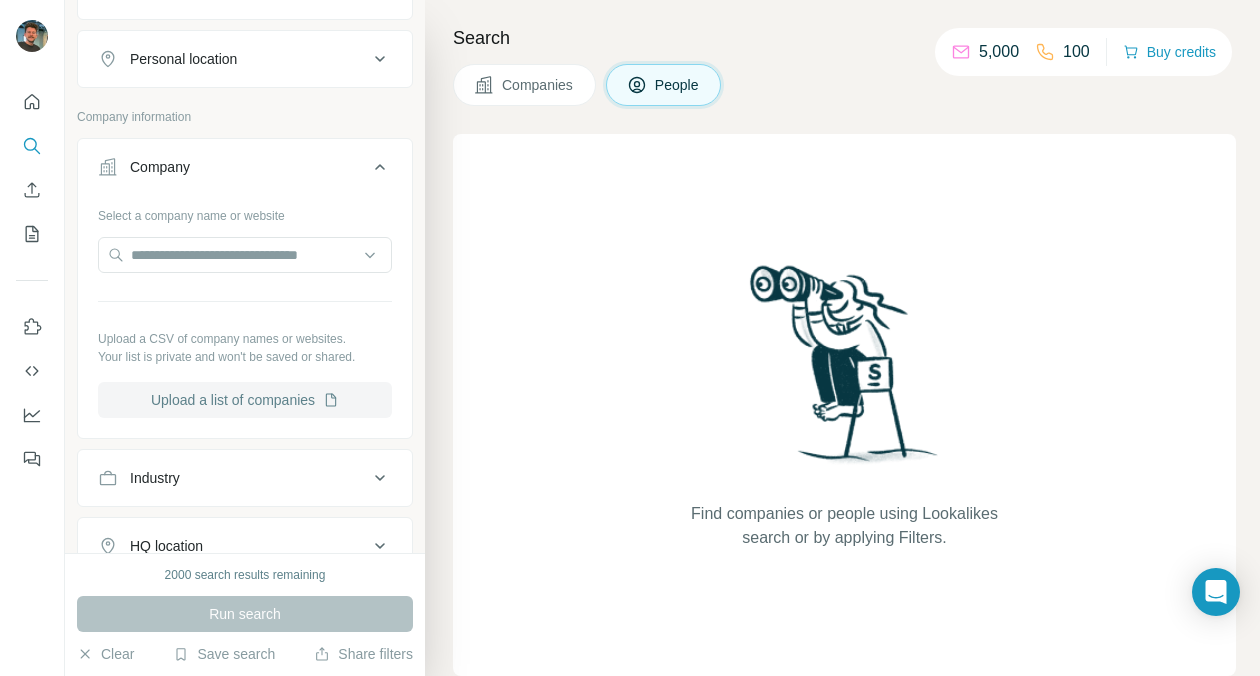 click on "Upload a list of companies" at bounding box center [245, 400] 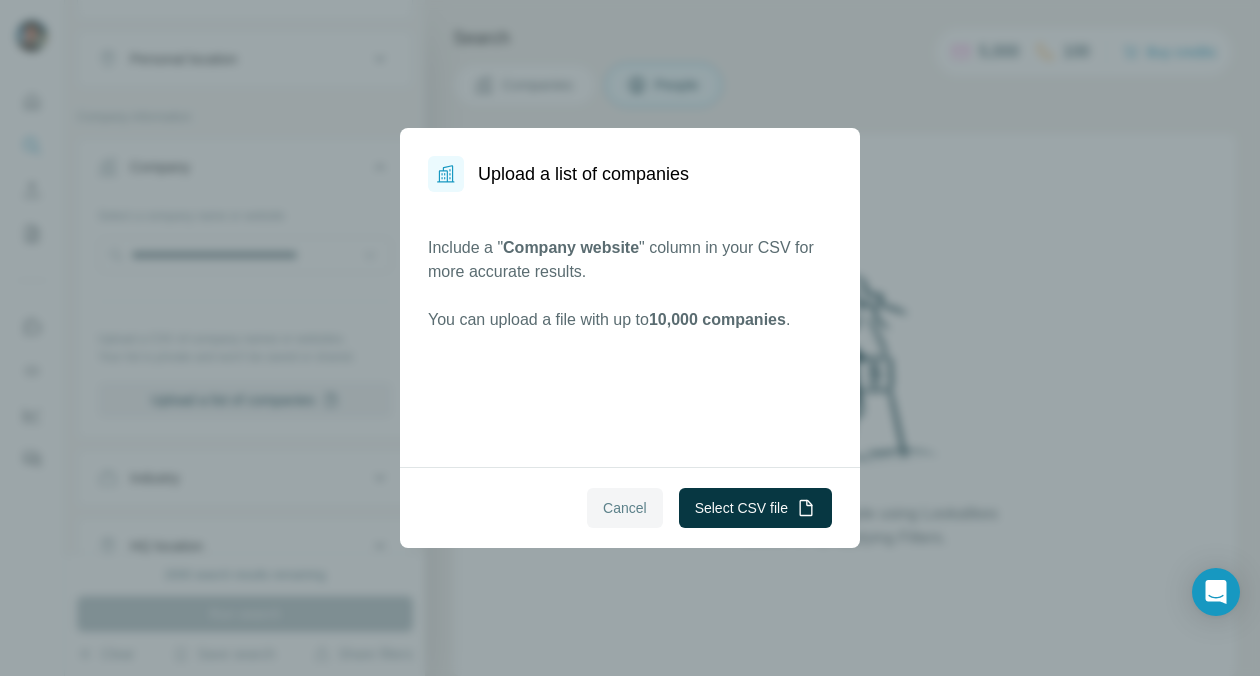 click on "Cancel" at bounding box center (625, 508) 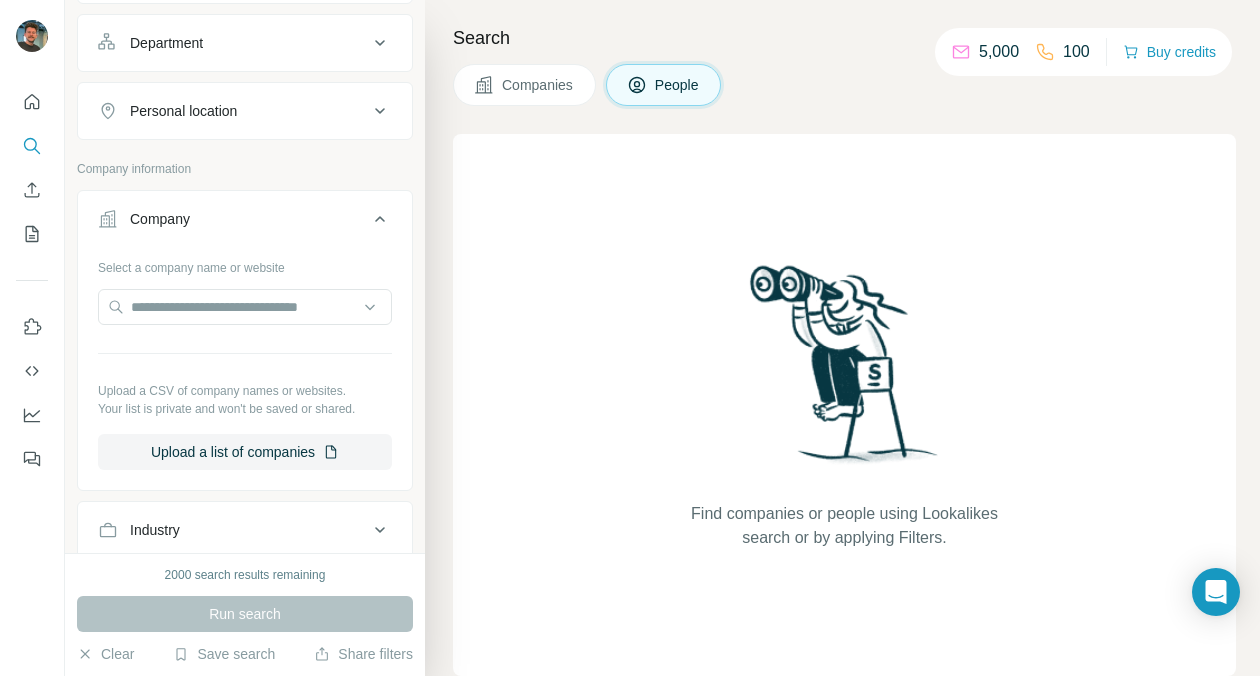 scroll, scrollTop: 277, scrollLeft: 0, axis: vertical 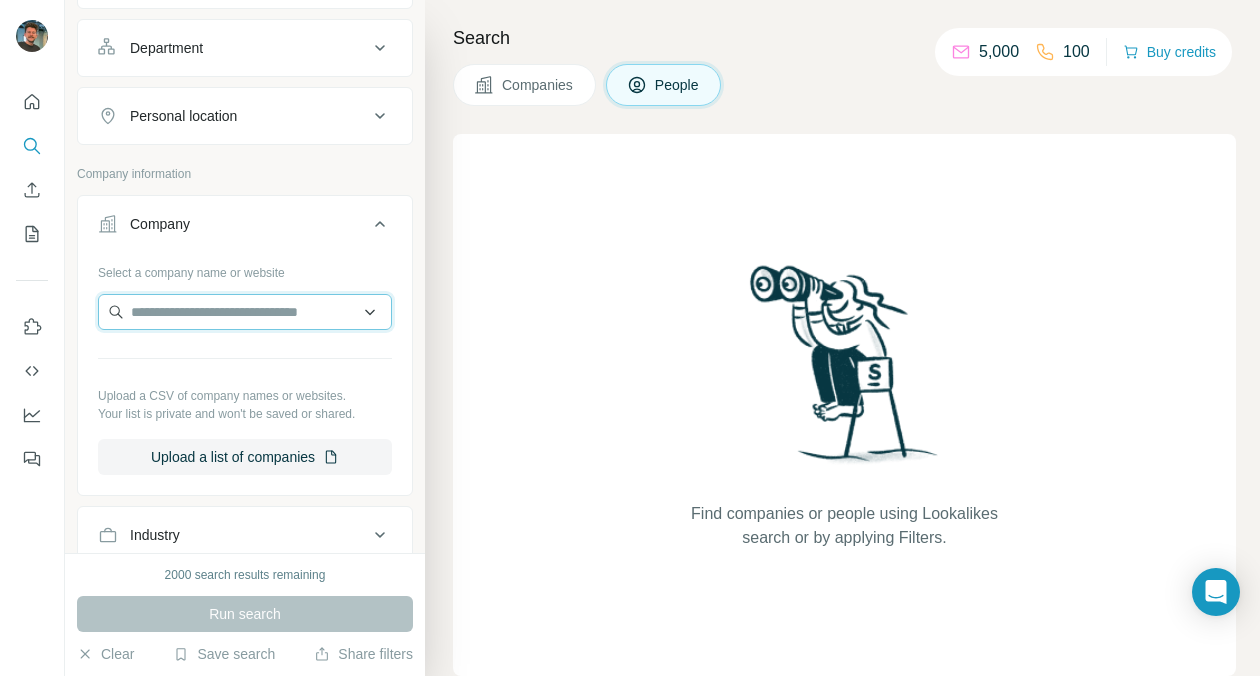 click at bounding box center [245, 312] 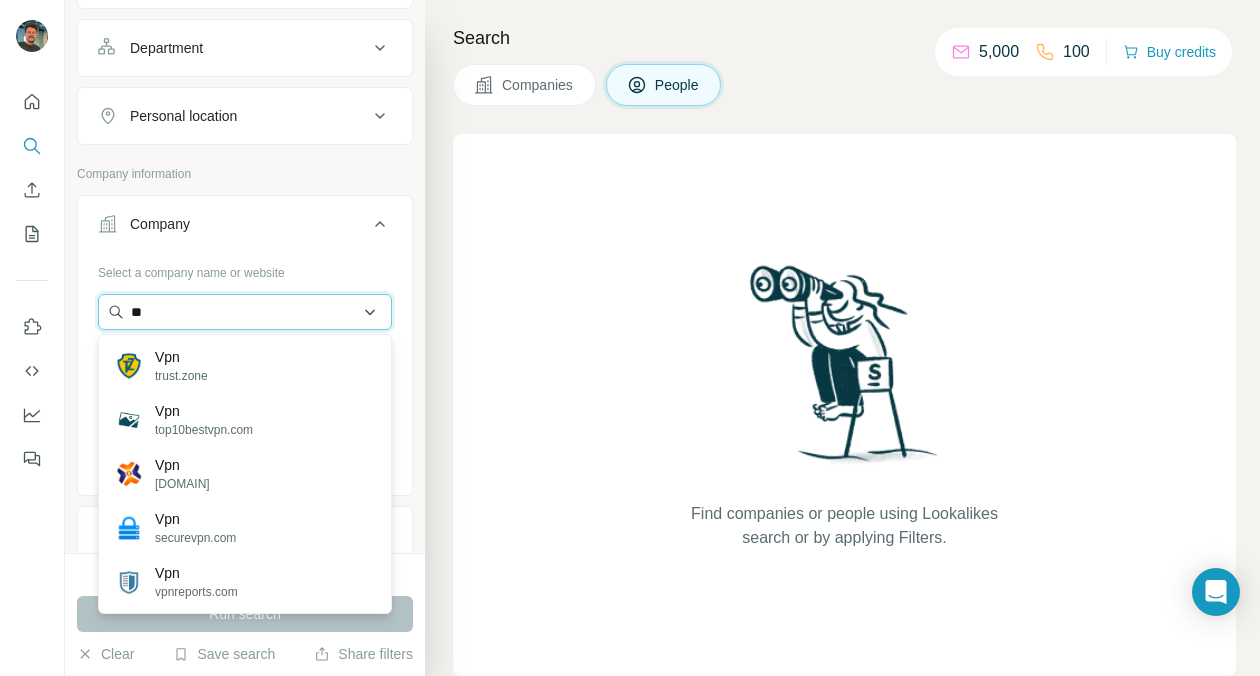 type on "*" 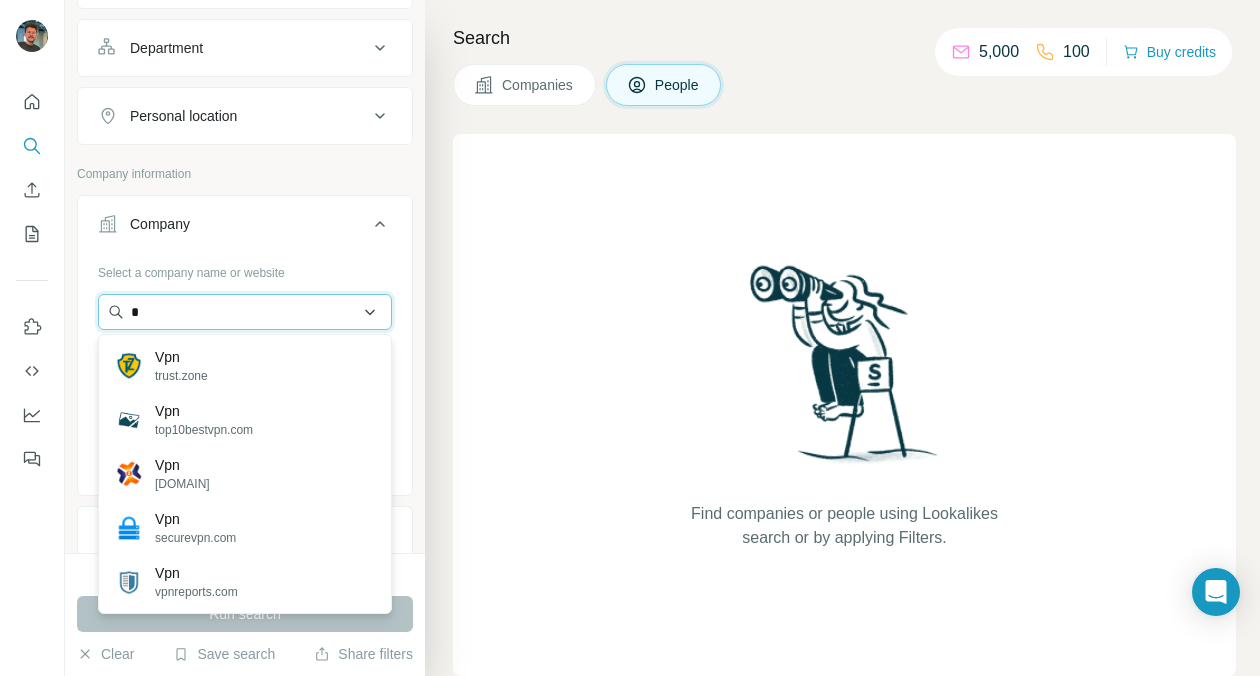 type 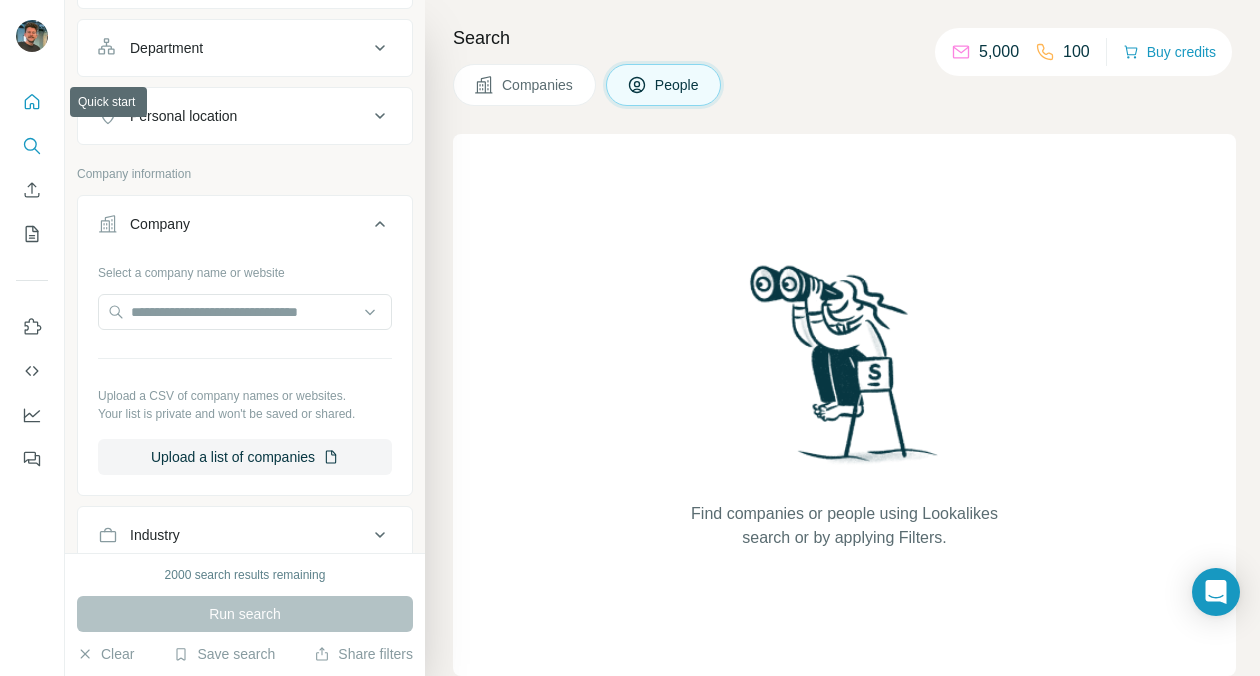 click 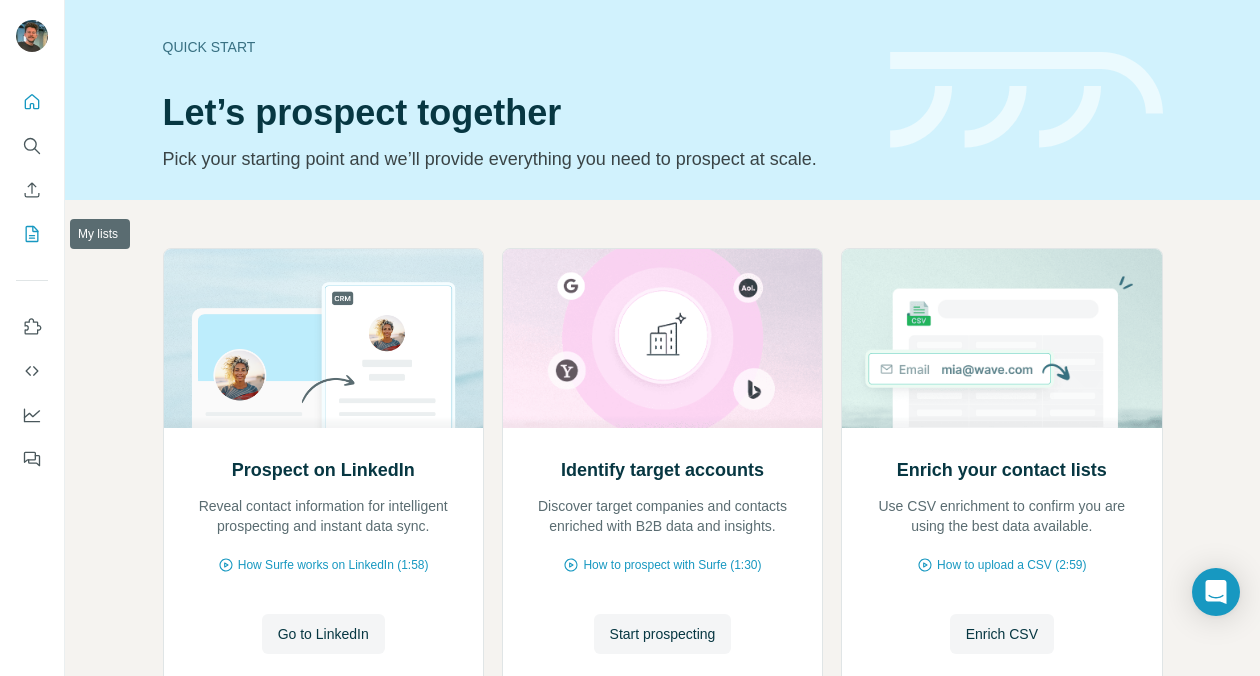 click 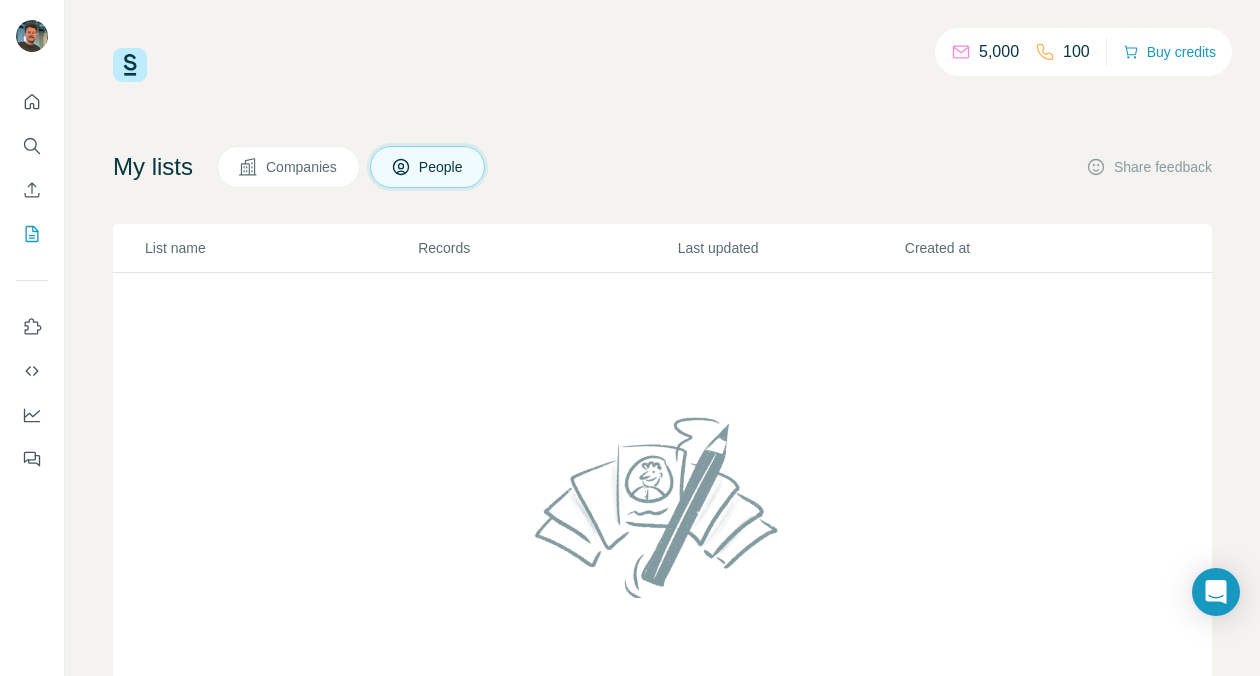 click on "5,000 100 Buy credits My lists Companies People Share feedback List name Records Last updated Created at" at bounding box center (662, 406) 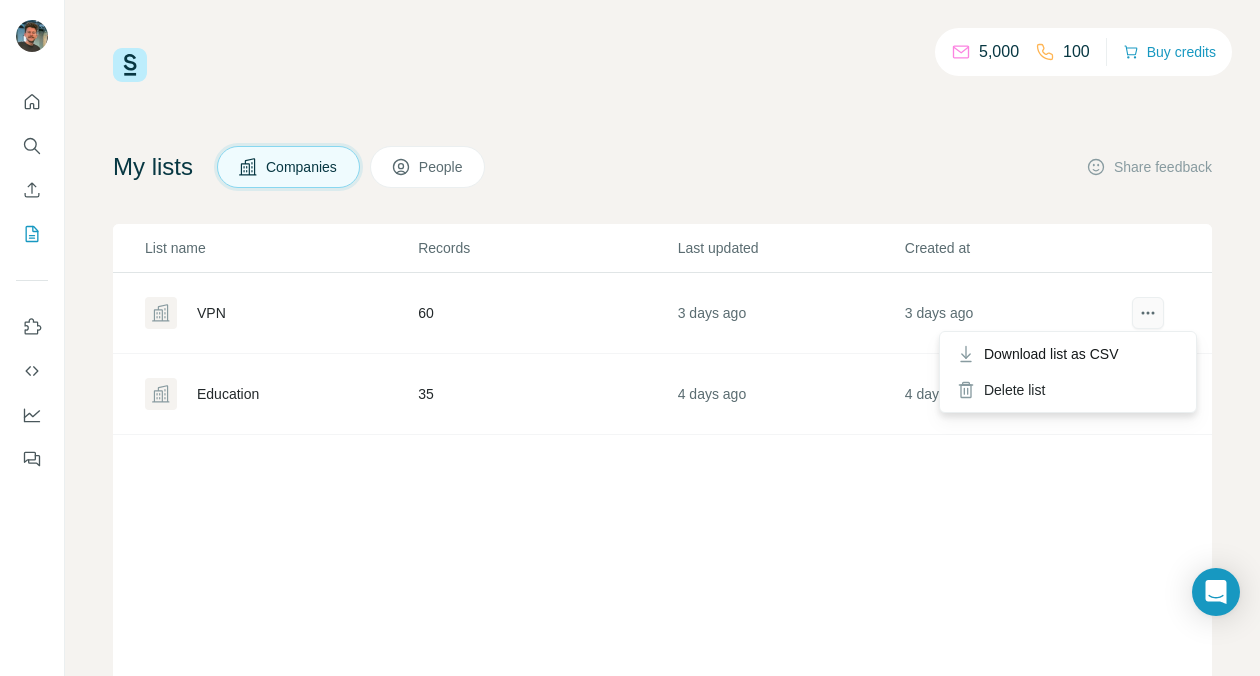 click 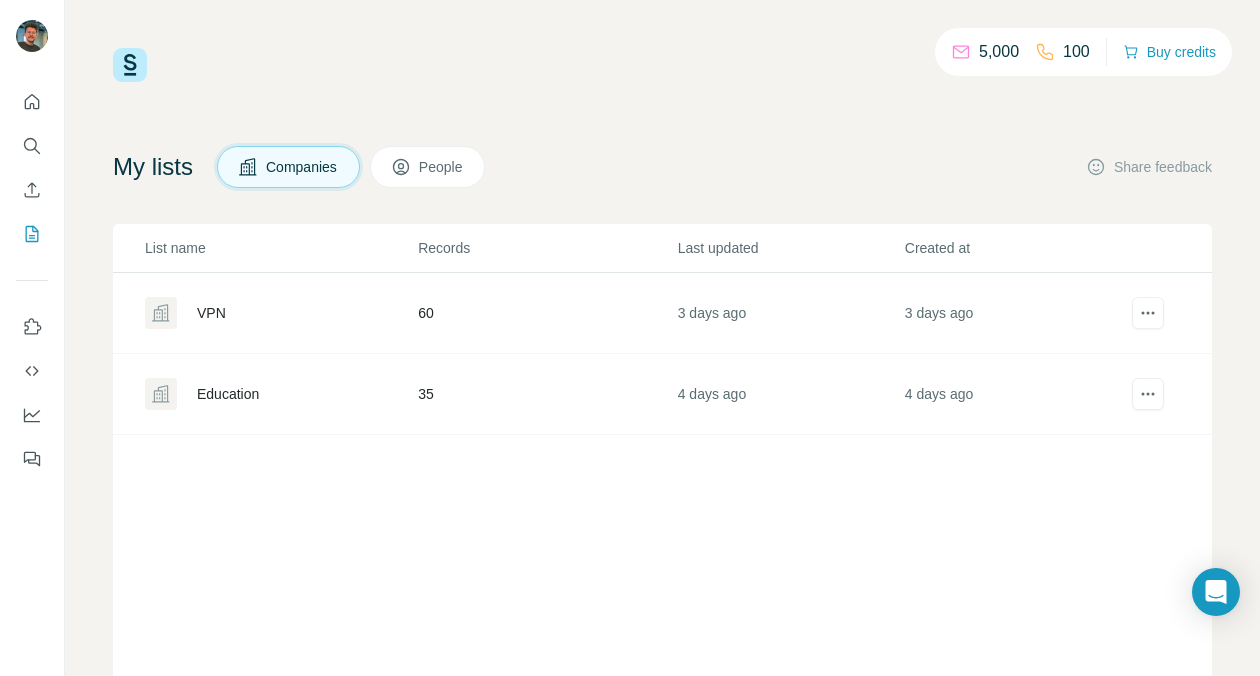 click on "VPN" at bounding box center [211, 313] 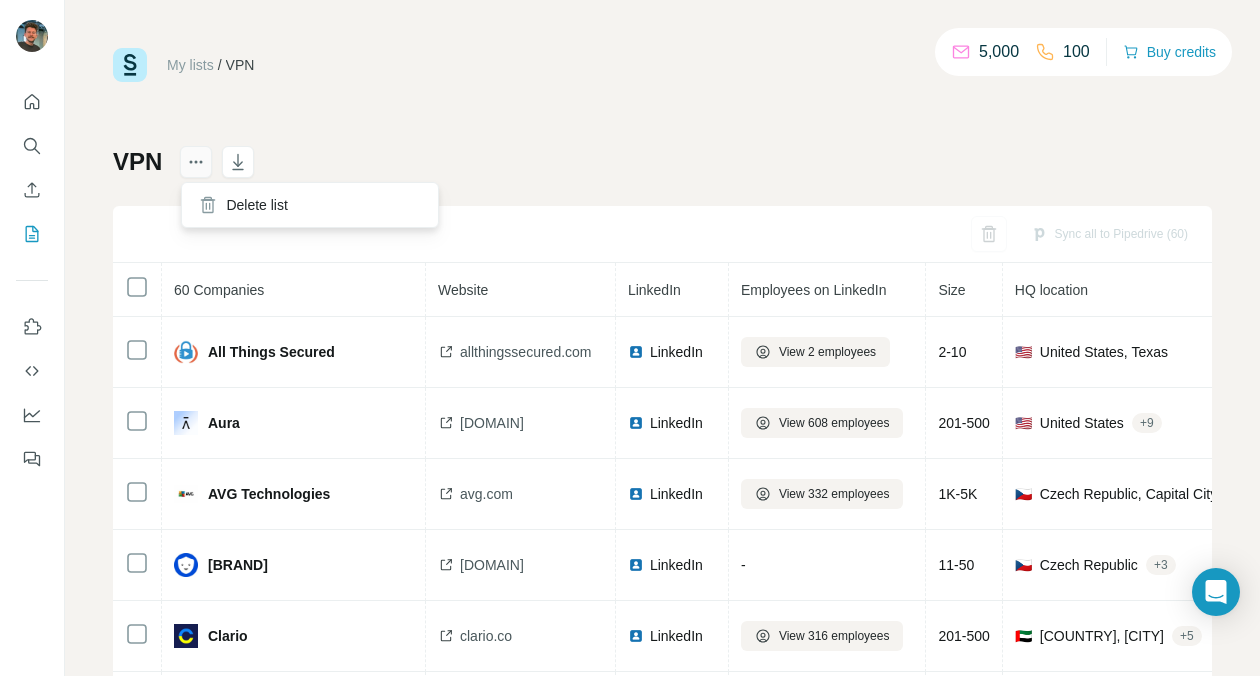 click at bounding box center (196, 162) 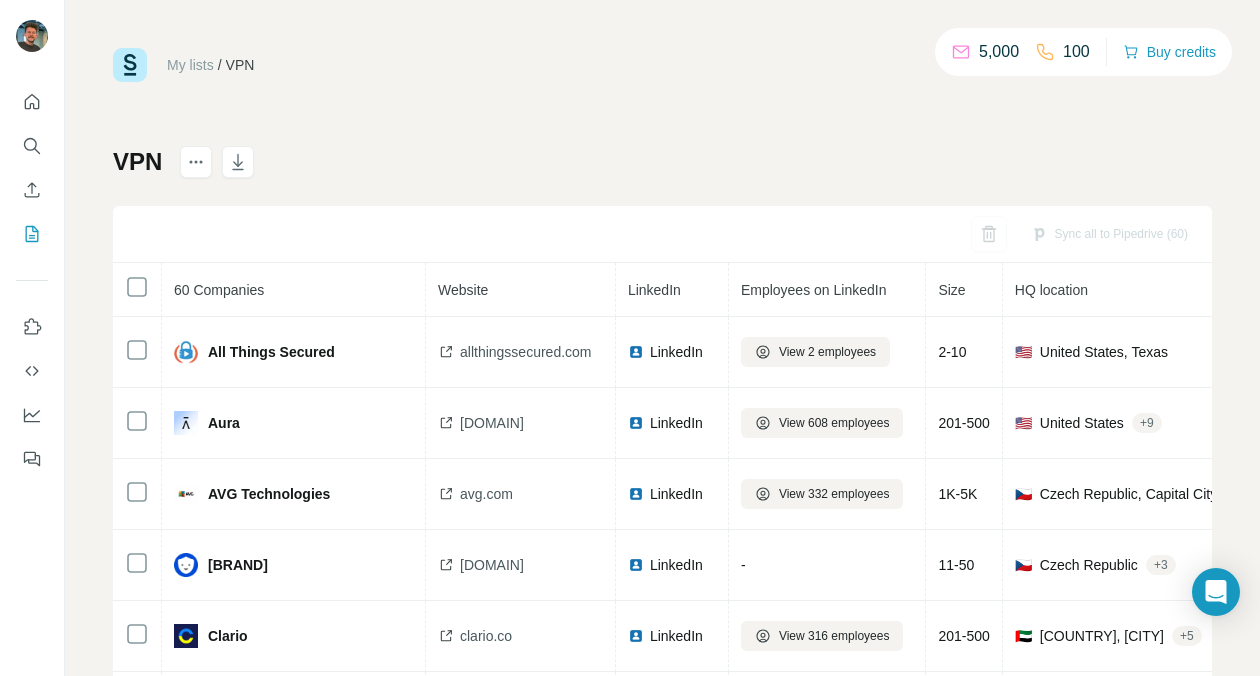 click on "VPN Sync all to Pipedrive (60) 60 Companies Website LinkedIn Employees on LinkedIn Size HQ location Annual revenue Industry About Technologies All Things Secured allthingssecured.com LinkedIn View 2 employees 2-10 🇺🇸 [COUNTRY], [STATE] $ 100-500M Cyber Security, Information Technology, Security, Cloud Security, Network Security, Internet, Privacy If you're worried about staying safe online and protecting your identity, you're not alone. In this day and age, your greatest threat usually won't come through the front door...it's going to hack its way into your phone or computer. All Things Secured is here to SHOW you (not just TELL you) how to stay safe online...even if you don't consider yourself "tech-savvy". Akismet, Amazon Associates, Apple Pay, Choices, Cloudflare, Cloudflare Network Error Logging, Contact Form 7, Convert, ConvertKit, Dealer Spike, Facebook Chat Plugin, Fastly, Flywheel, Genesis theme, Google AdSense, Google Analytics, Google Font API, Google Tag Manager, Gravatar, MySQL, PHP, + 9" at bounding box center [662, 468] 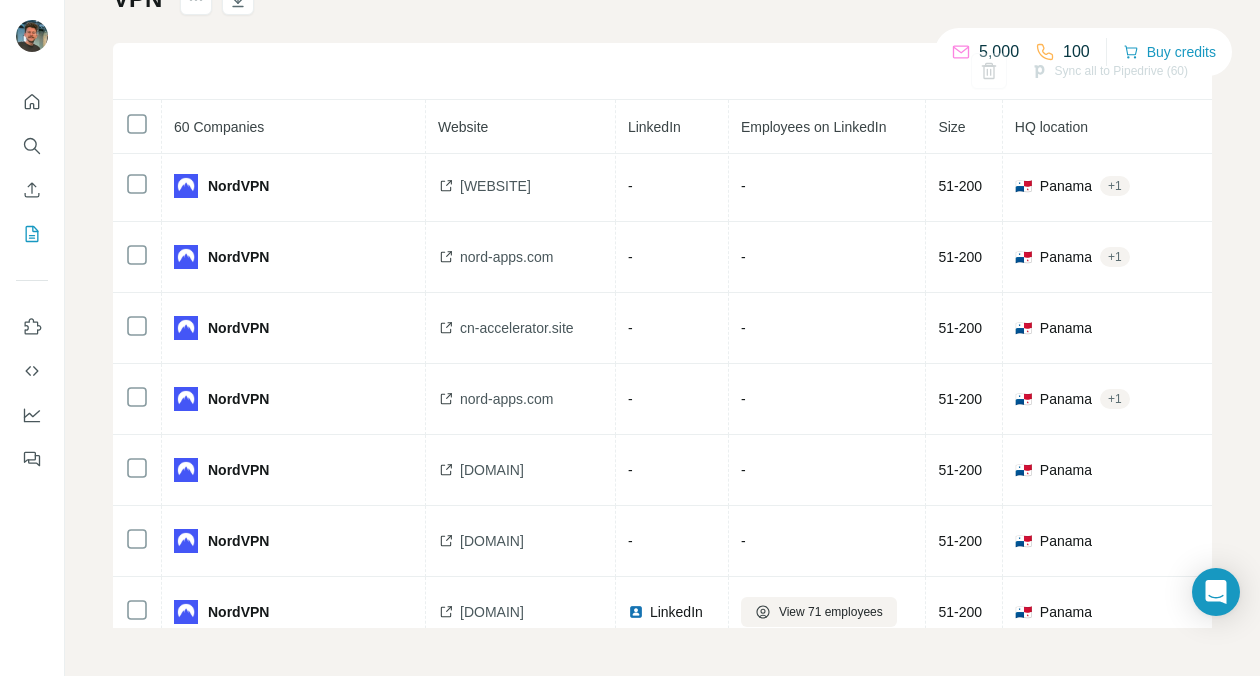scroll, scrollTop: 1277, scrollLeft: 0, axis: vertical 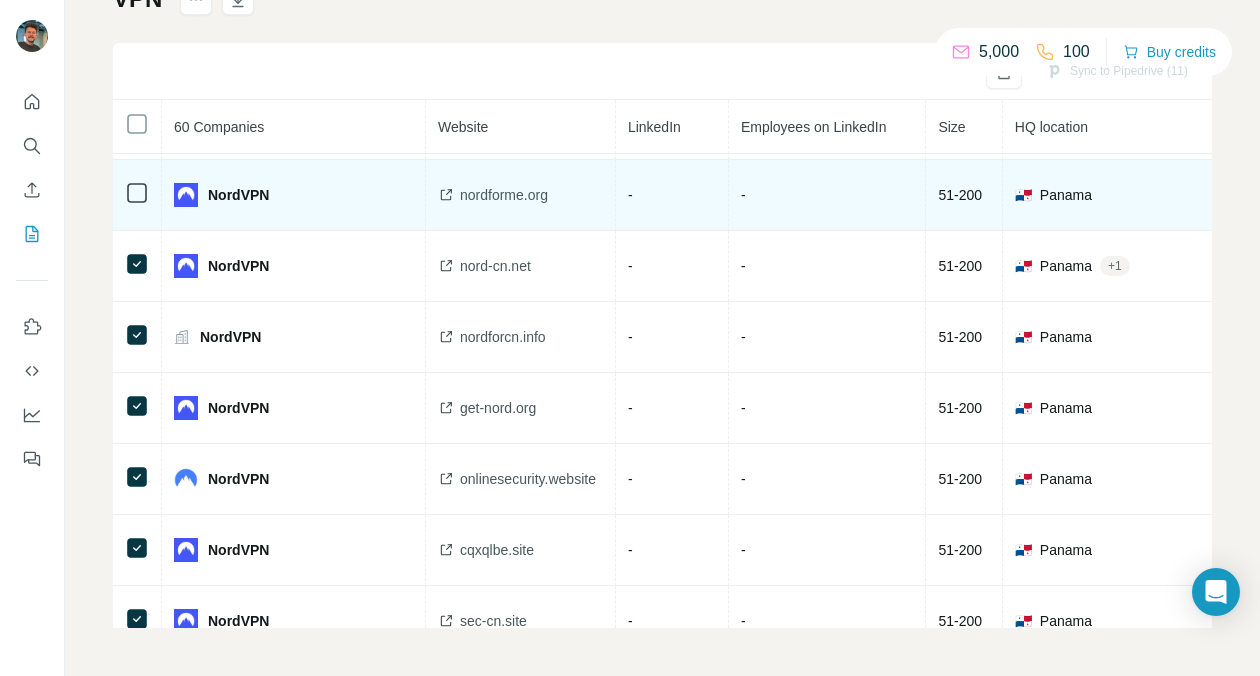 click at bounding box center [137, 195] 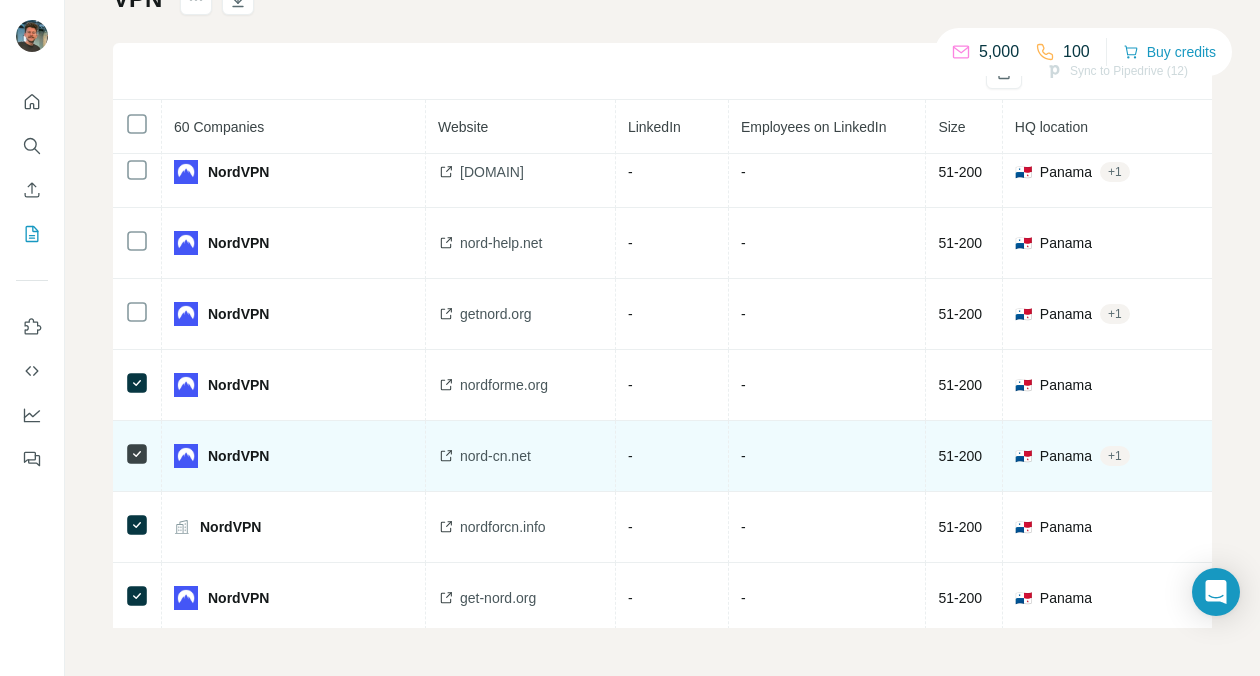 scroll, scrollTop: 1856, scrollLeft: 0, axis: vertical 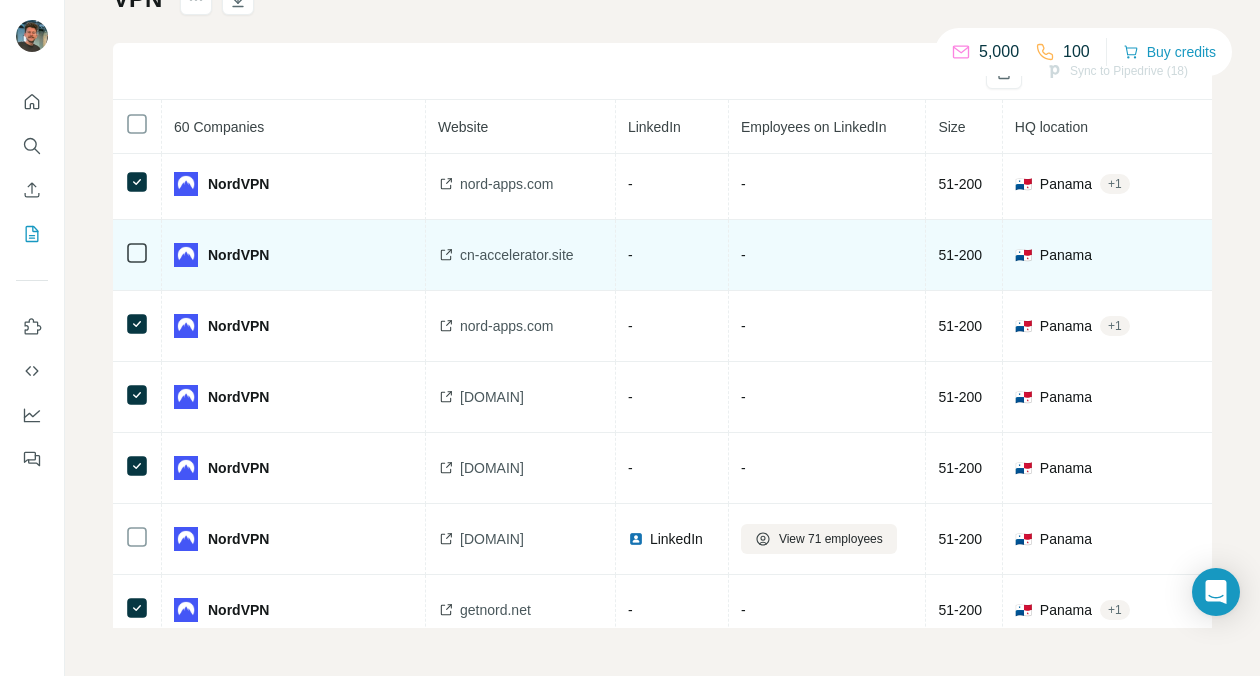 click 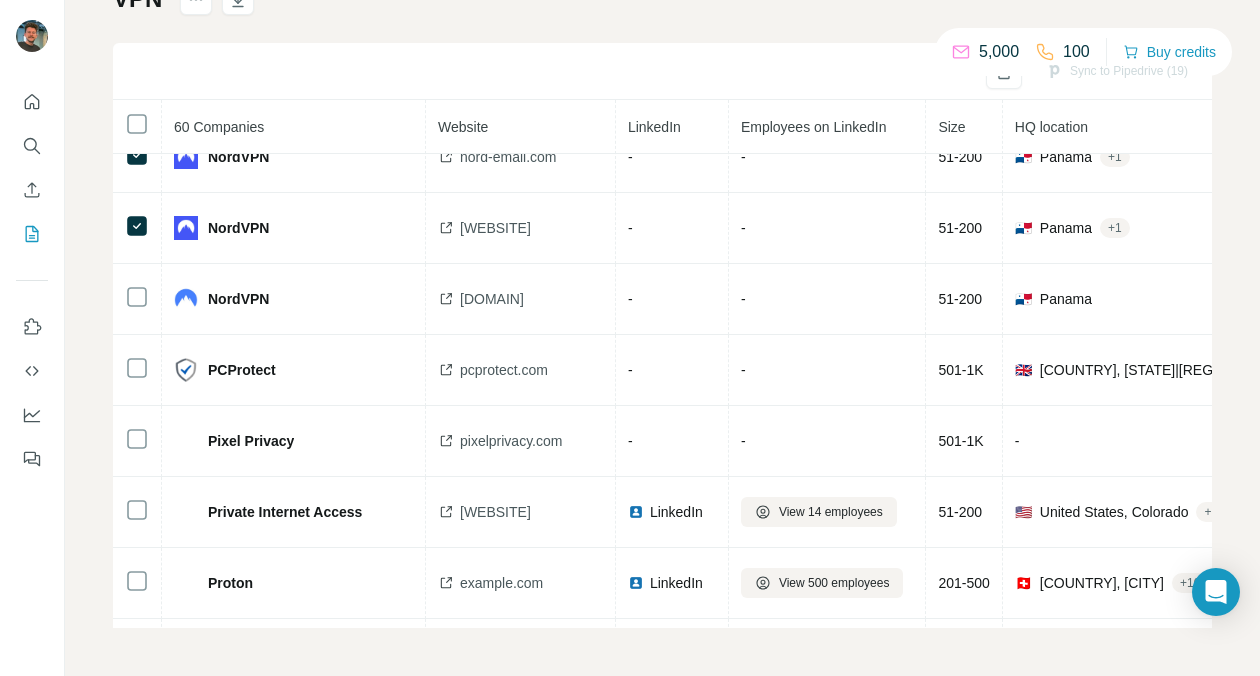 scroll, scrollTop: 2715, scrollLeft: 0, axis: vertical 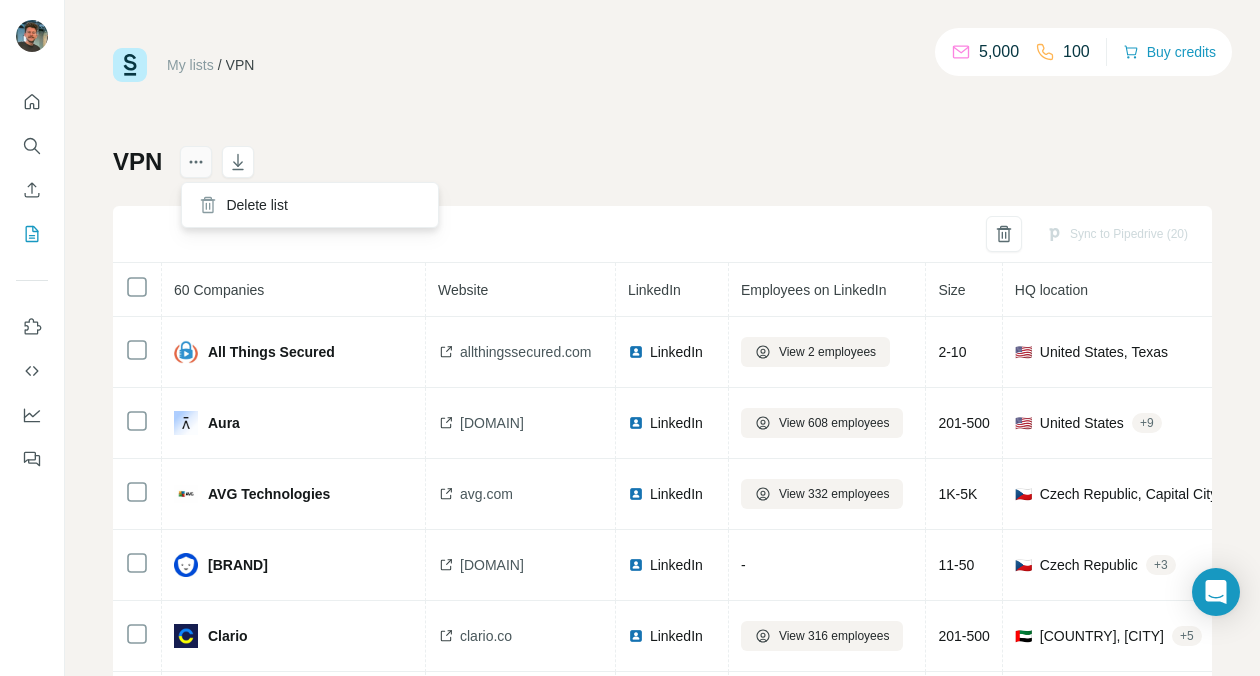 click 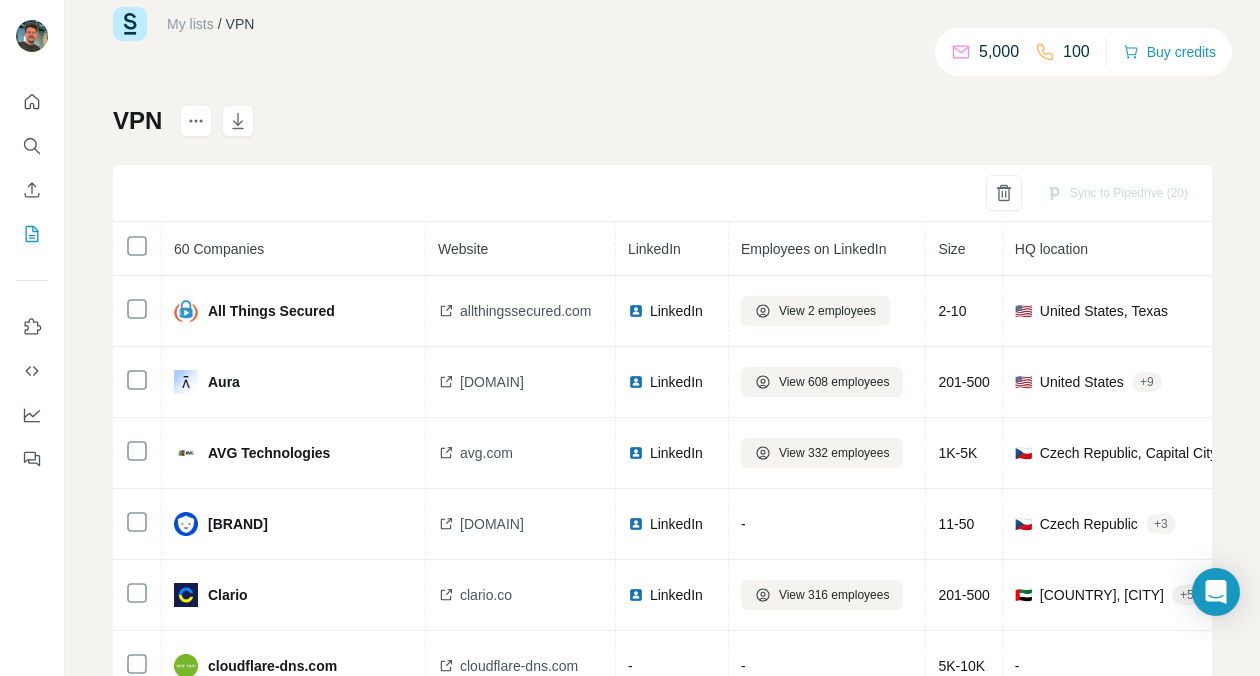 scroll, scrollTop: 0, scrollLeft: 0, axis: both 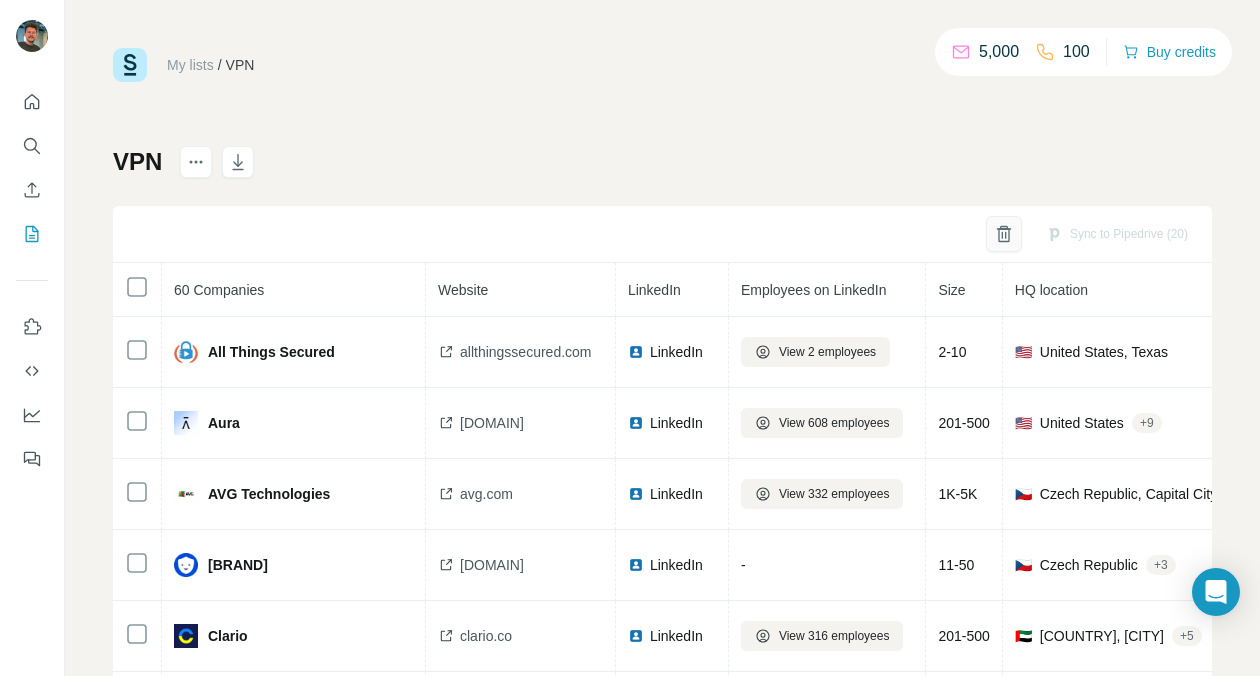 click 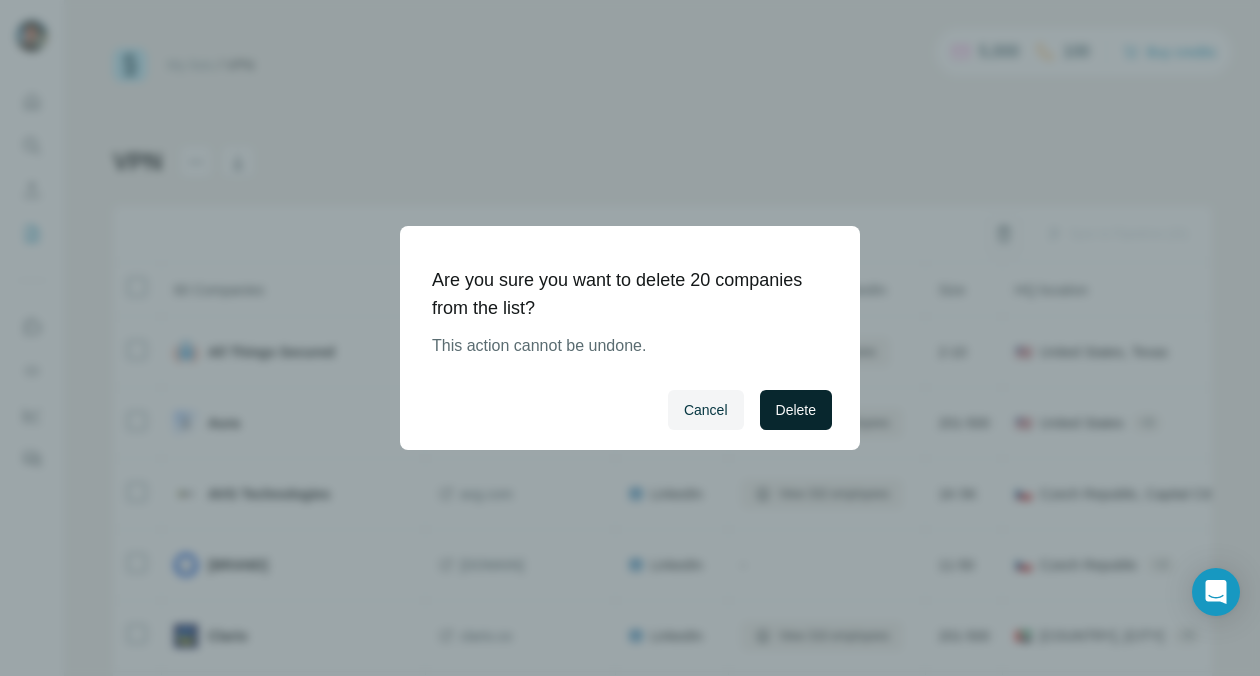 click on "Delete" at bounding box center [796, 410] 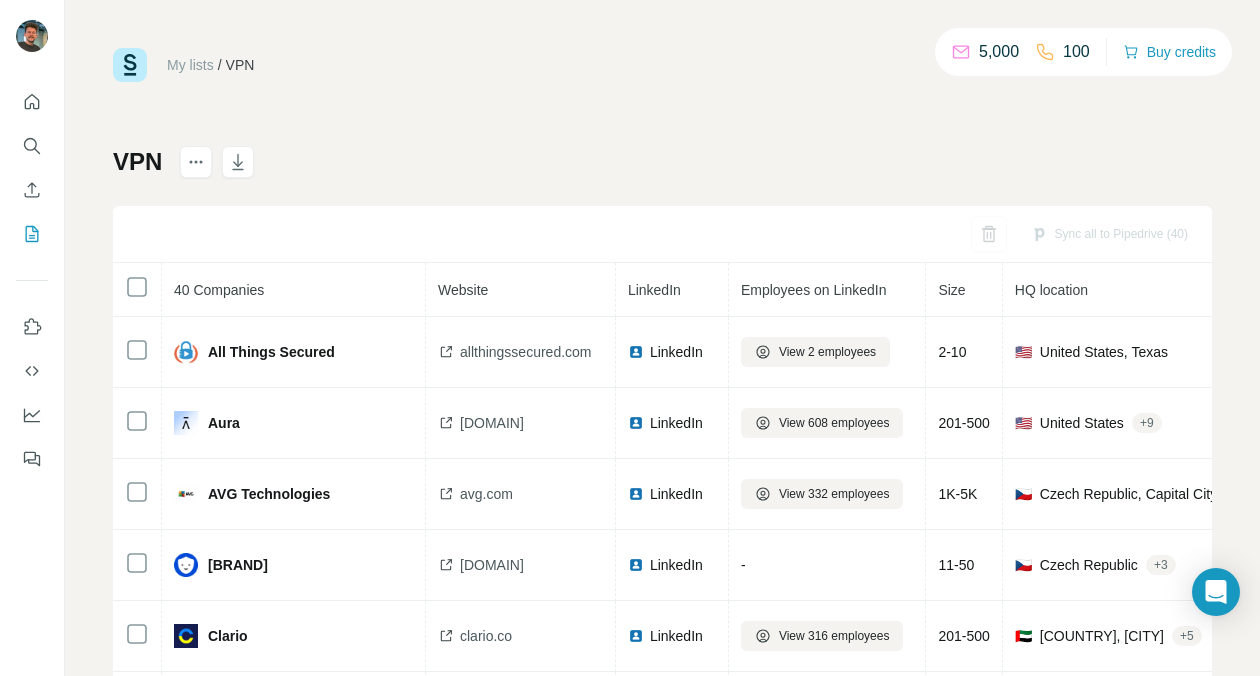 click on "My lists / VPN  5,000 100 Buy credits VPN  Sync all to Pipedrive (40) 40 Companies Website LinkedIn Employees on LinkedIn Size HQ location Annual revenue Industry About Technologies All Things Secured allthingssecured.com LinkedIn View 2 employees 2-10 🇺🇸 [COUNTRY], [STATE] $  100-500M Cyber Security, Information Technology, Security, Cloud Security, Network Security, Internet, Privacy If you're worried about staying safe online and protecting your identity, you're not alone. In this day and age, your greatest threat usually won't come through the front door...it's going to hack its way into your phone or computer. All Things Secured is here to SHOW you (not just TELL you) how to stay safe online...even if you don't consider yourself "tech-savvy". Akismet, Amazon Associates, Apple Pay, Choices, Cloudflare, Cloudflare Network Error Logging, Contact Form 7, Convert, ConvertKit, Dealer Spike, Facebook Chat Plugin, Fastly, Flywheel, Genesis theme, Google AdSense, Google Analytics, Google Font API, MySQL," at bounding box center [662, 419] 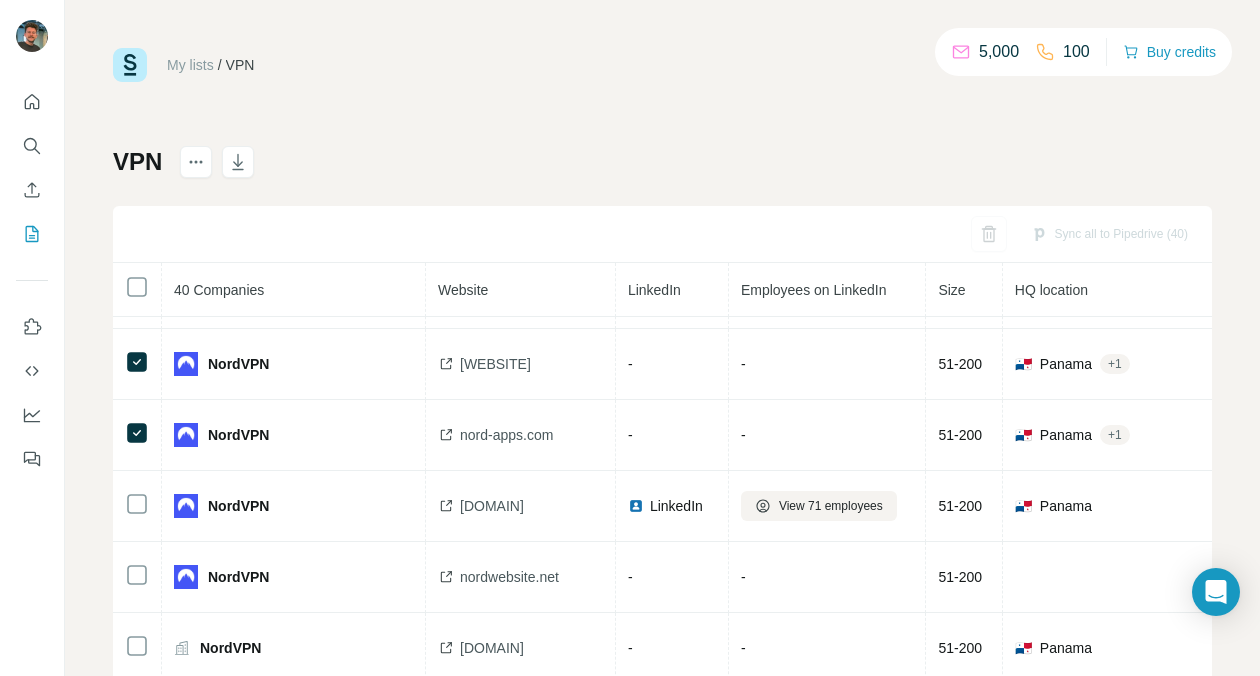 scroll, scrollTop: 1270, scrollLeft: 0, axis: vertical 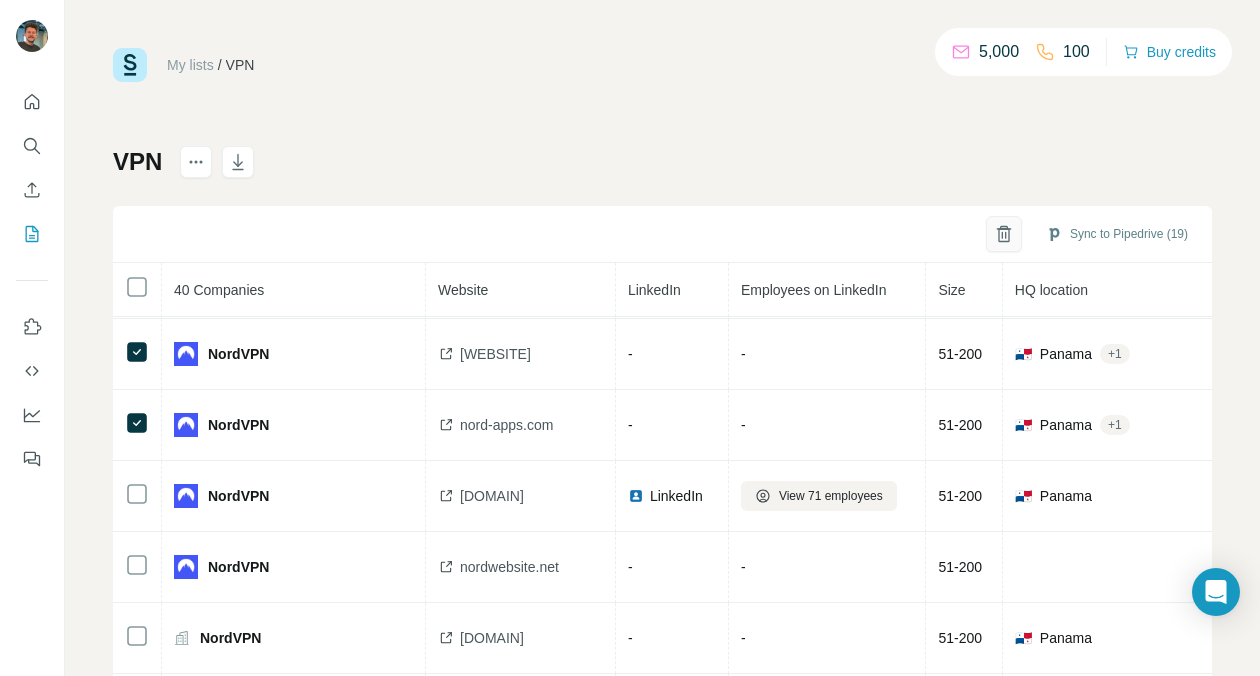 click 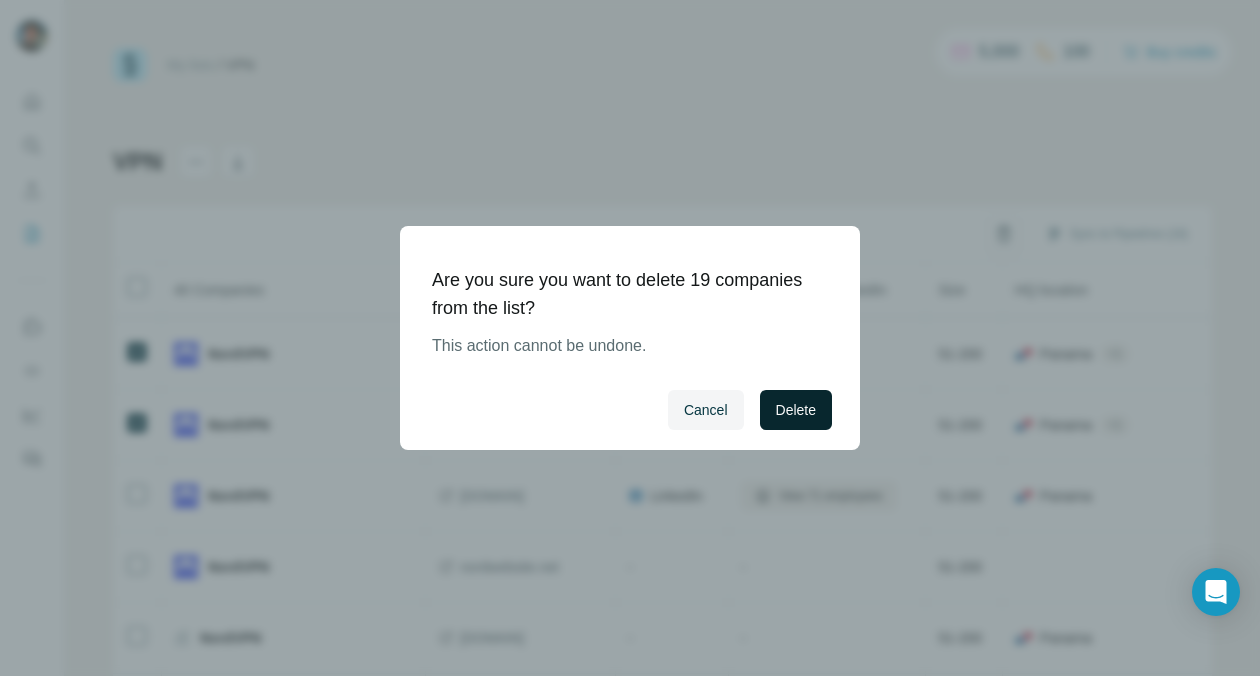 click on "Delete" at bounding box center [796, 410] 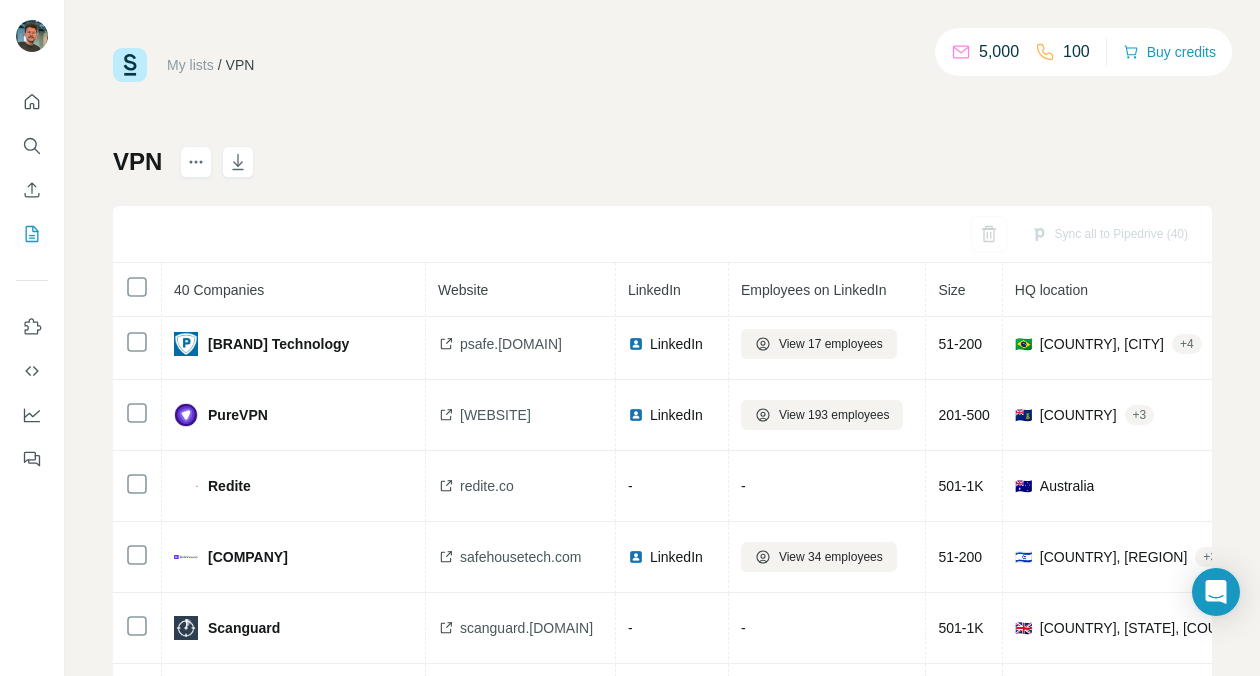 scroll, scrollTop: 2502, scrollLeft: 0, axis: vertical 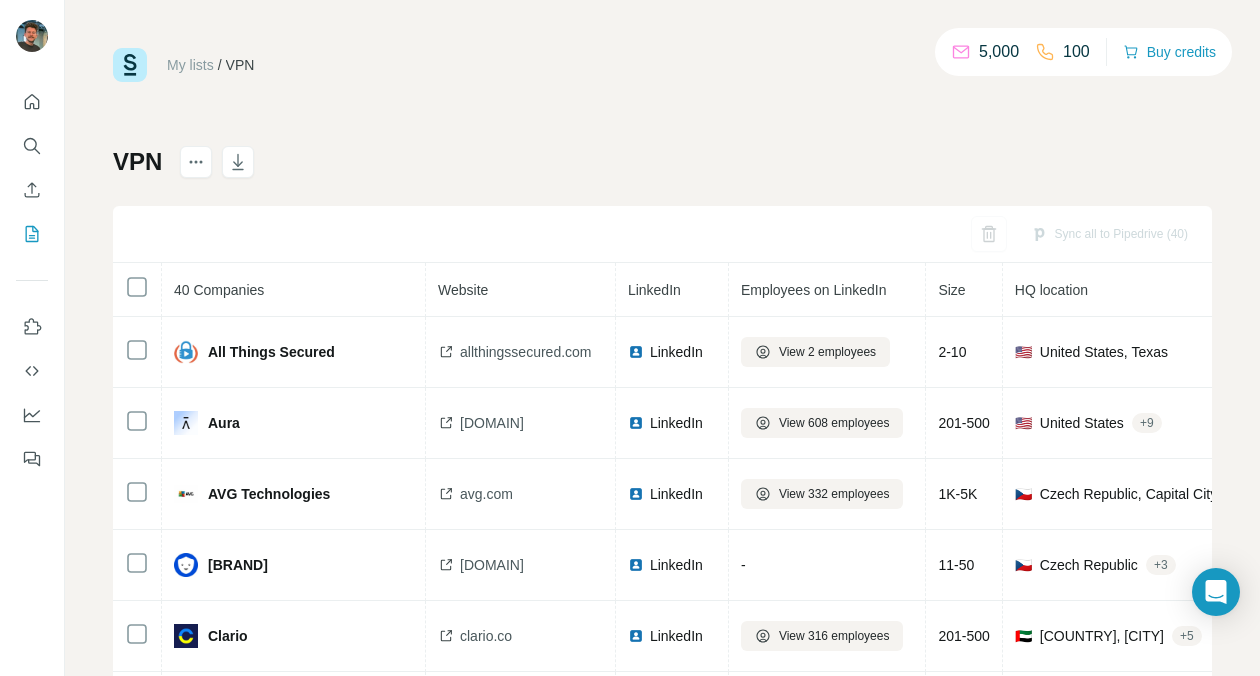 click on "My lists / VPN  5,000 100 Buy credits VPN  Sync all to Pipedrive (40) 40 Companies Website LinkedIn Employees on LinkedIn Size HQ location Annual revenue Industry About Technologies All Things Secured allthingssecured.com LinkedIn View 2 employees 2-10 🇺🇸 [COUNTRY], [STATE] $  100-500M Cyber Security, Information Technology, Security, Cloud Security, Network Security, Internet, Privacy If you're worried about staying safe online and protecting your identity, you're not alone. In this day and age, your greatest threat usually won't come through the front door...it's going to hack its way into your phone or computer. All Things Secured is here to SHOW you (not just TELL you) how to stay safe online...even if you don't consider yourself "tech-savvy". Akismet, Amazon Associates, Apple Pay, Choices, Cloudflare, Cloudflare Network Error Logging, Contact Form 7, Convert, ConvertKit, Dealer Spike, Facebook Chat Plugin, Fastly, Flywheel, Genesis theme, Google AdSense, Google Analytics, Google Font API, MySQL," at bounding box center (662, 419) 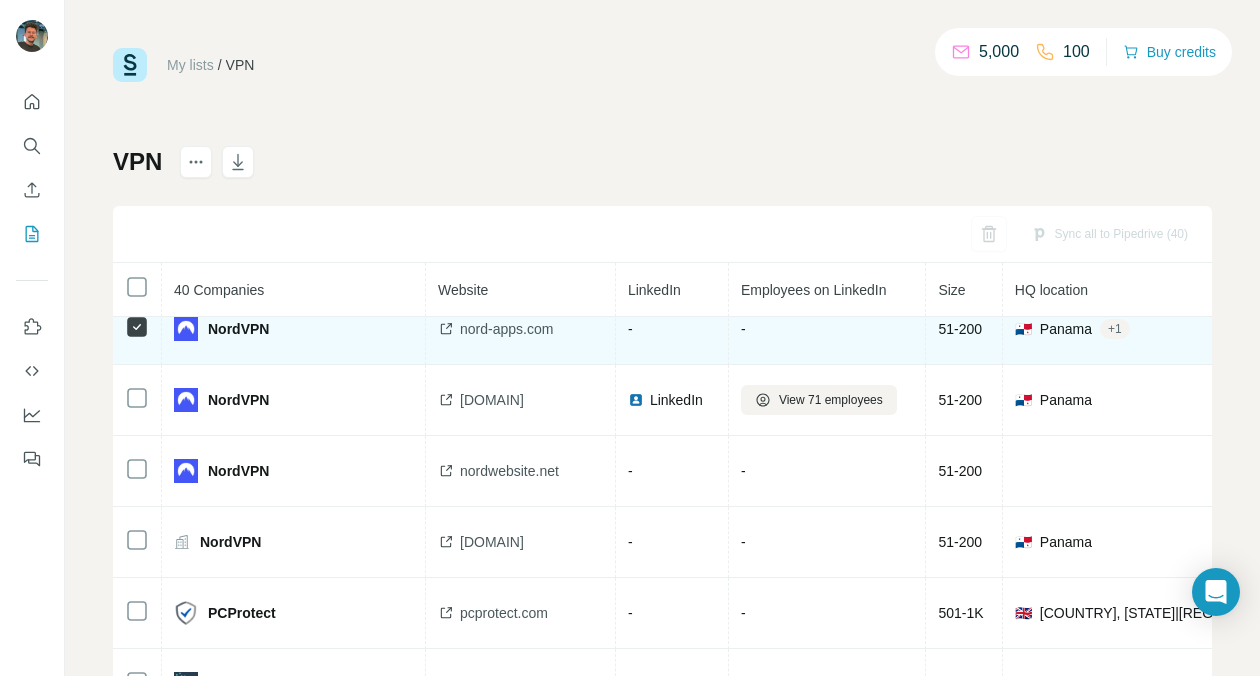 scroll, scrollTop: 1285, scrollLeft: 0, axis: vertical 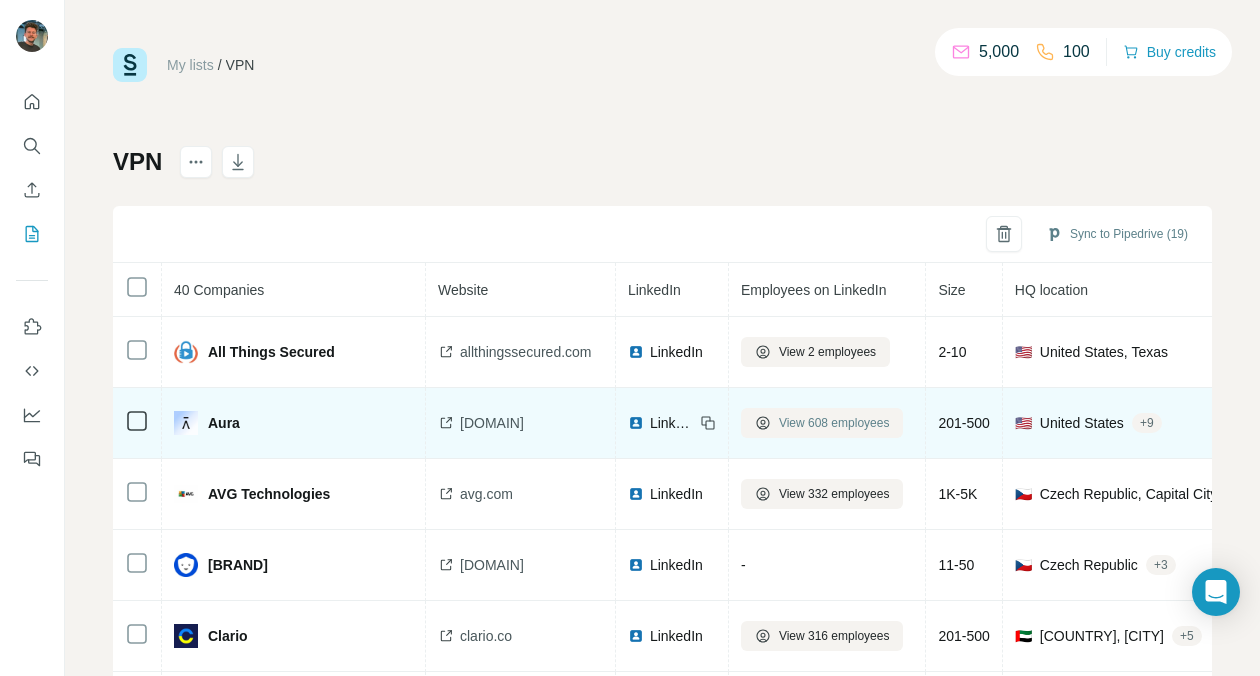 click on "View 608 employees" at bounding box center (822, 423) 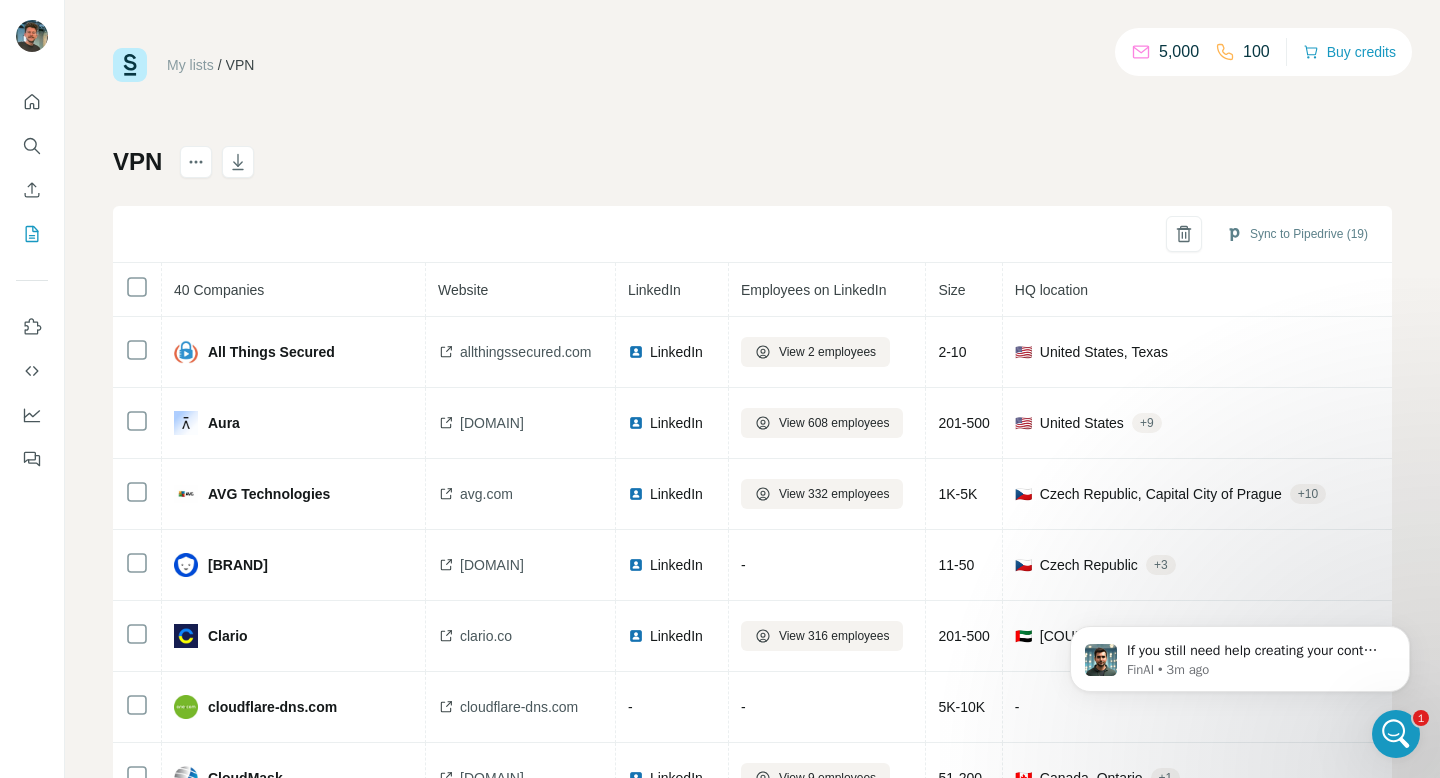 scroll, scrollTop: 0, scrollLeft: 0, axis: both 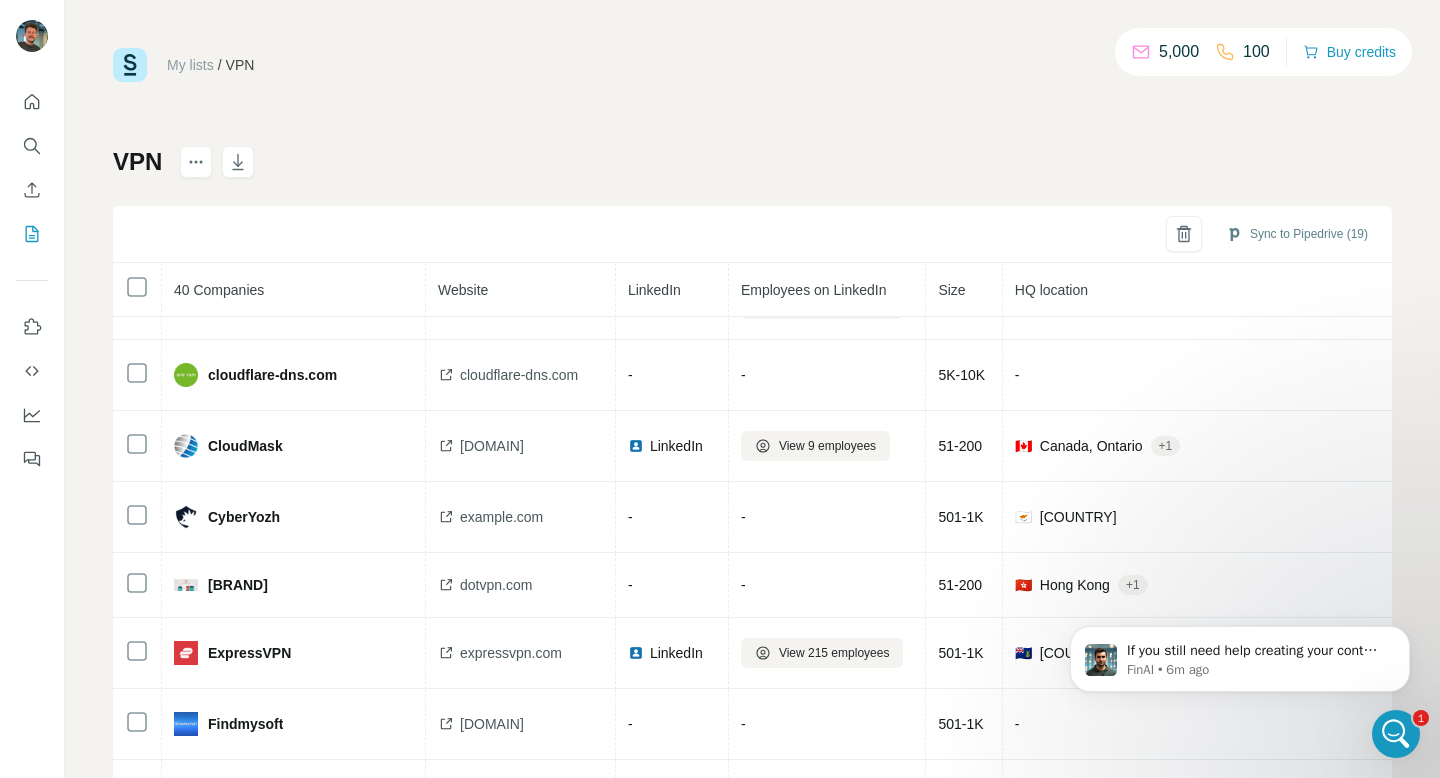 click on "VPN" at bounding box center [137, 162] 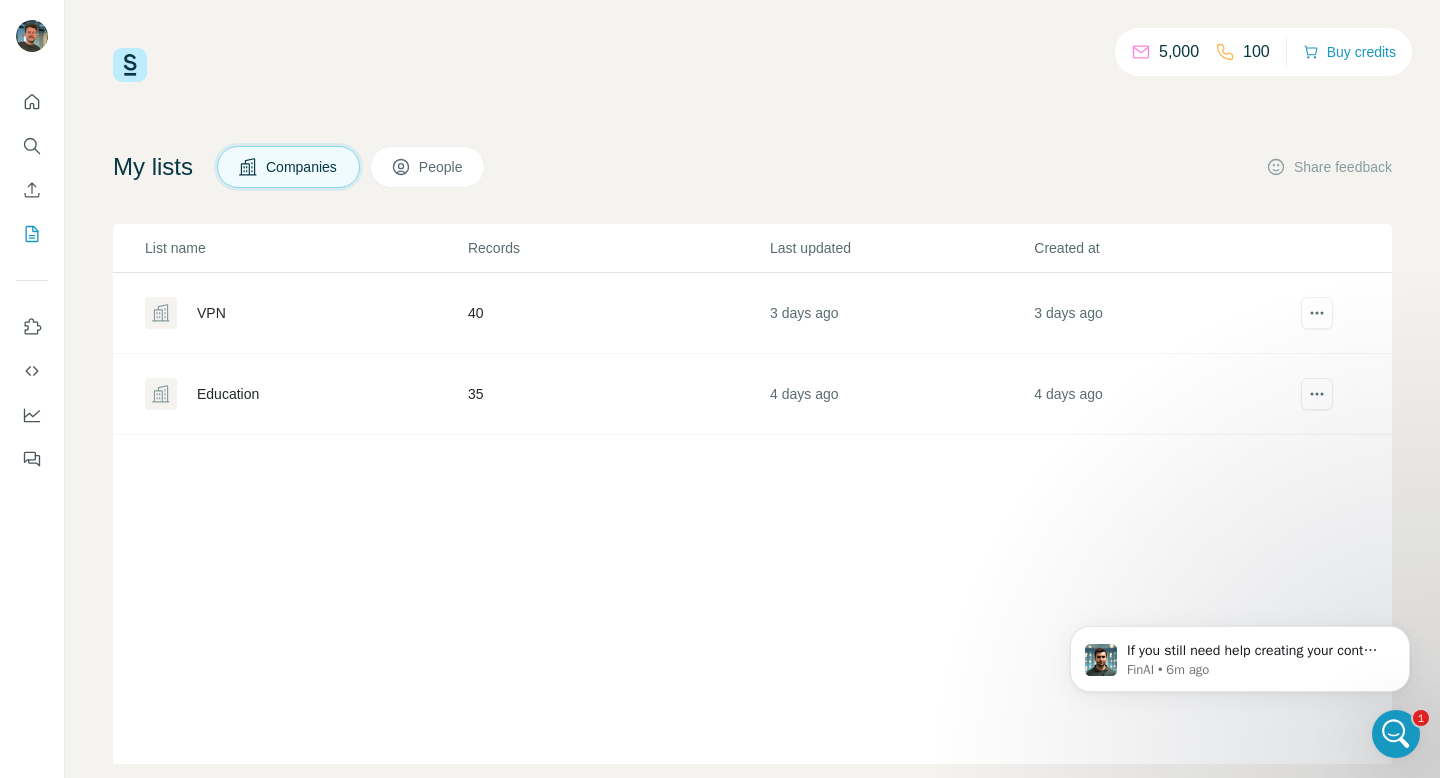 click on "Education" at bounding box center (228, 394) 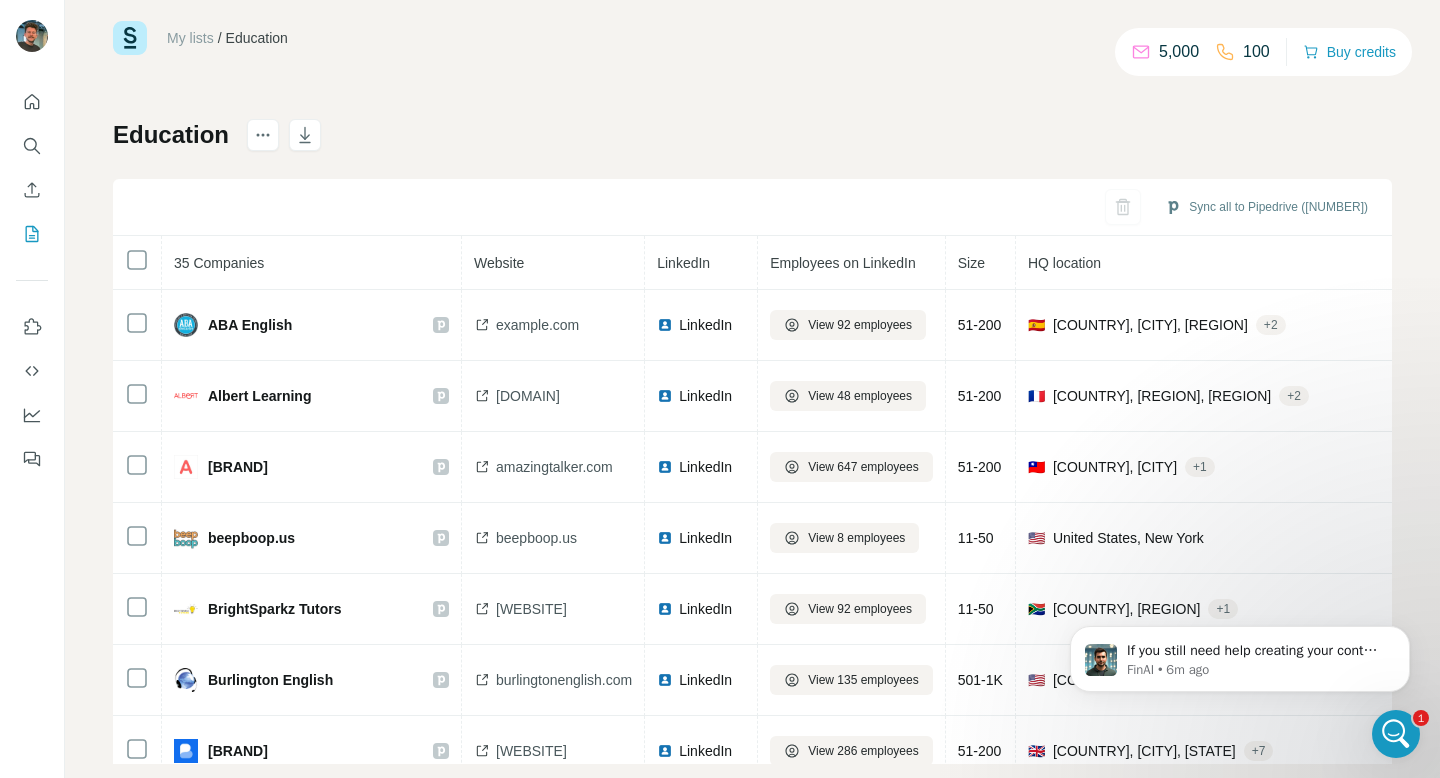 scroll, scrollTop: 0, scrollLeft: 0, axis: both 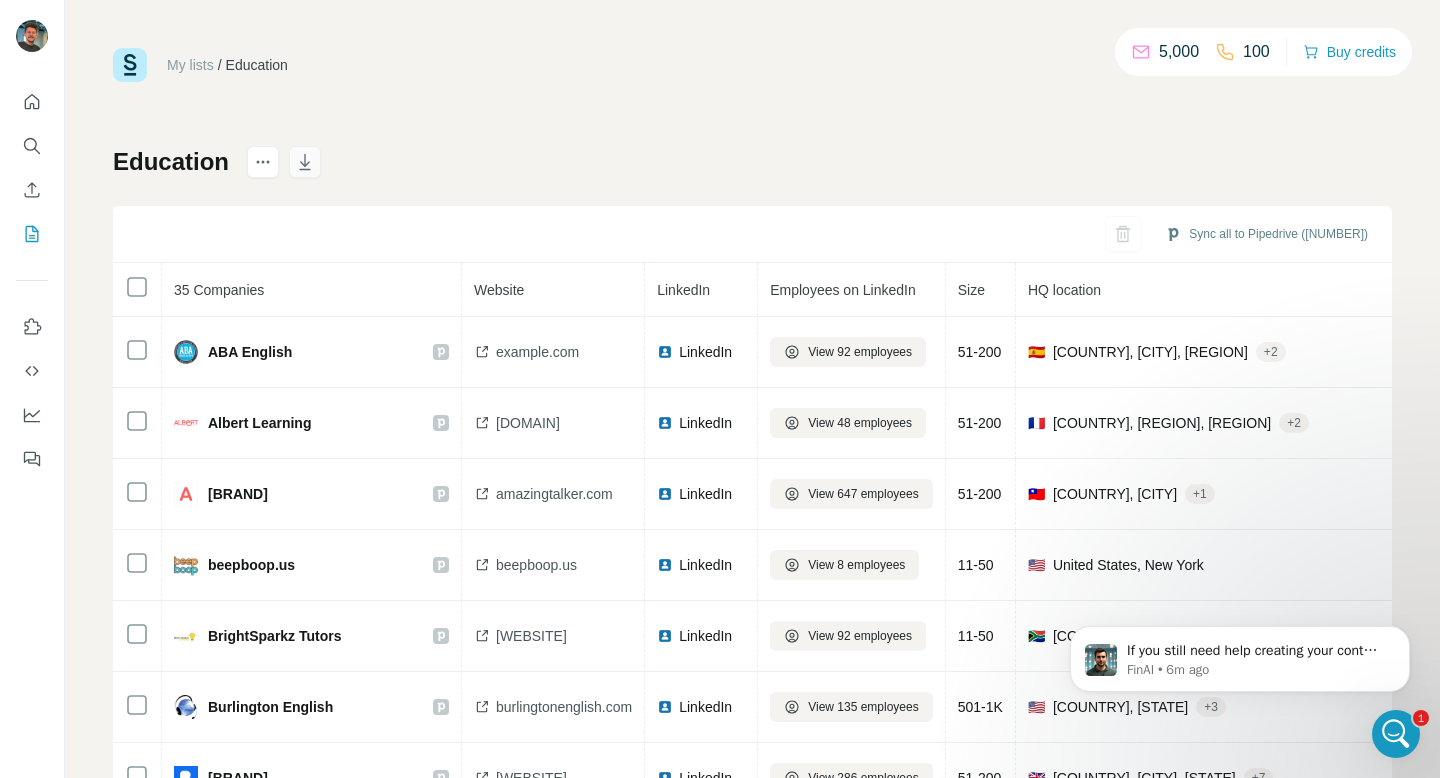 click 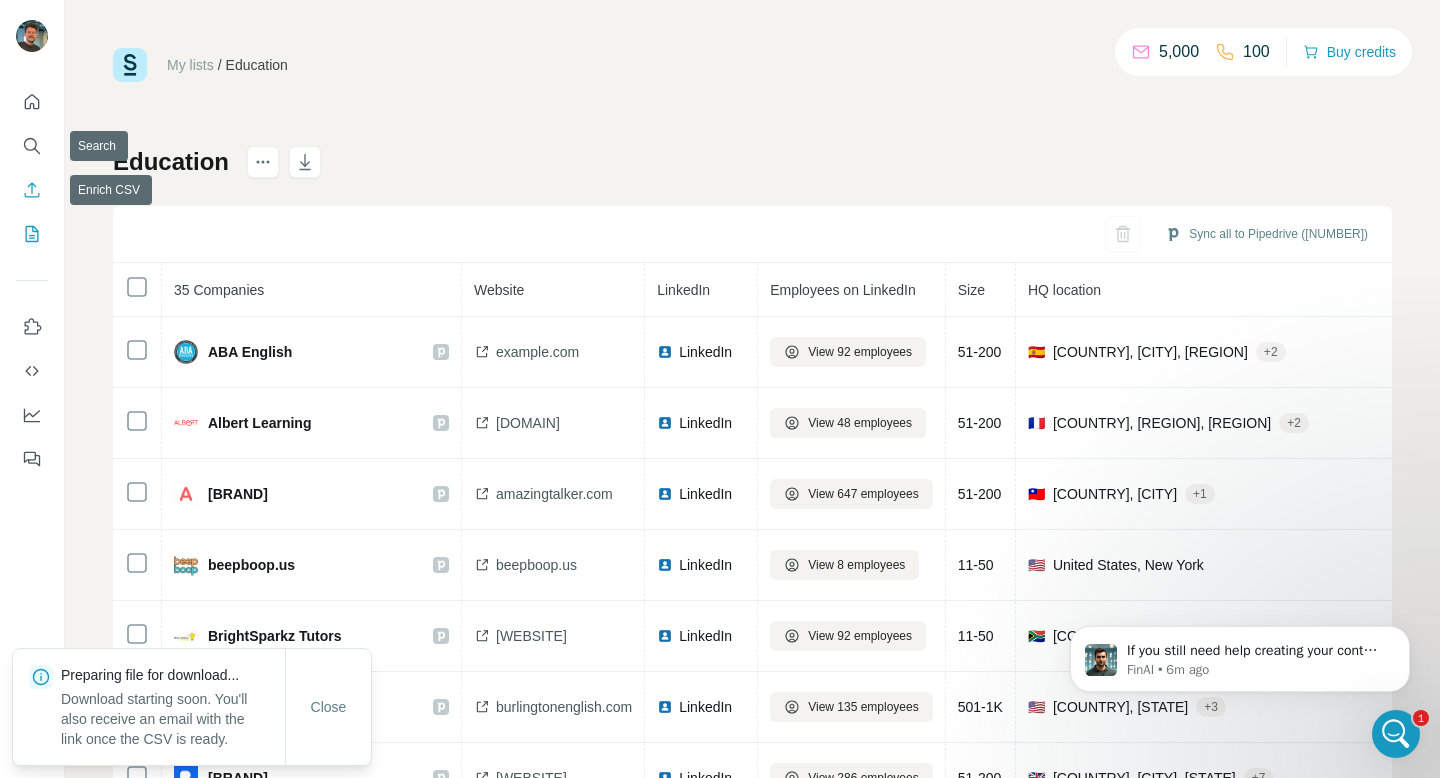 click 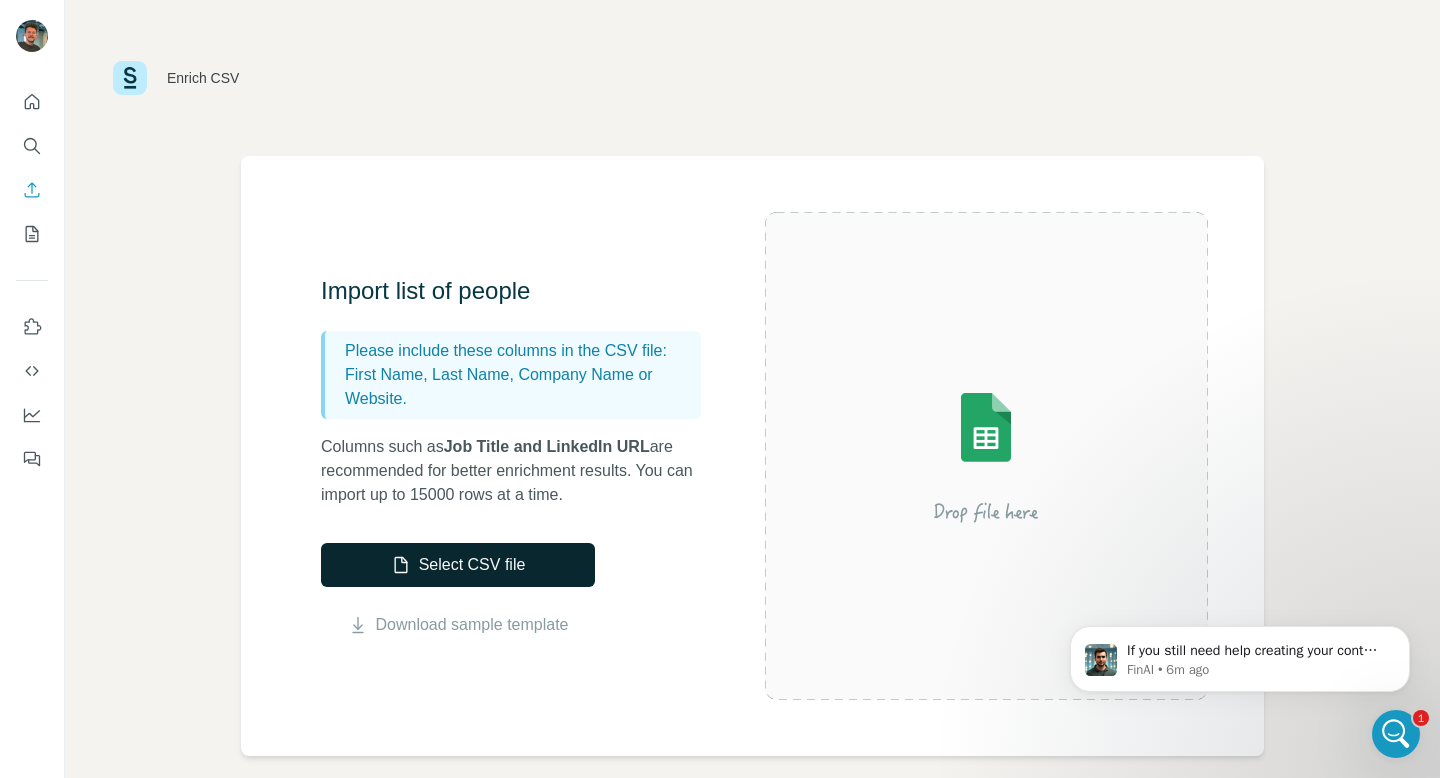 click on "Select CSV file" at bounding box center [458, 565] 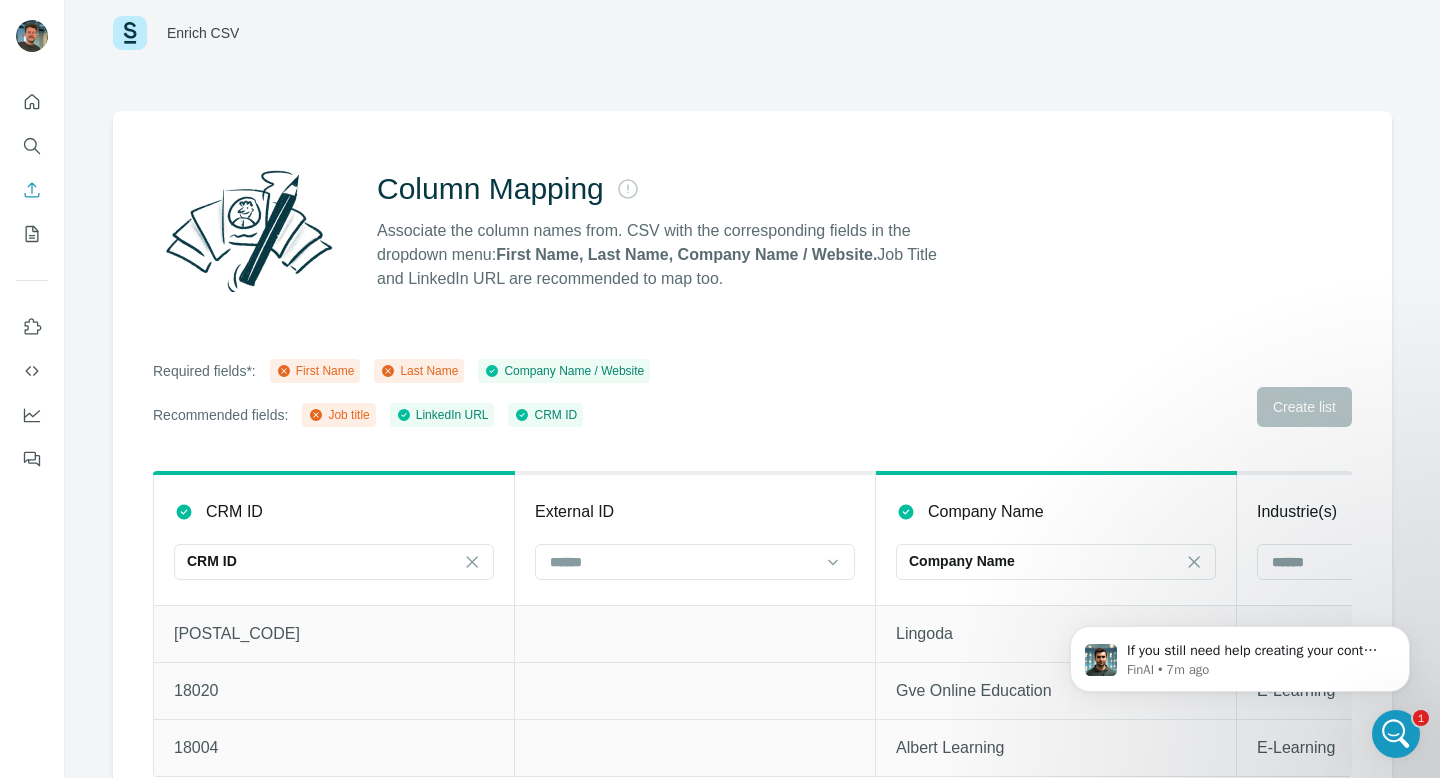 scroll, scrollTop: 79, scrollLeft: 0, axis: vertical 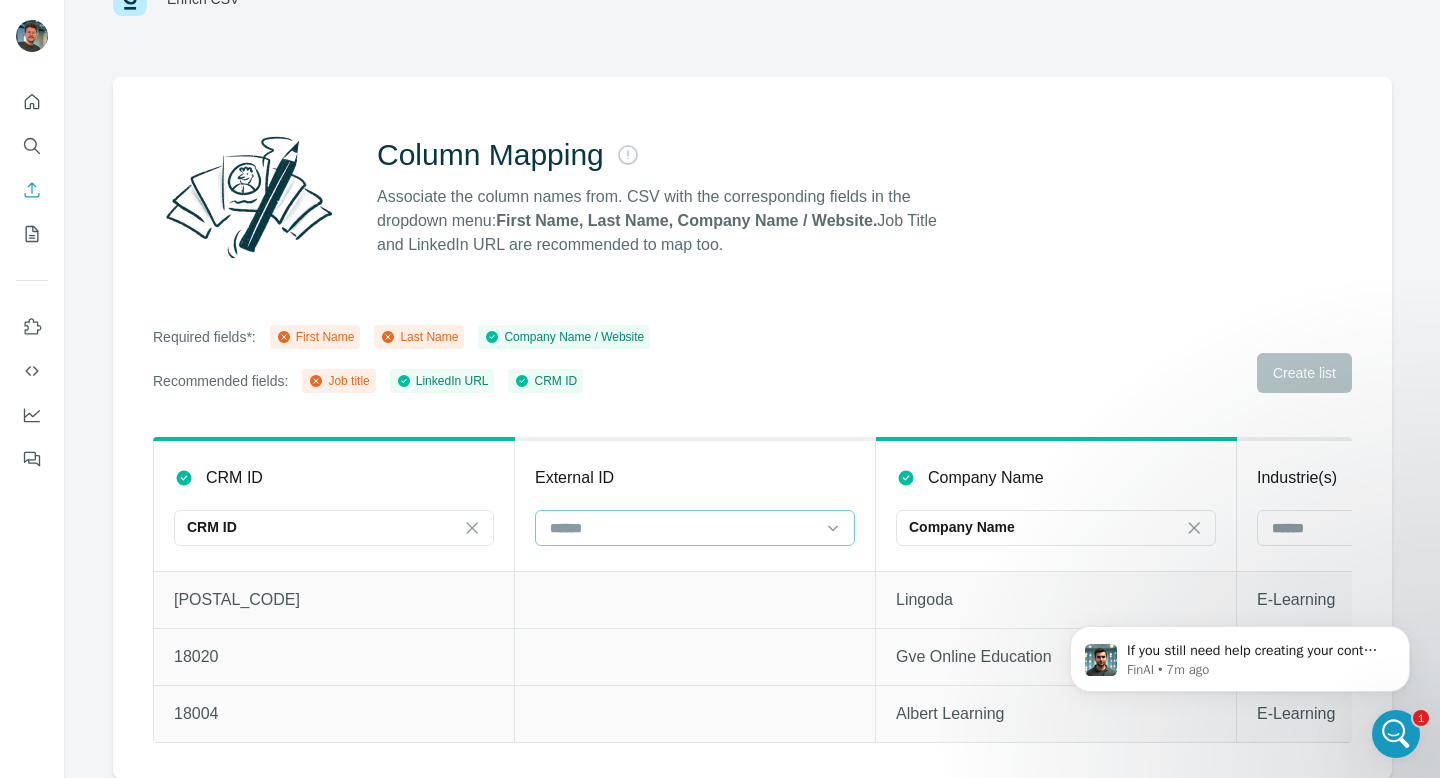 click at bounding box center (683, 528) 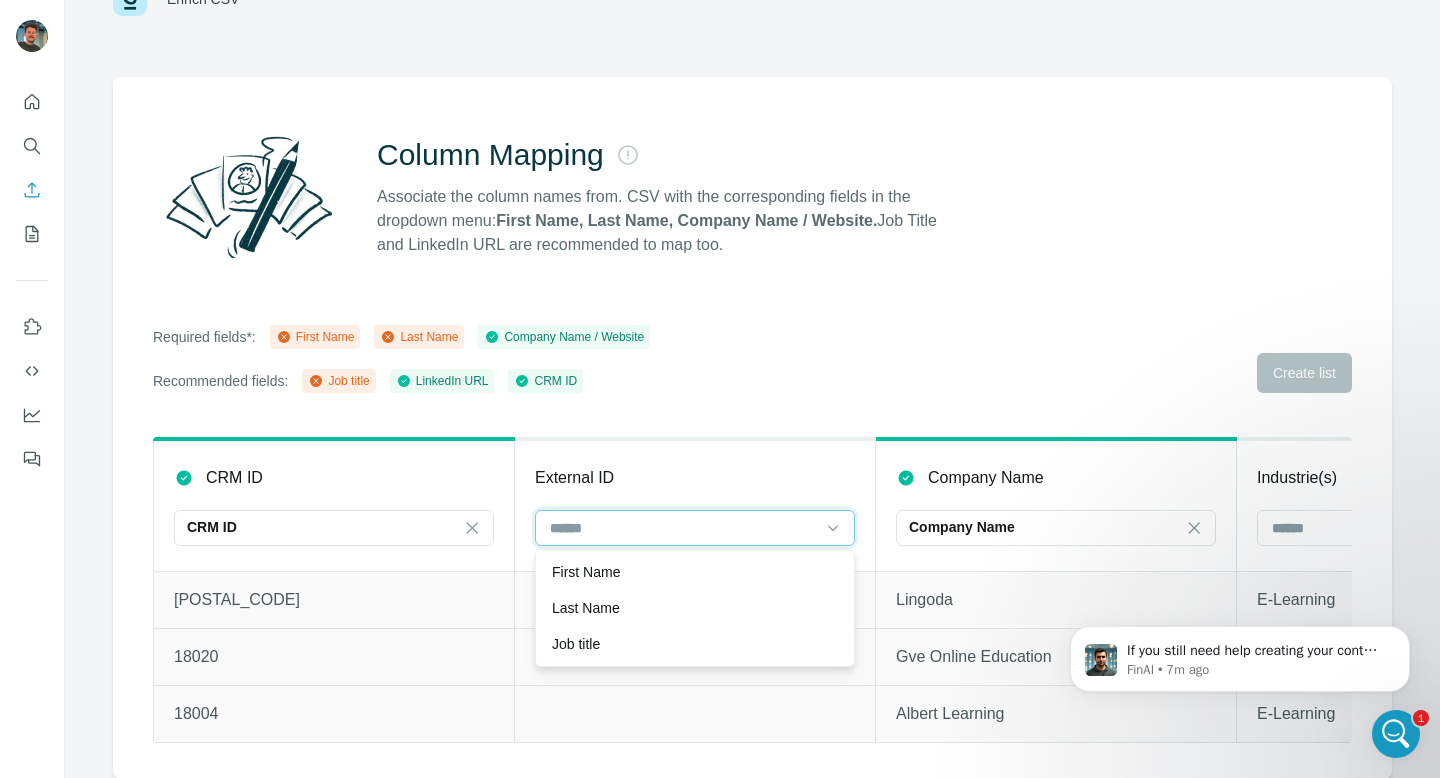 click at bounding box center (683, 528) 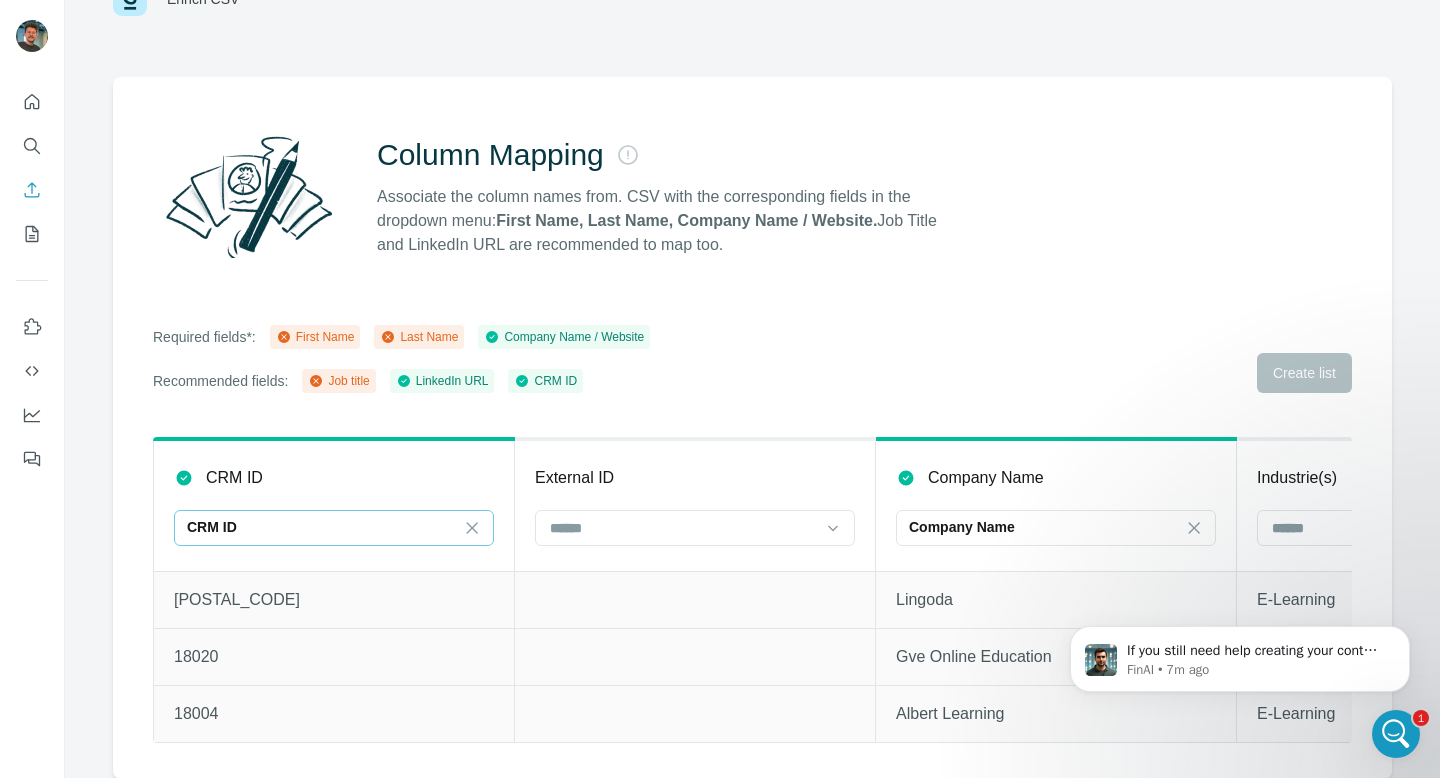click on "CRM ID" at bounding box center (322, 527) 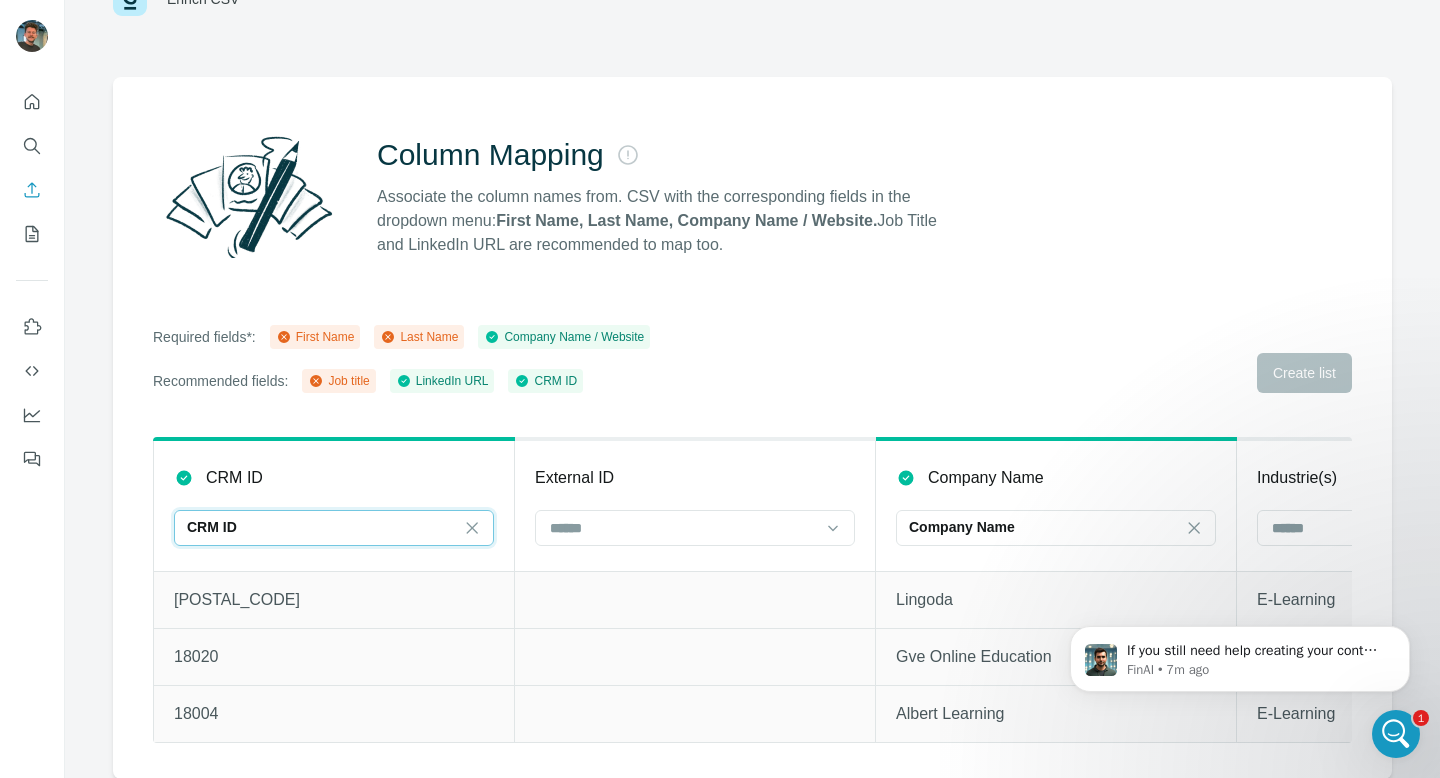 scroll, scrollTop: 0, scrollLeft: 0, axis: both 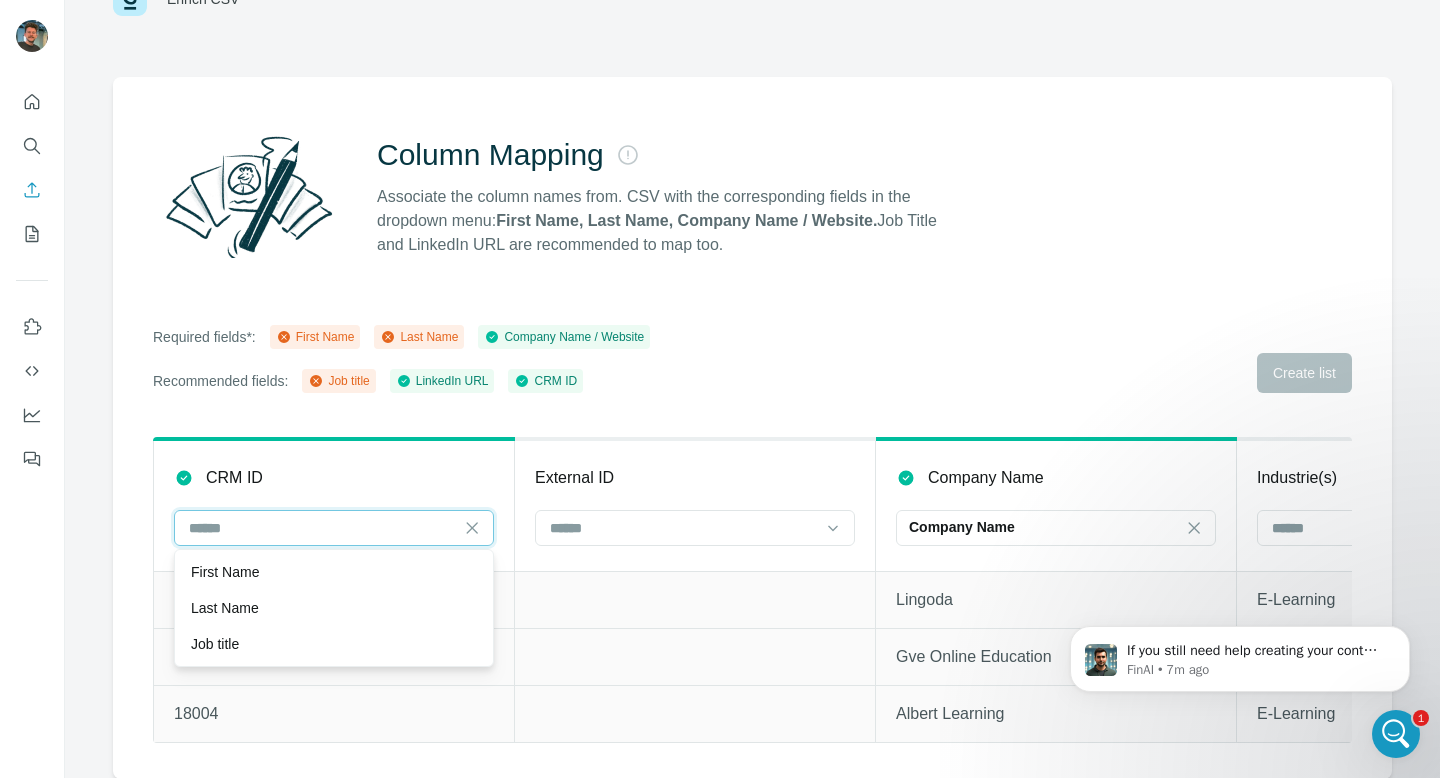click at bounding box center (322, 528) 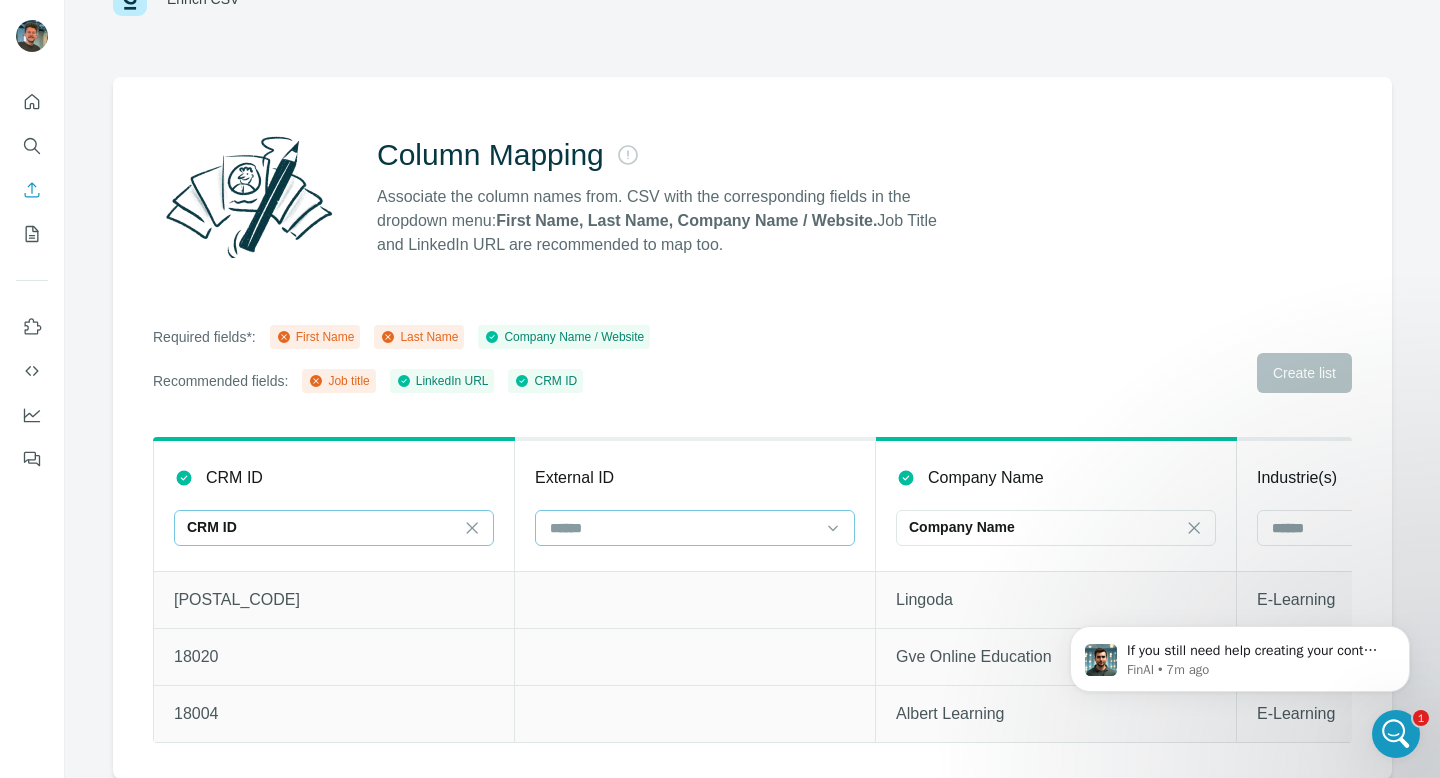 click at bounding box center [683, 528] 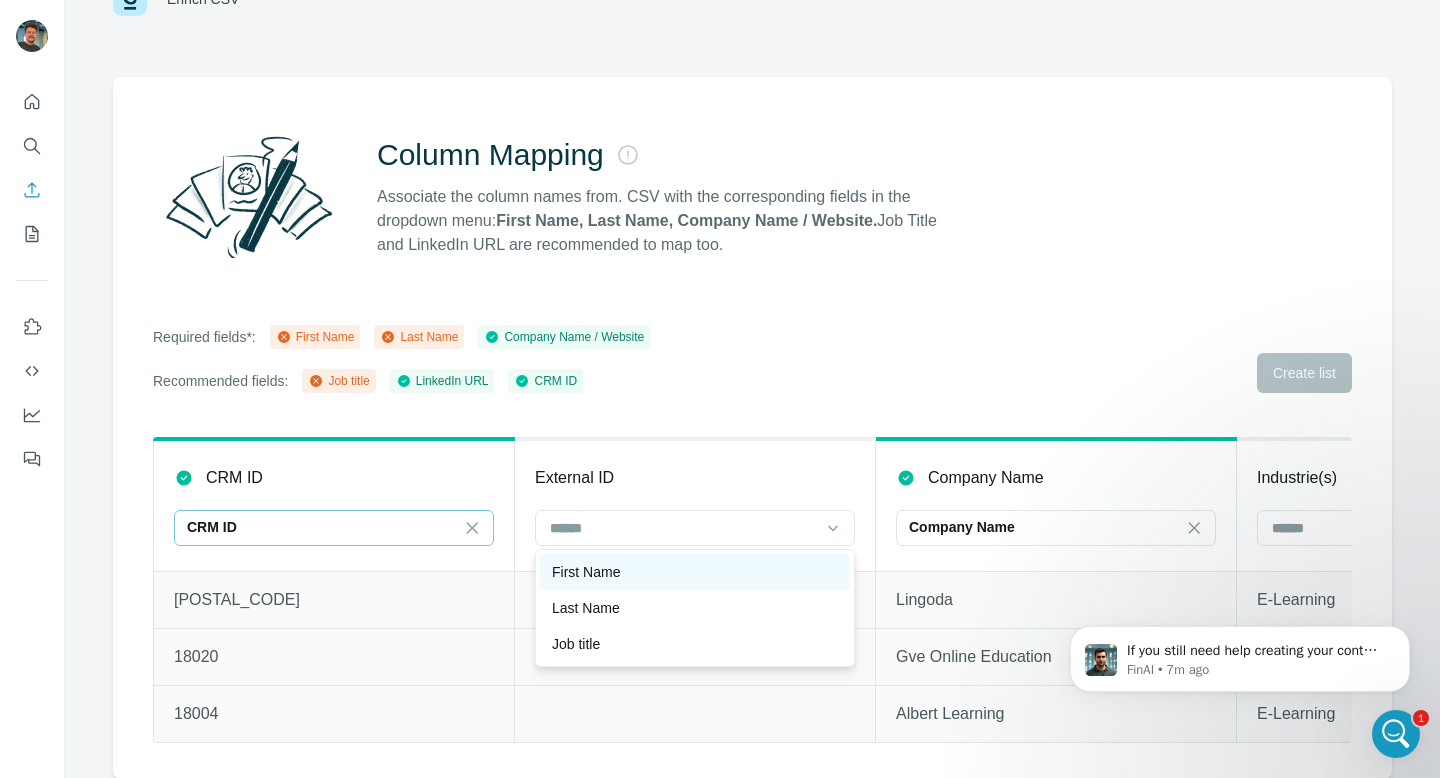 click on "First Name" at bounding box center (695, 572) 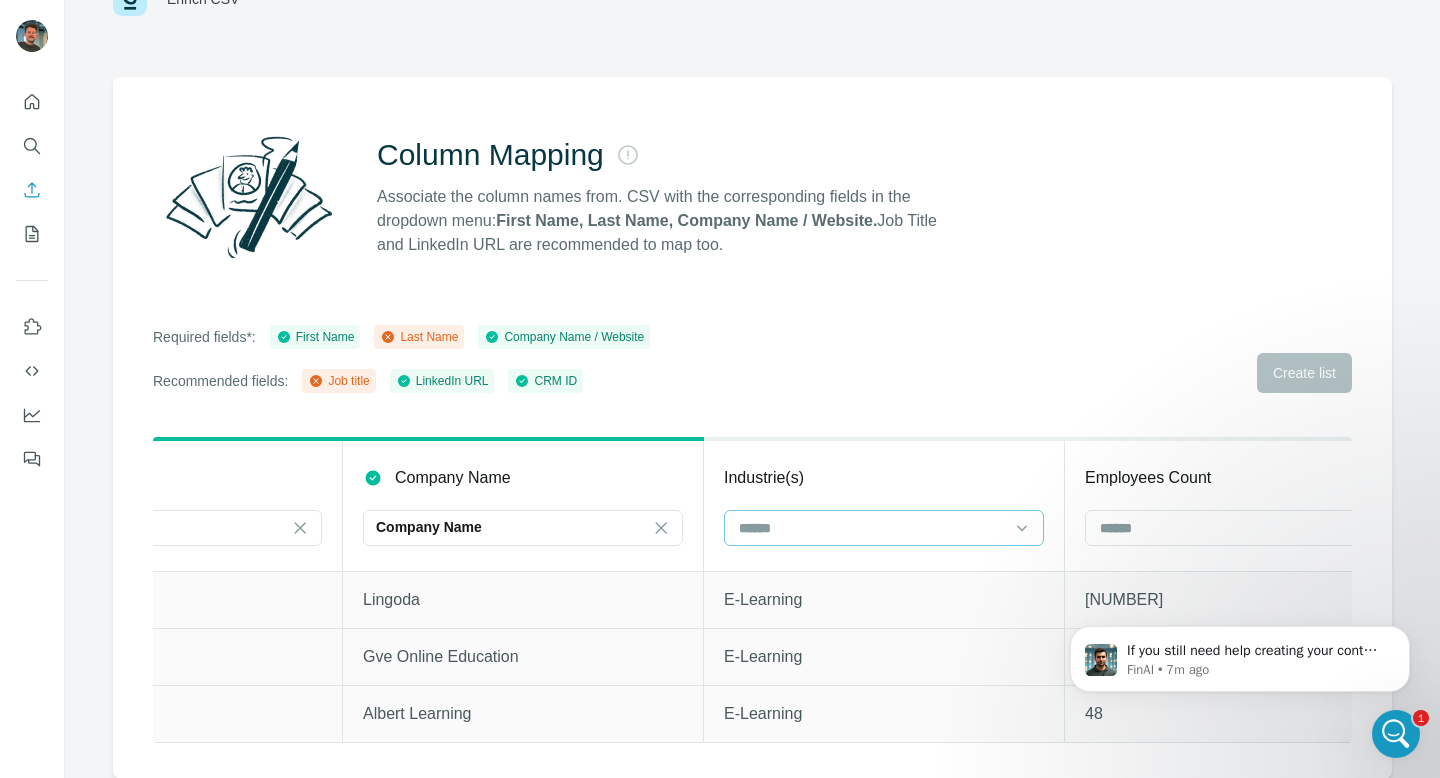 click at bounding box center [872, 528] 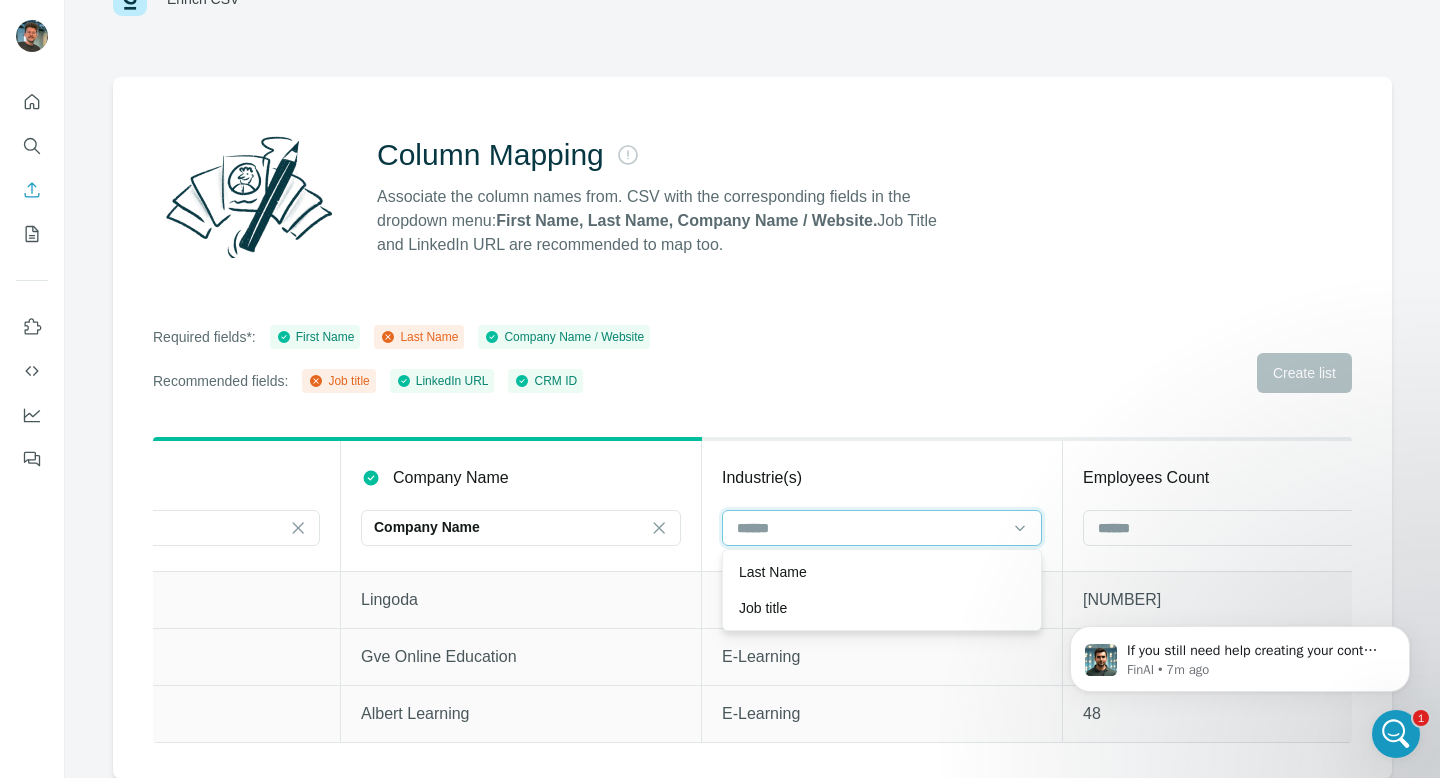 scroll, scrollTop: 0, scrollLeft: 538, axis: horizontal 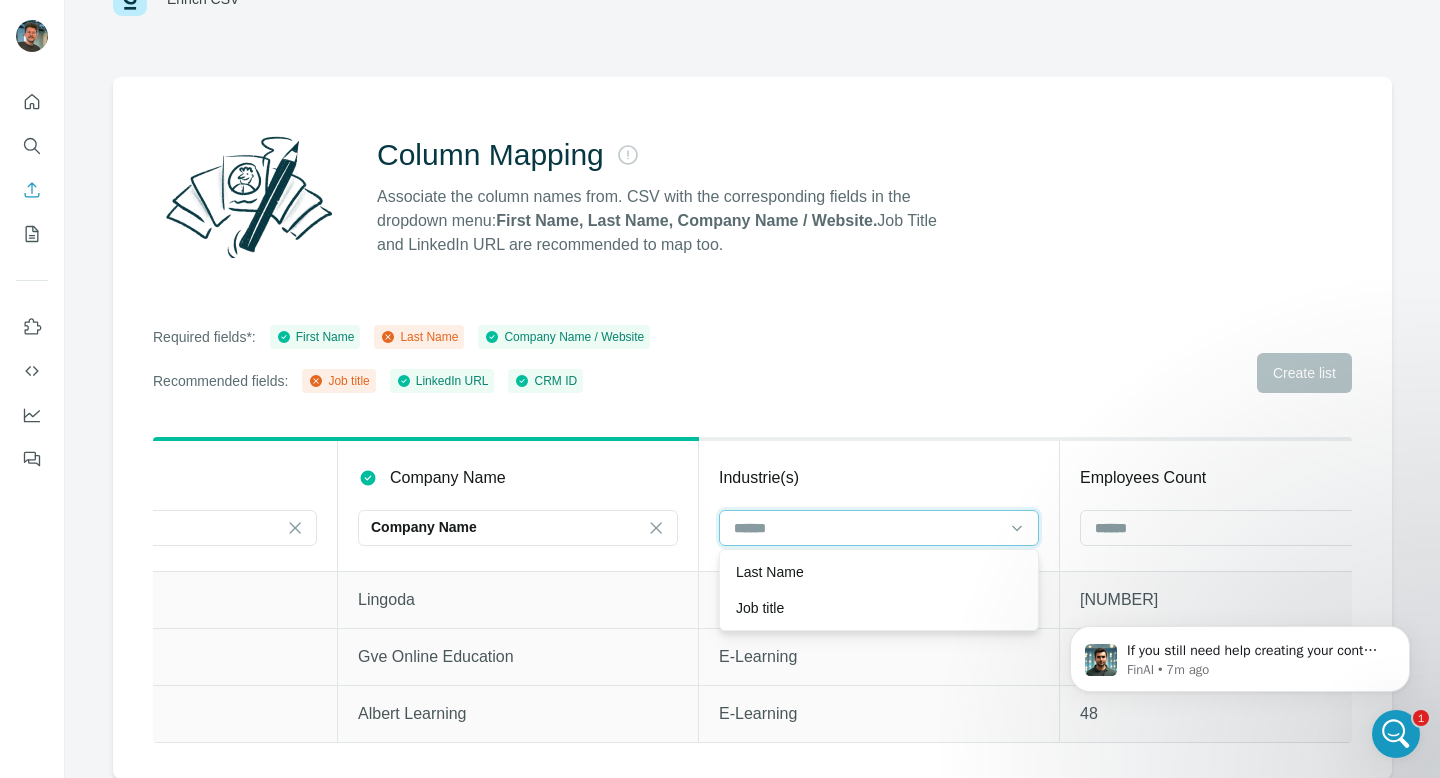 click at bounding box center [867, 528] 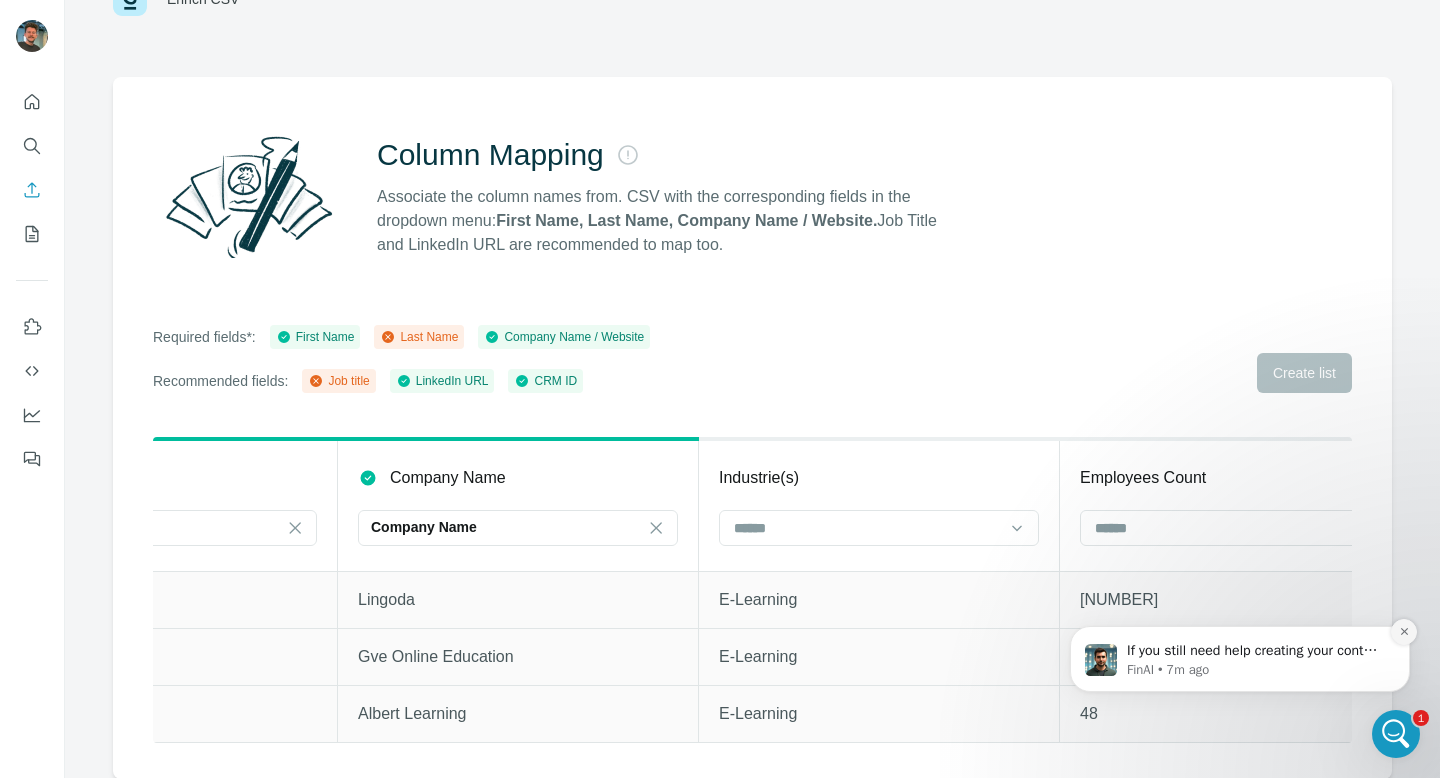 click 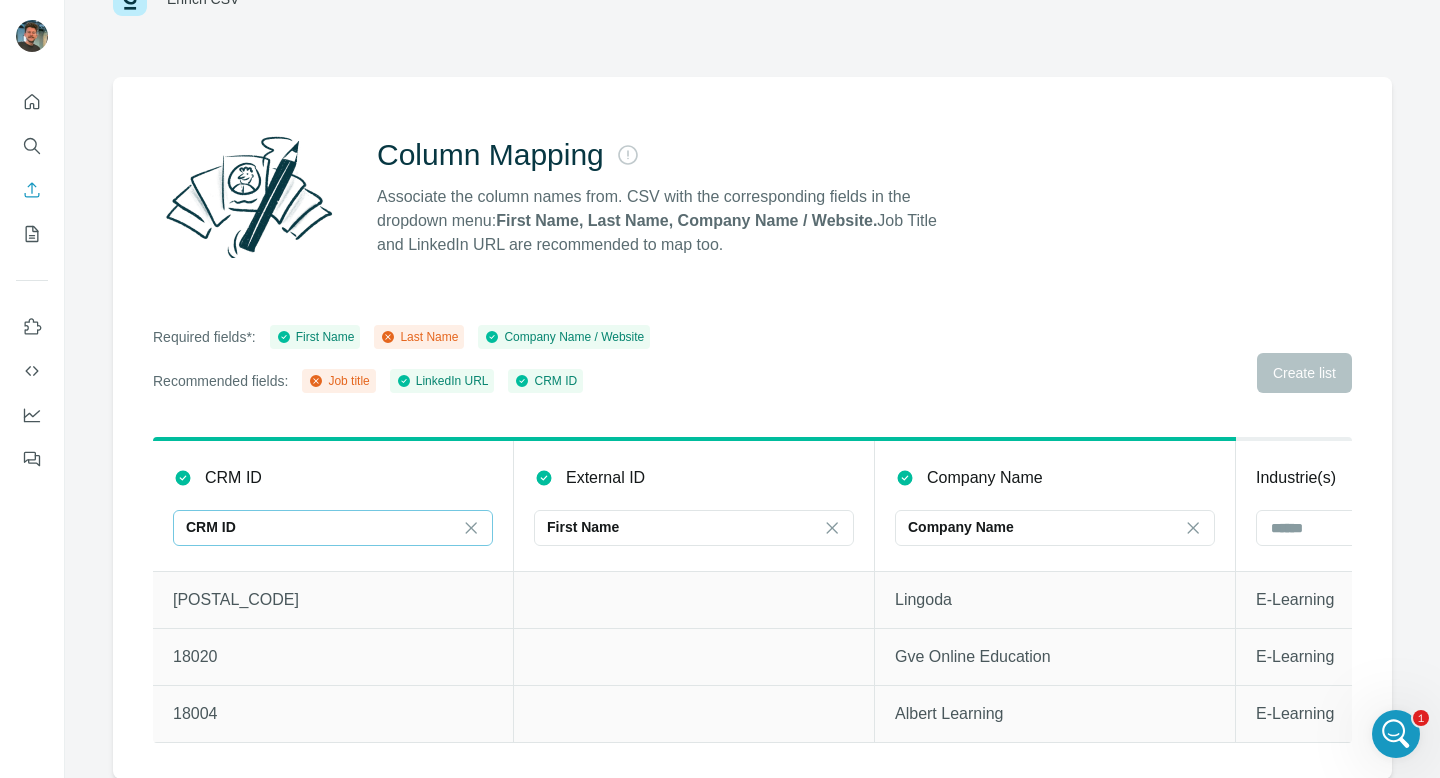 scroll, scrollTop: 0, scrollLeft: 0, axis: both 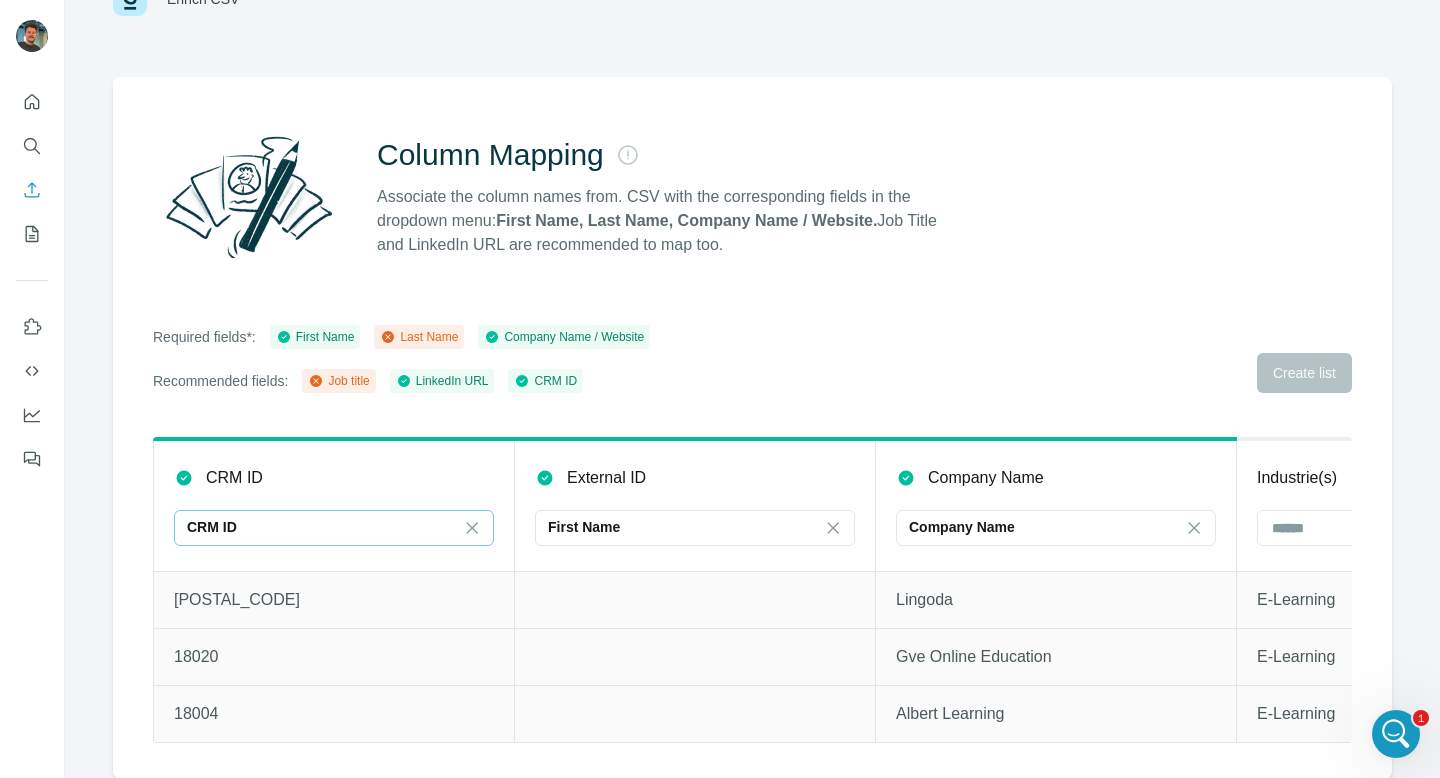 click on "CRM ID" at bounding box center (322, 527) 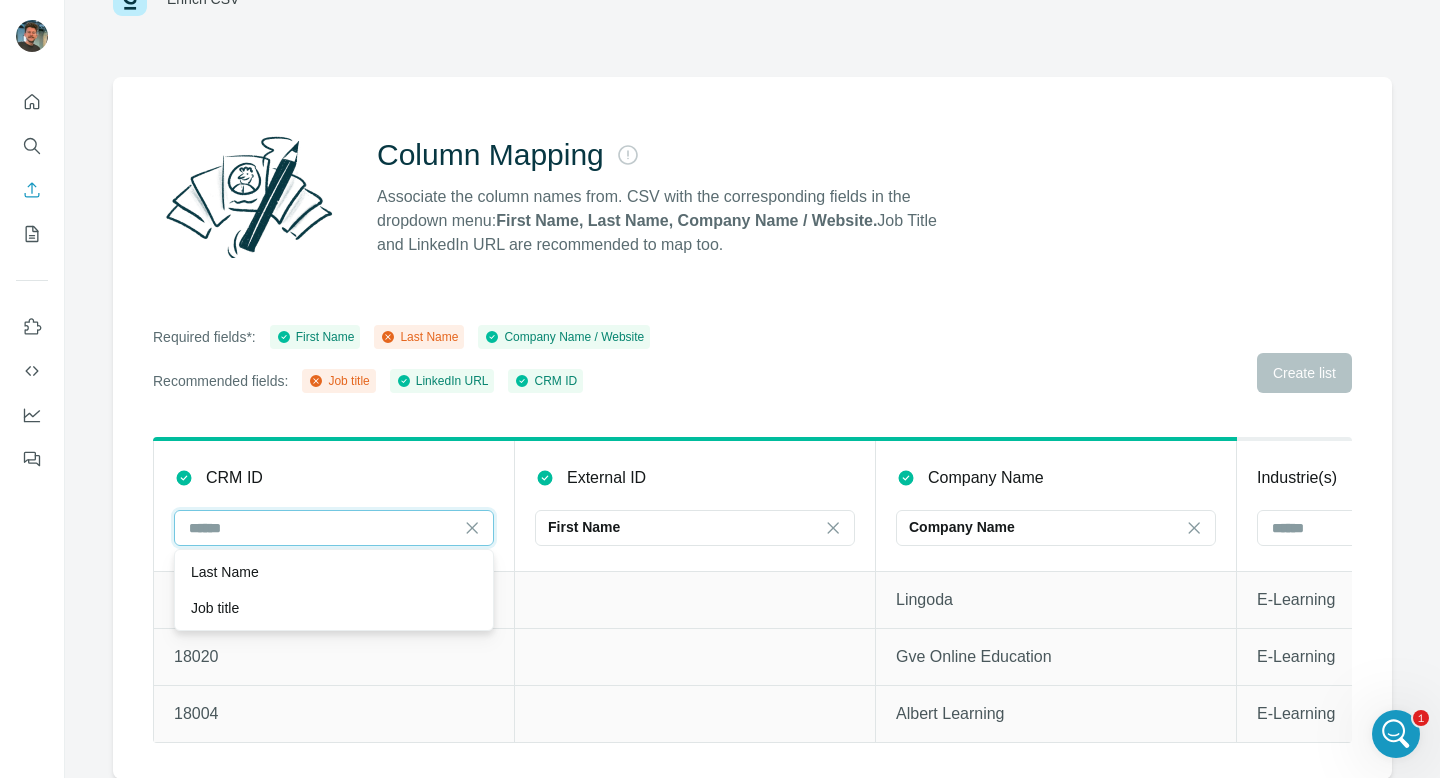 scroll, scrollTop: 0, scrollLeft: 0, axis: both 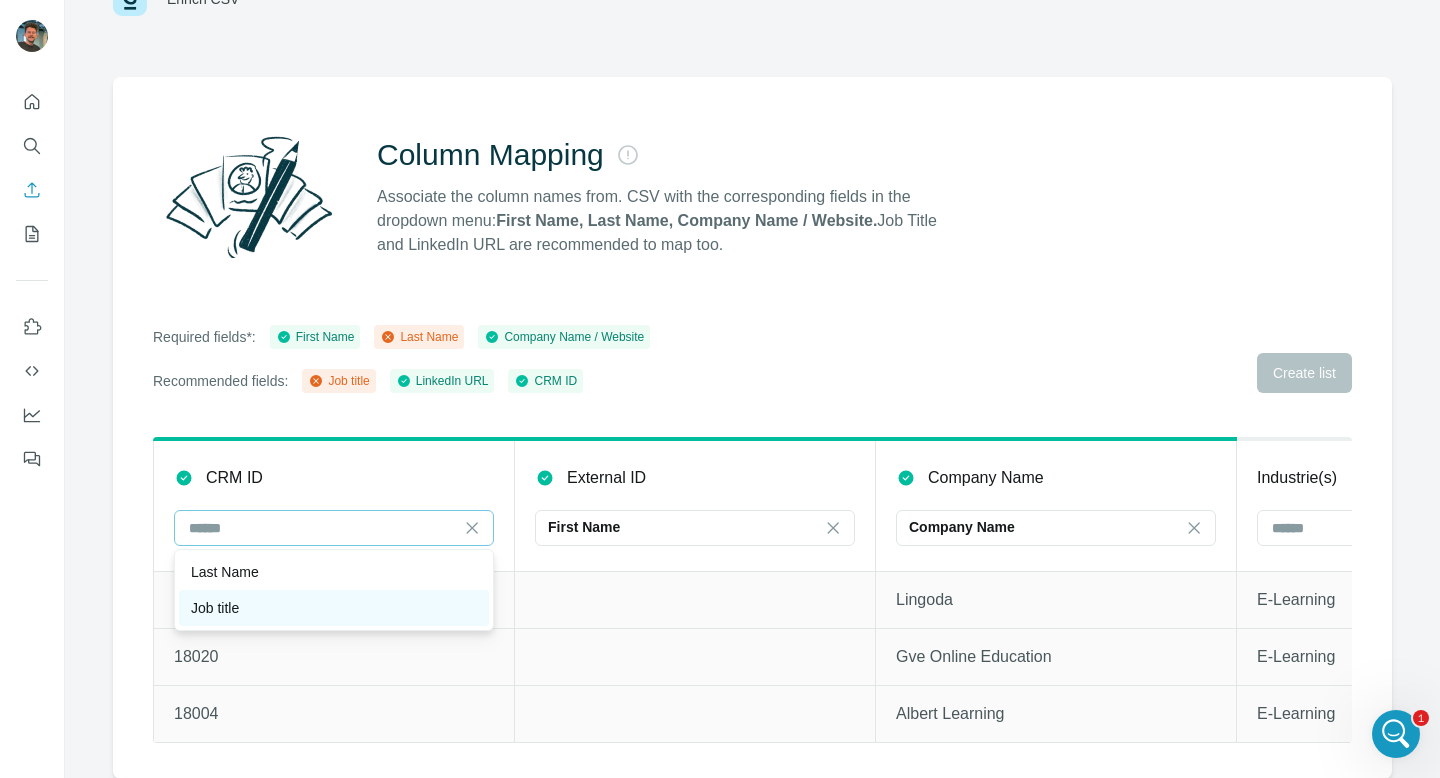 click on "Job title" at bounding box center [334, 608] 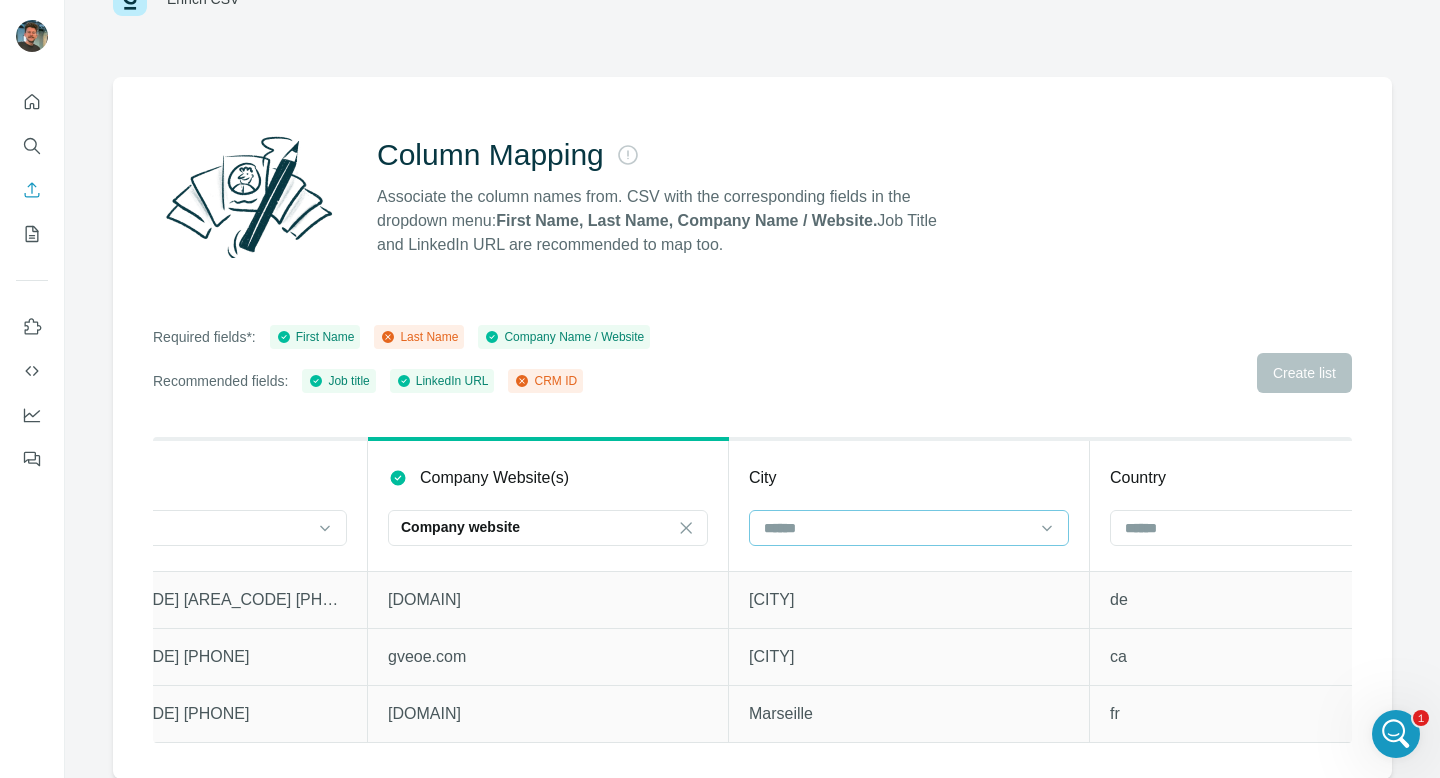 scroll, scrollTop: 0, scrollLeft: 1953, axis: horizontal 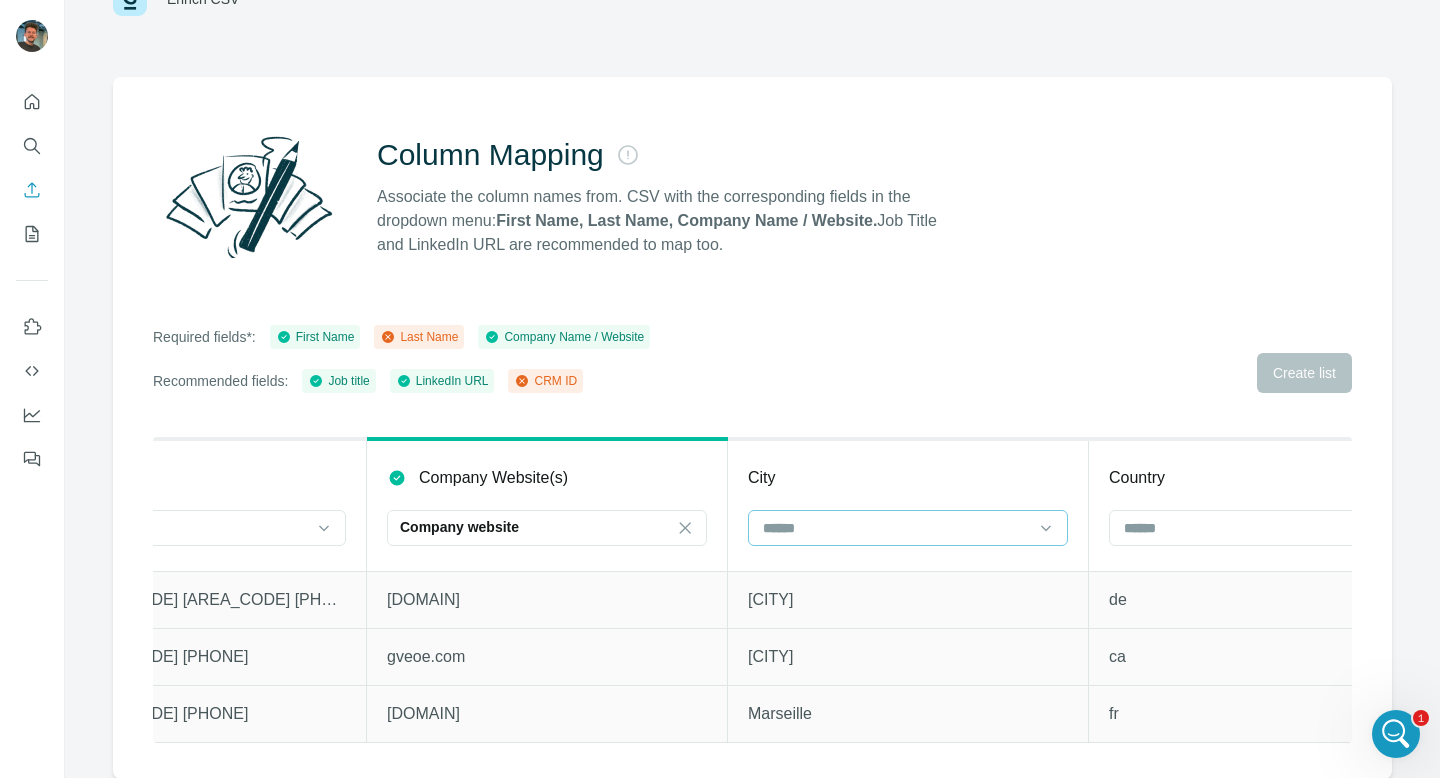 click at bounding box center (896, 528) 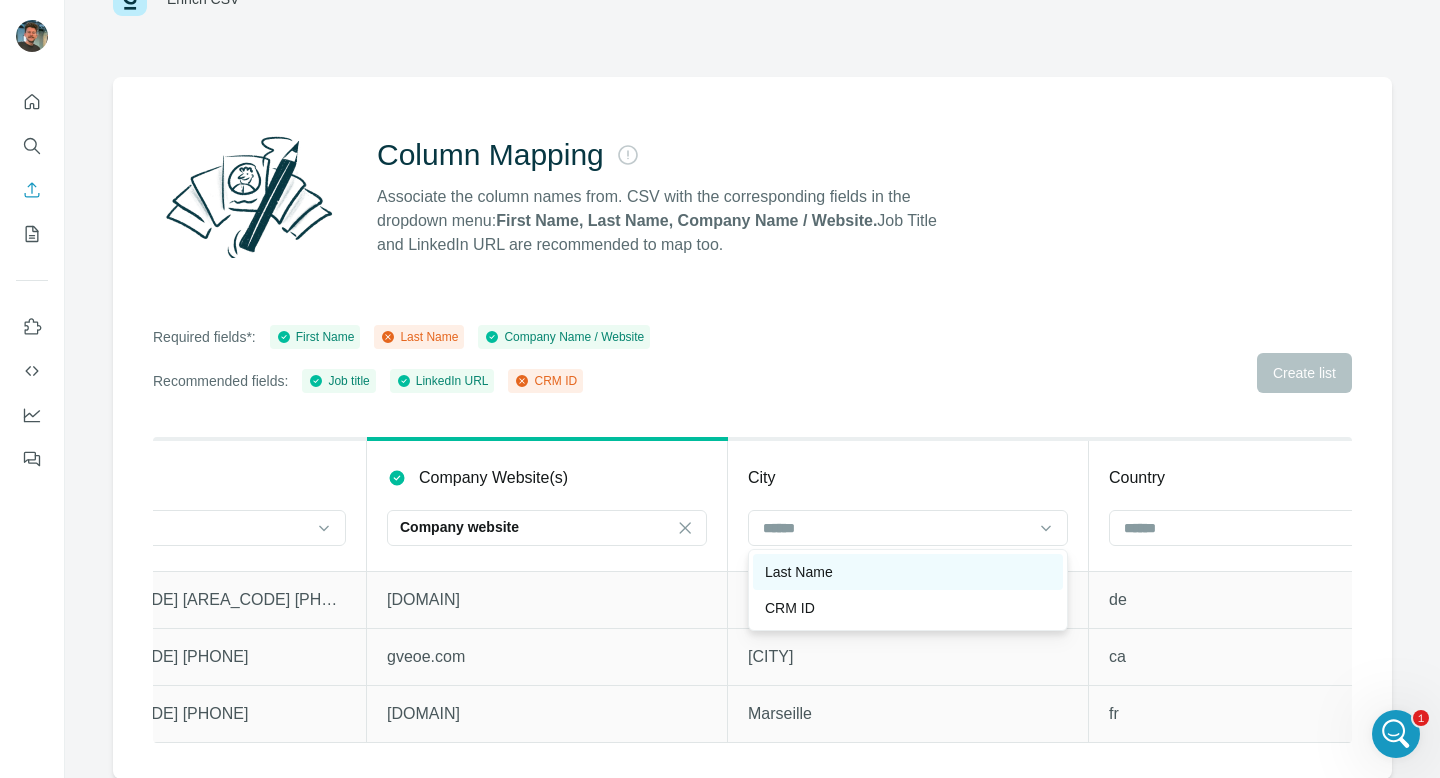 click on "Last Name" at bounding box center (908, 572) 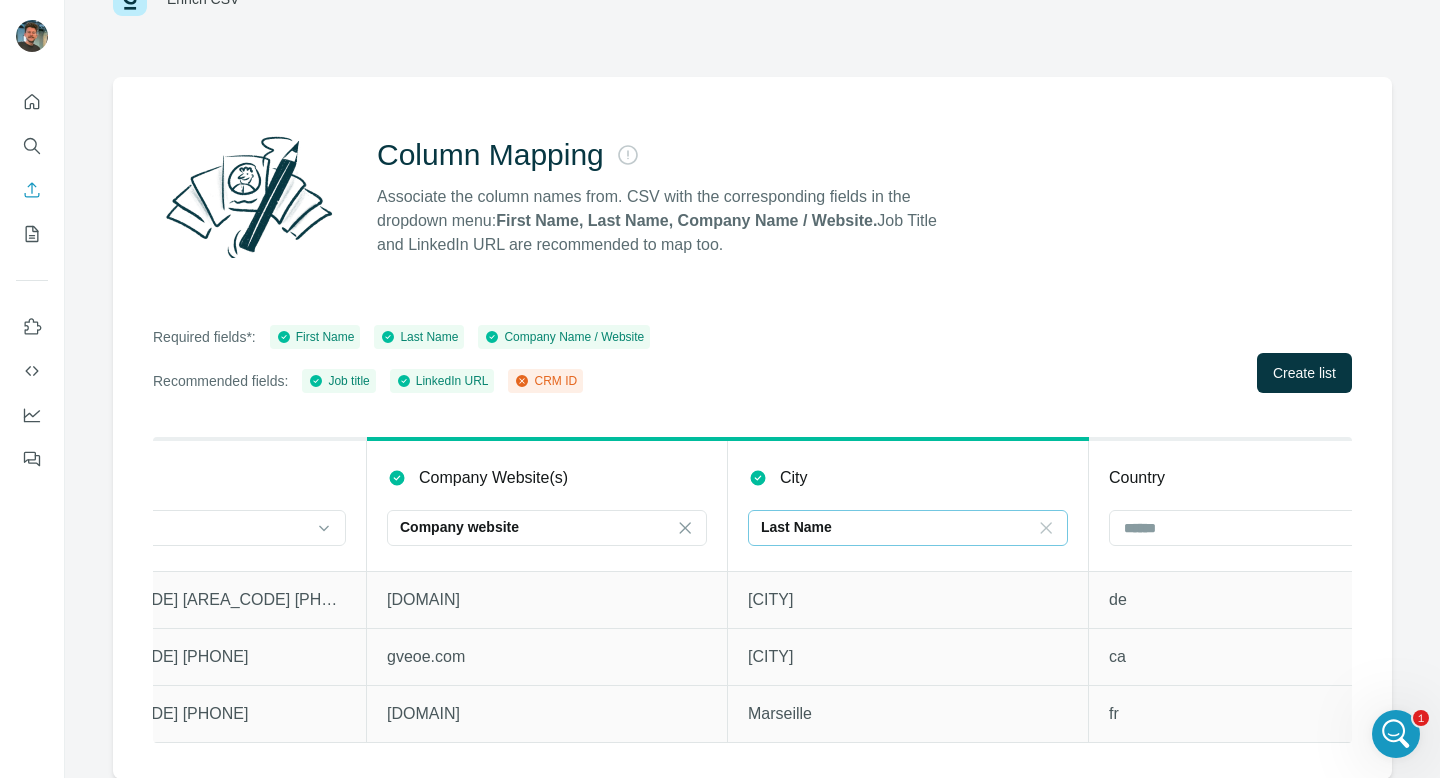 click 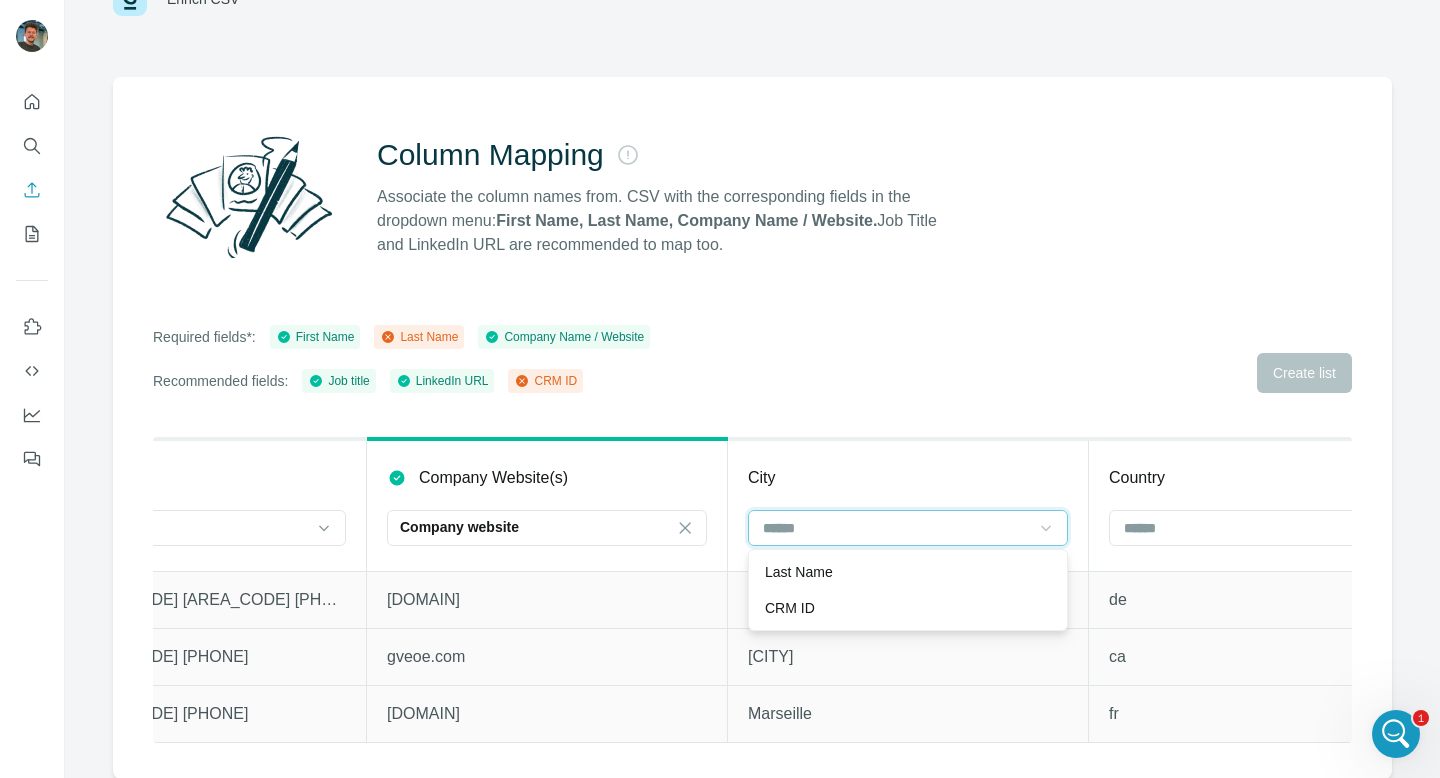 scroll, scrollTop: 0, scrollLeft: 0, axis: both 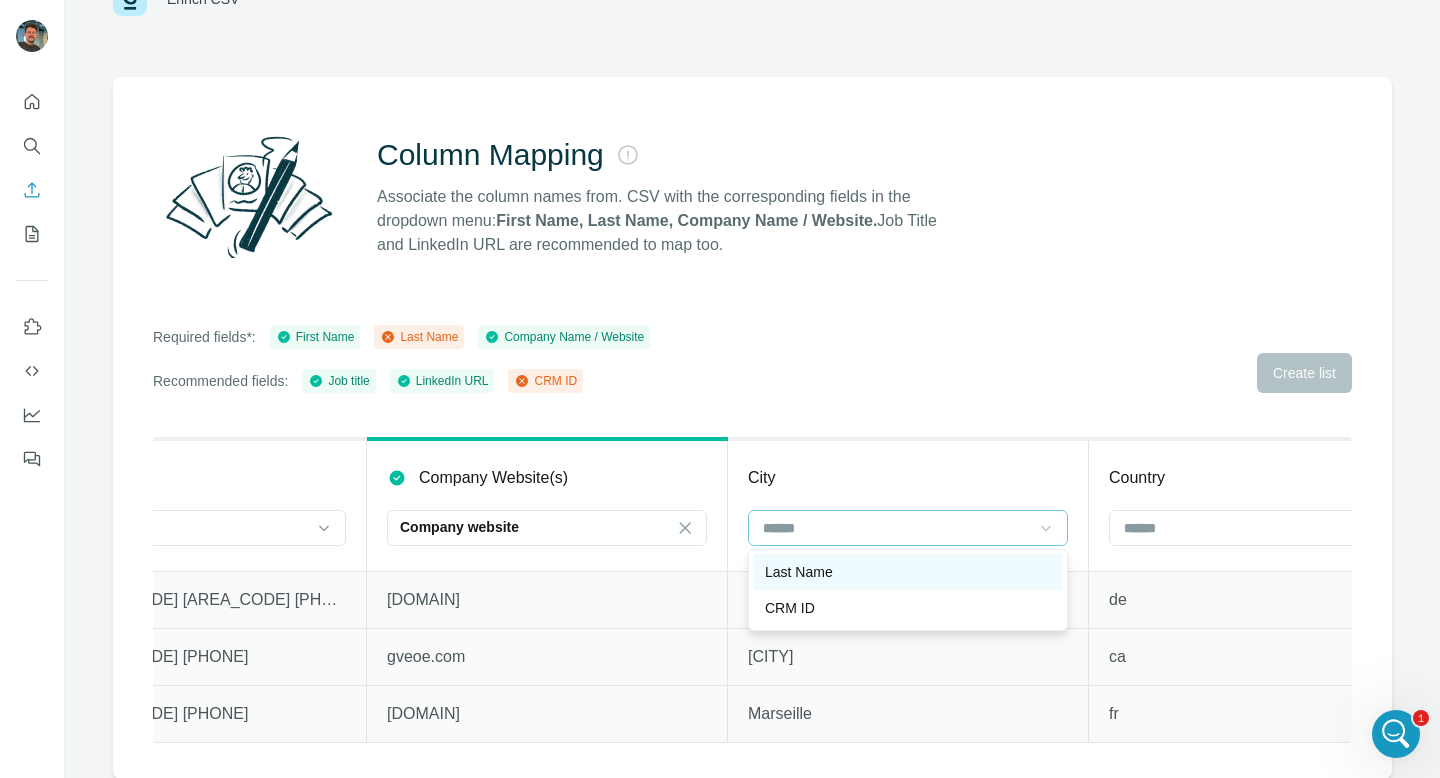 click on "Last Name" at bounding box center (908, 572) 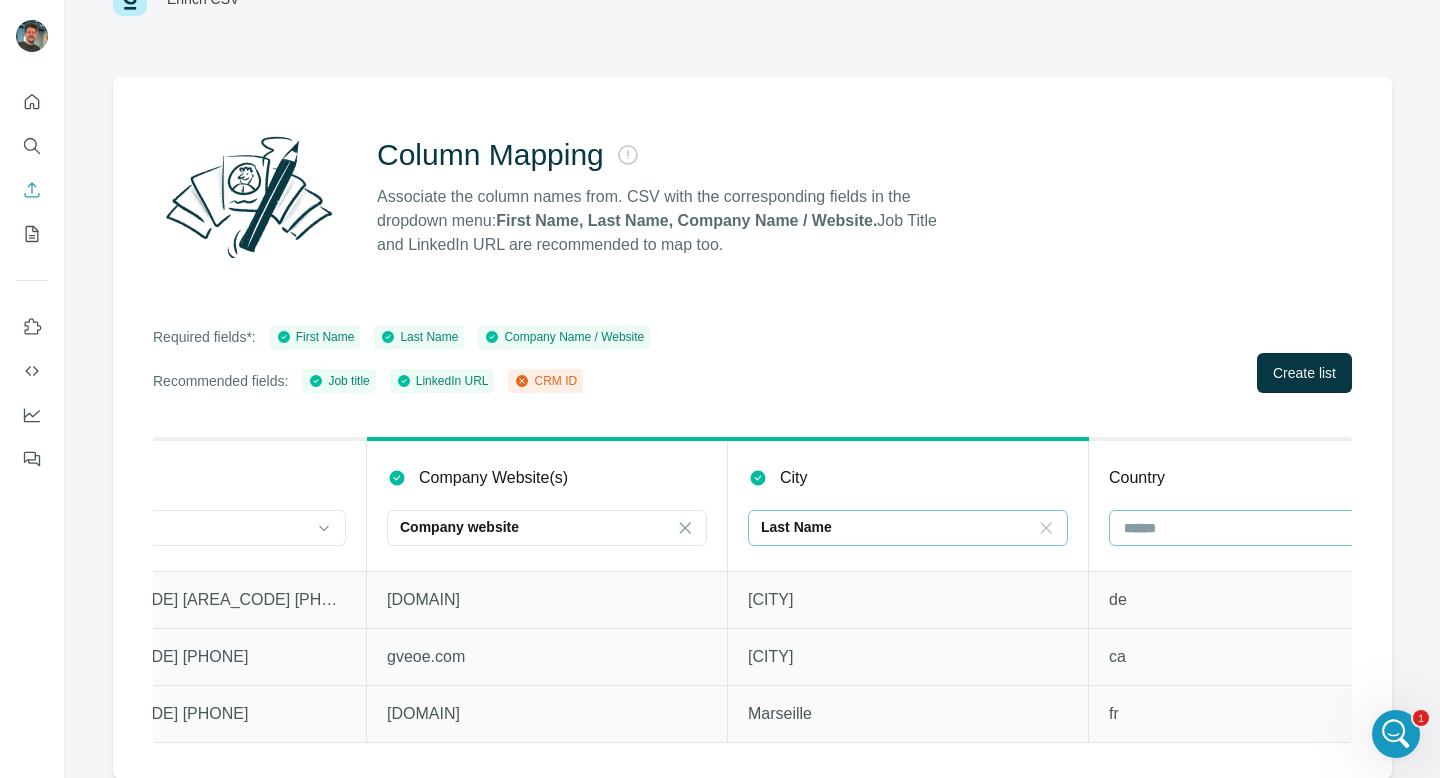 click at bounding box center [1257, 528] 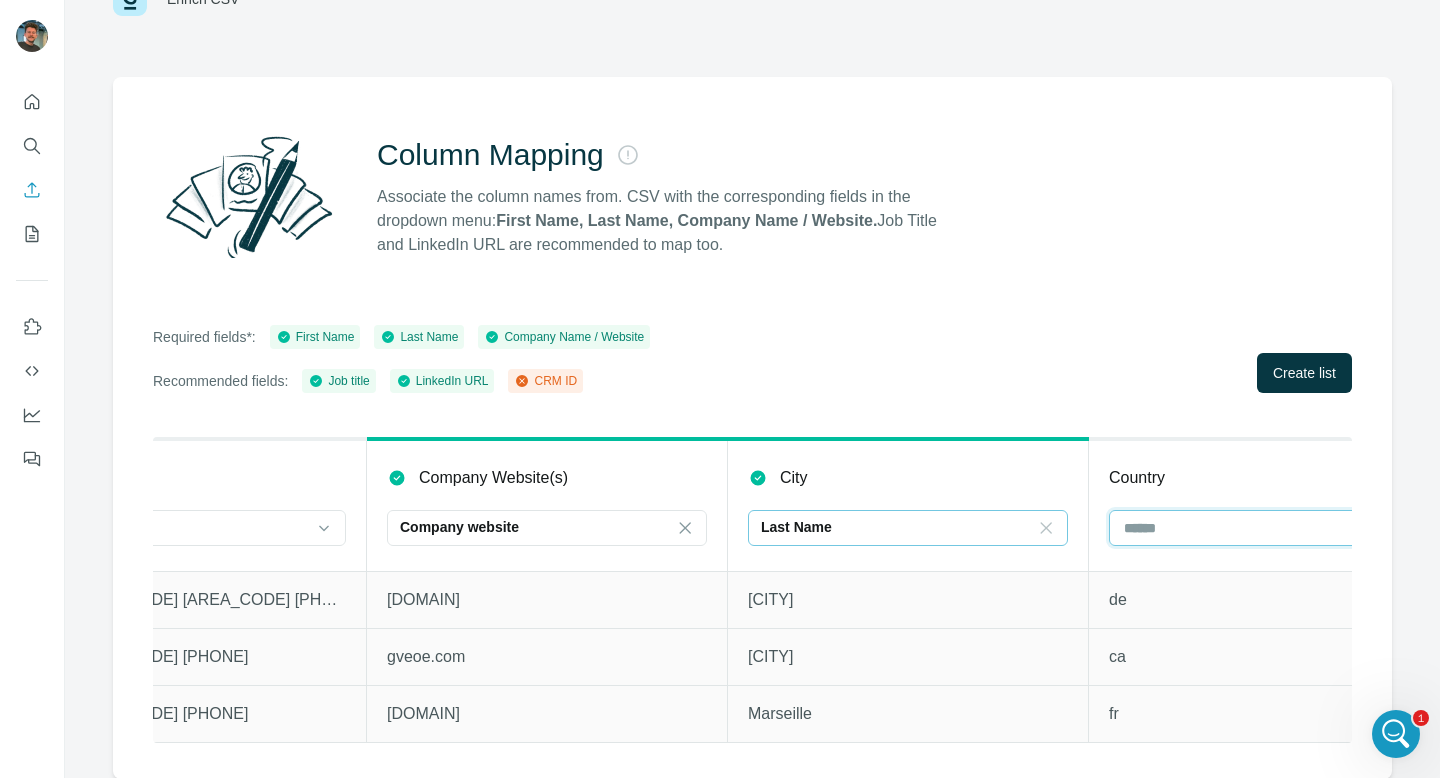 scroll, scrollTop: 0, scrollLeft: 1993, axis: horizontal 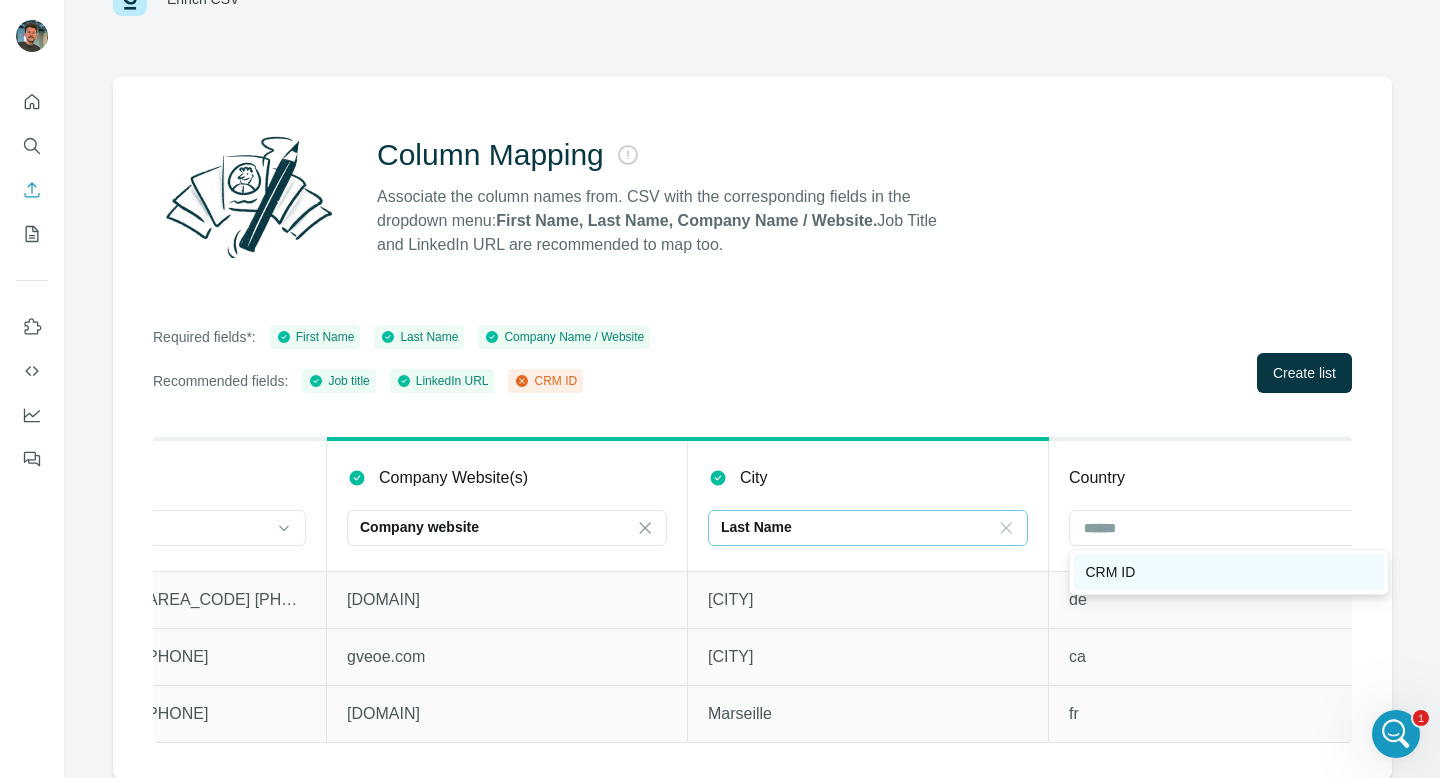 click on "CRM ID" at bounding box center [1229, 572] 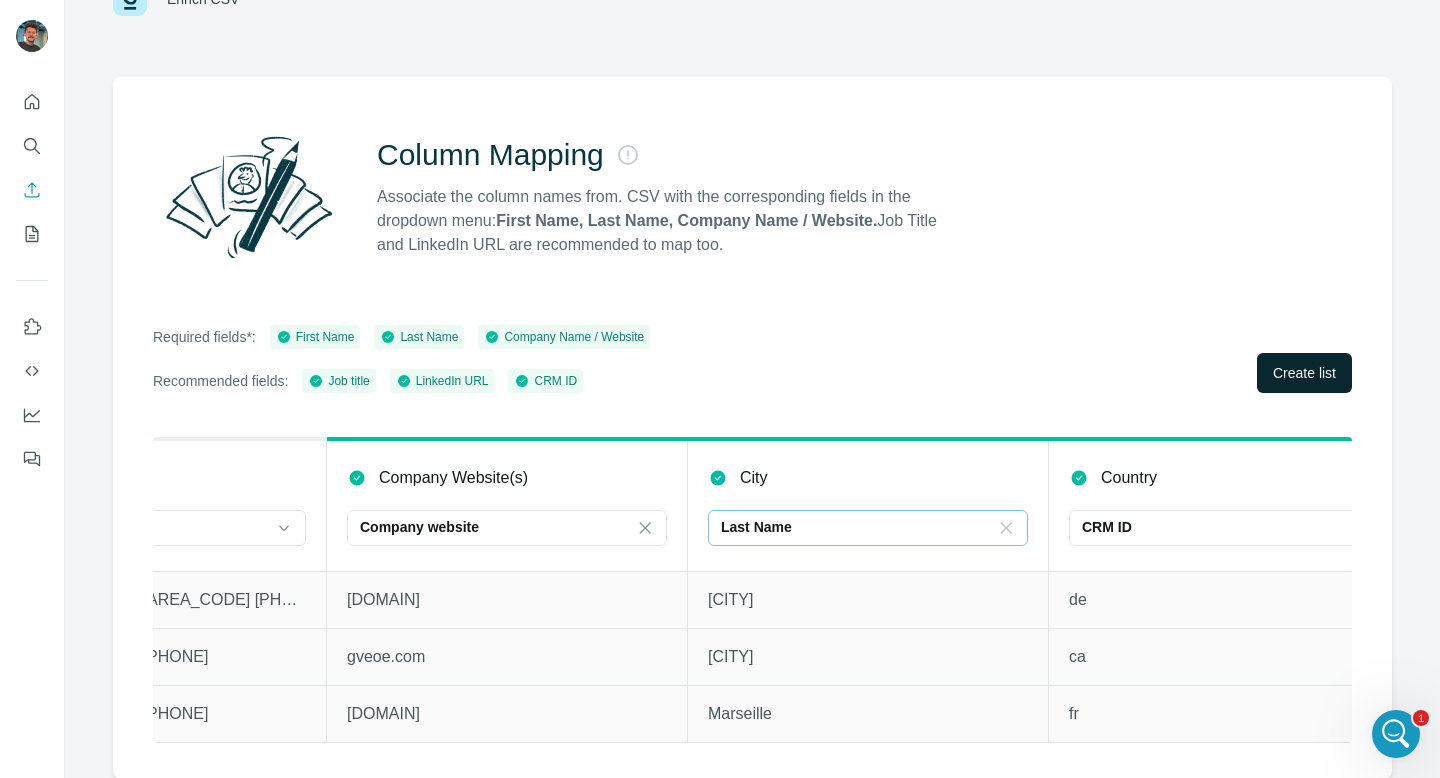 click on "Create list" at bounding box center (1304, 373) 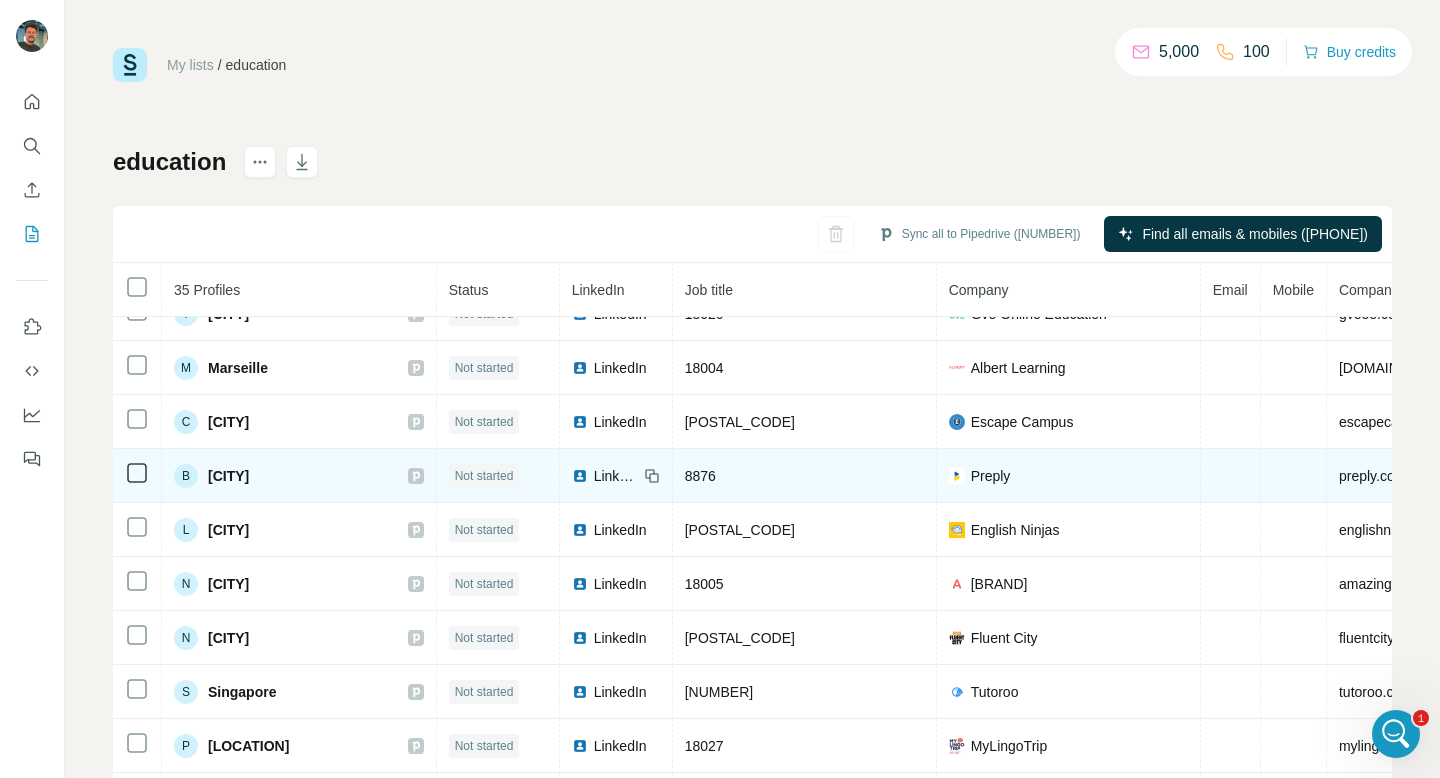 scroll, scrollTop: 0, scrollLeft: 0, axis: both 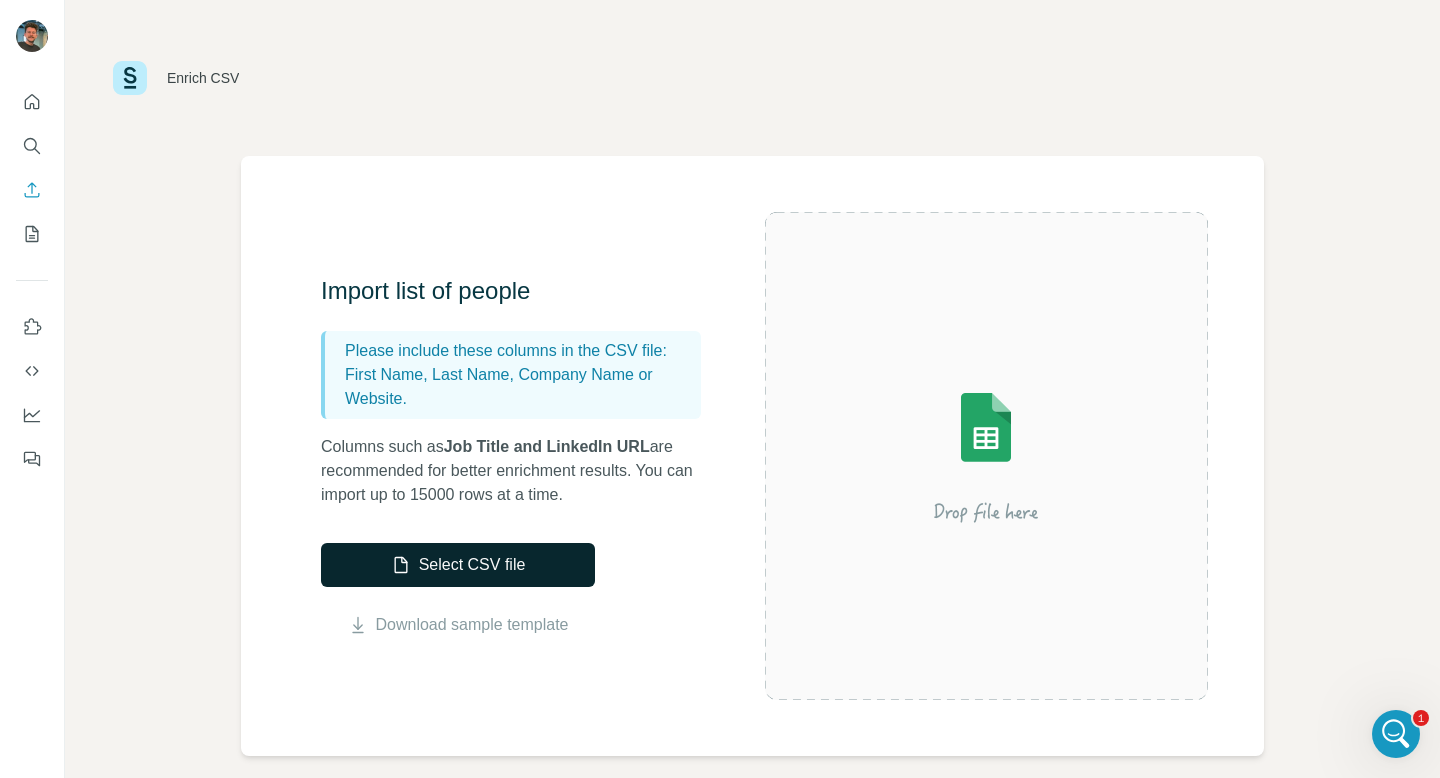 click on "Select CSV file" at bounding box center (458, 565) 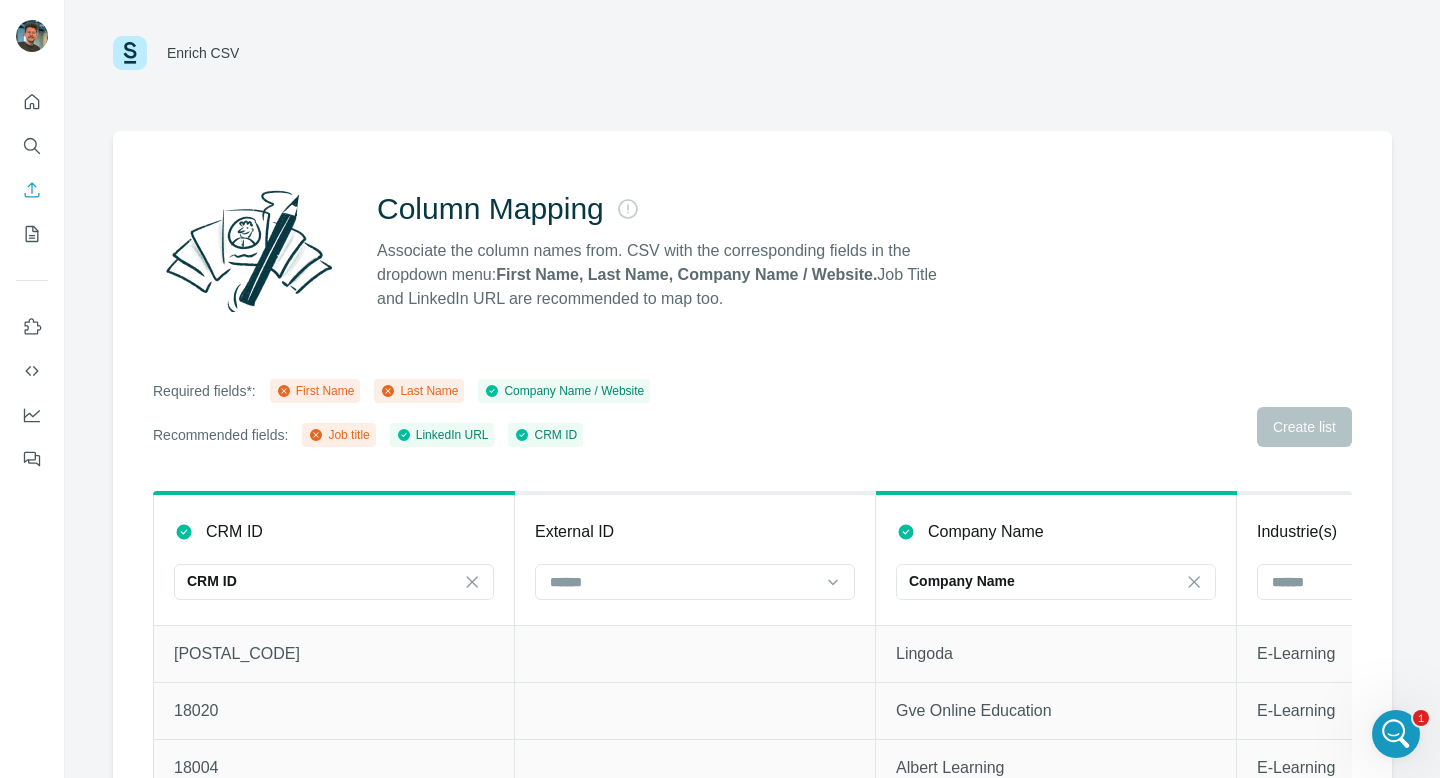 scroll, scrollTop: 79, scrollLeft: 0, axis: vertical 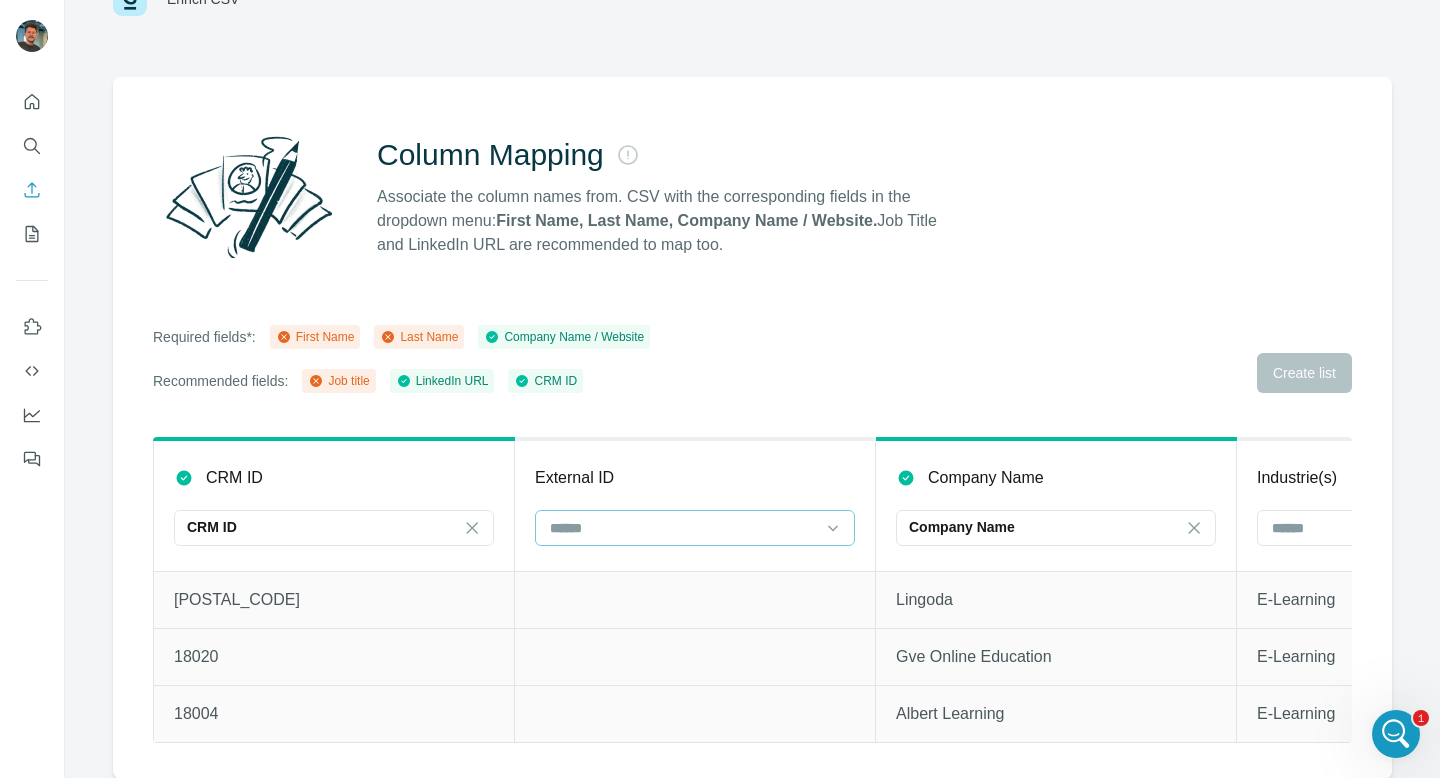 click at bounding box center [683, 528] 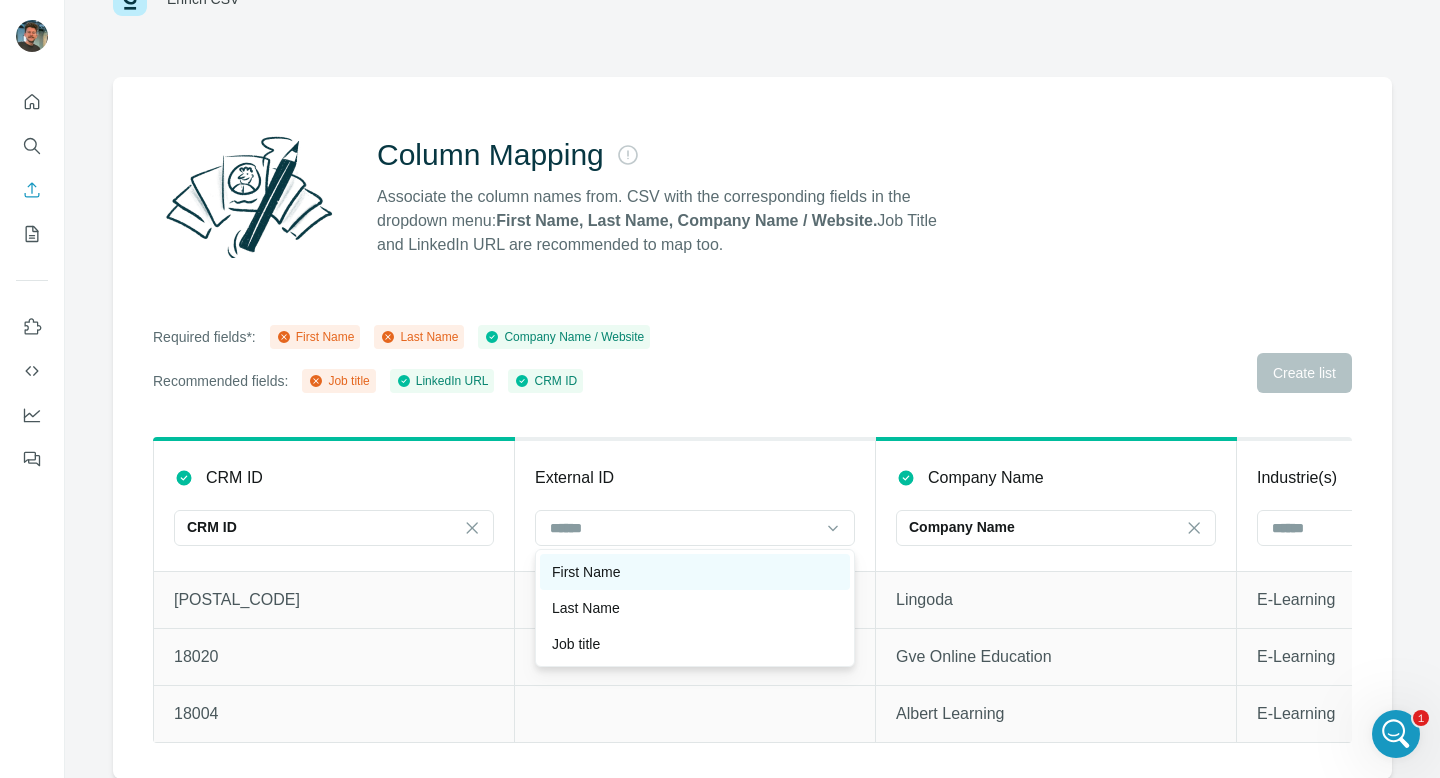 click on "First Name" at bounding box center [695, 572] 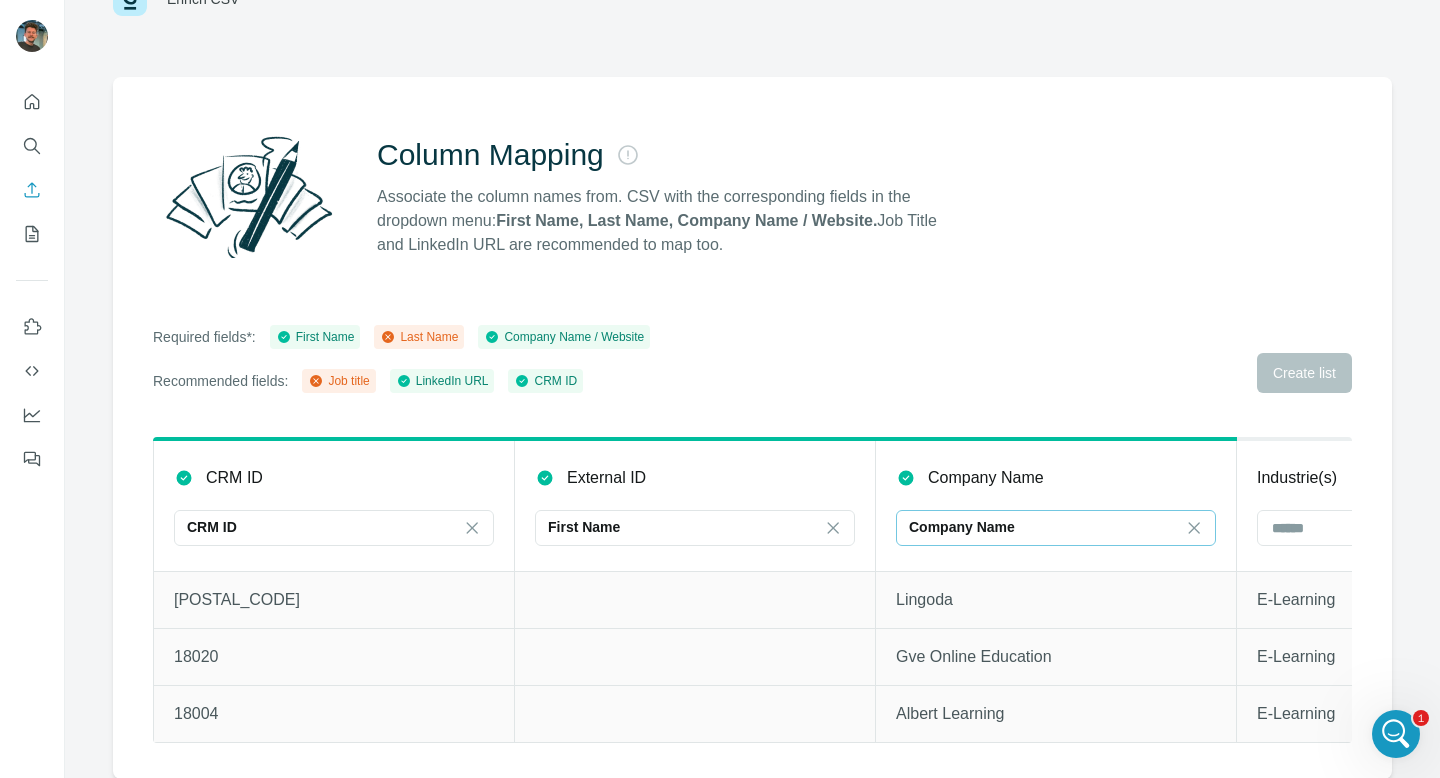 click on "Company Name" at bounding box center [1044, 527] 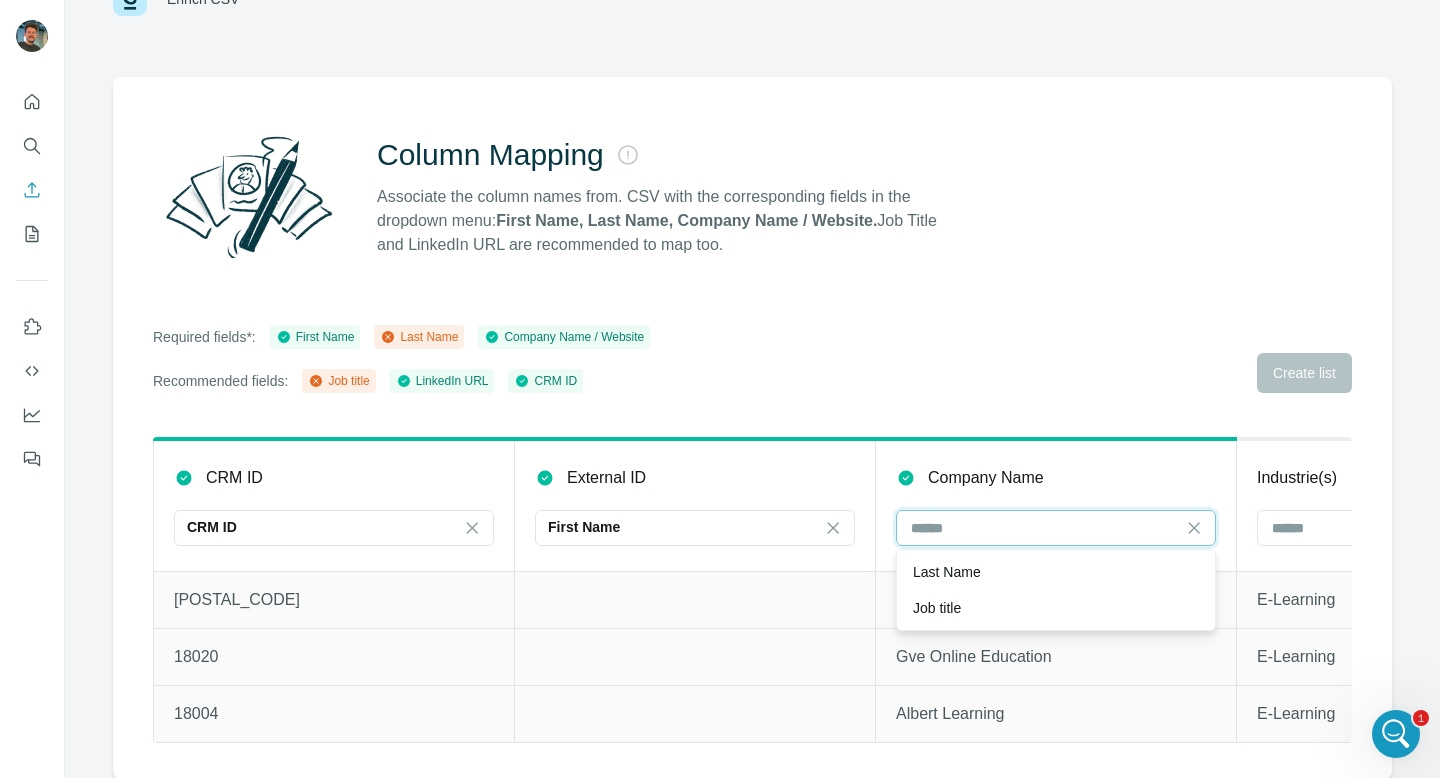scroll, scrollTop: 0, scrollLeft: 0, axis: both 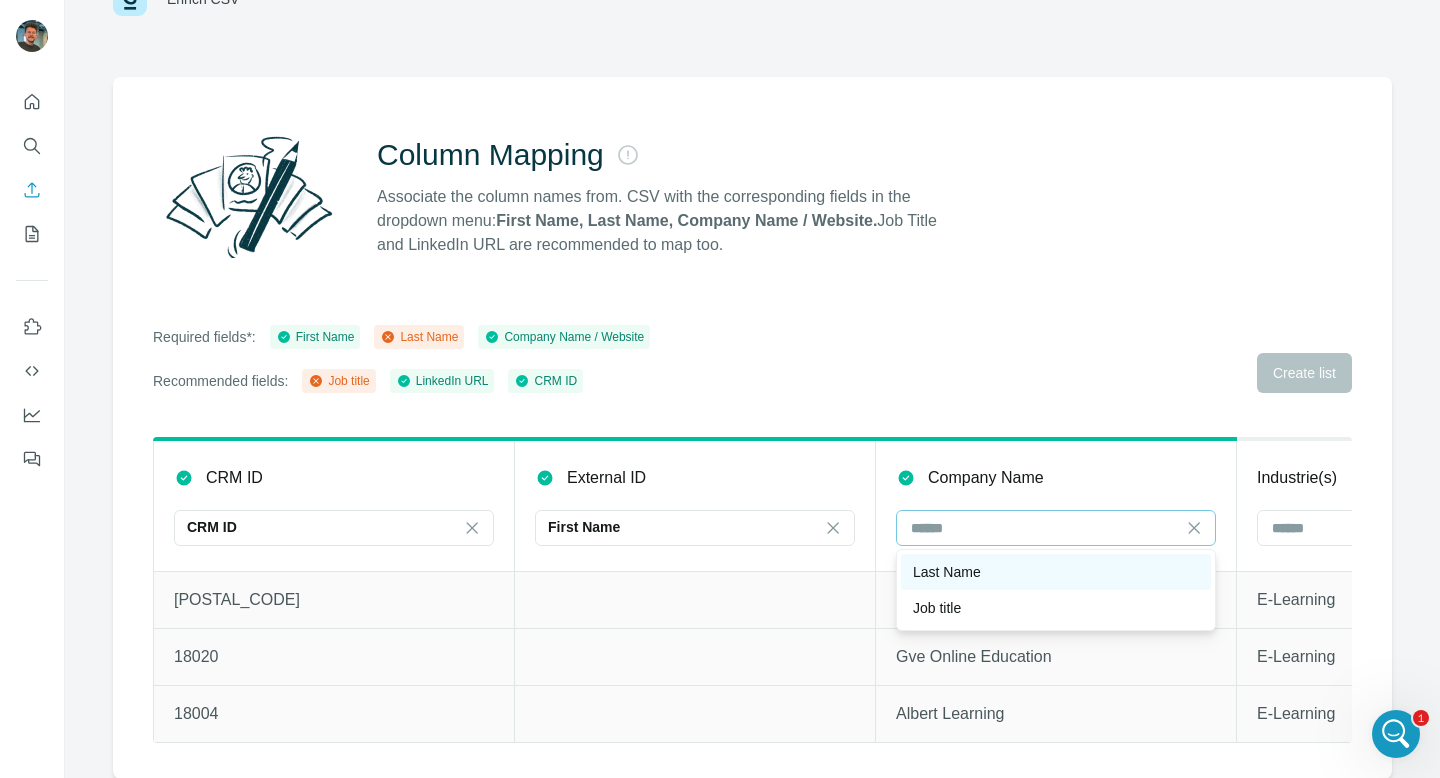 click on "Last Name" at bounding box center (1056, 572) 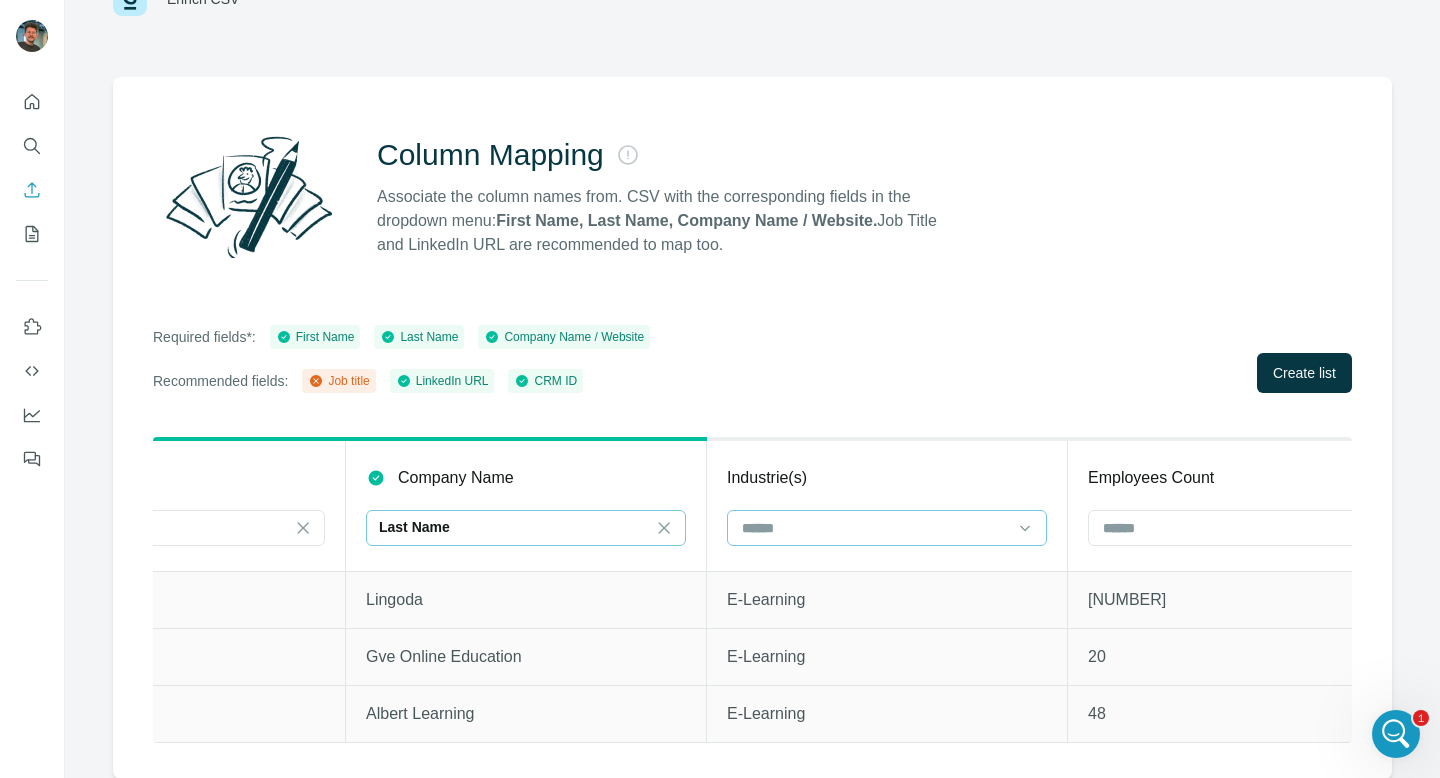 scroll, scrollTop: 0, scrollLeft: 554, axis: horizontal 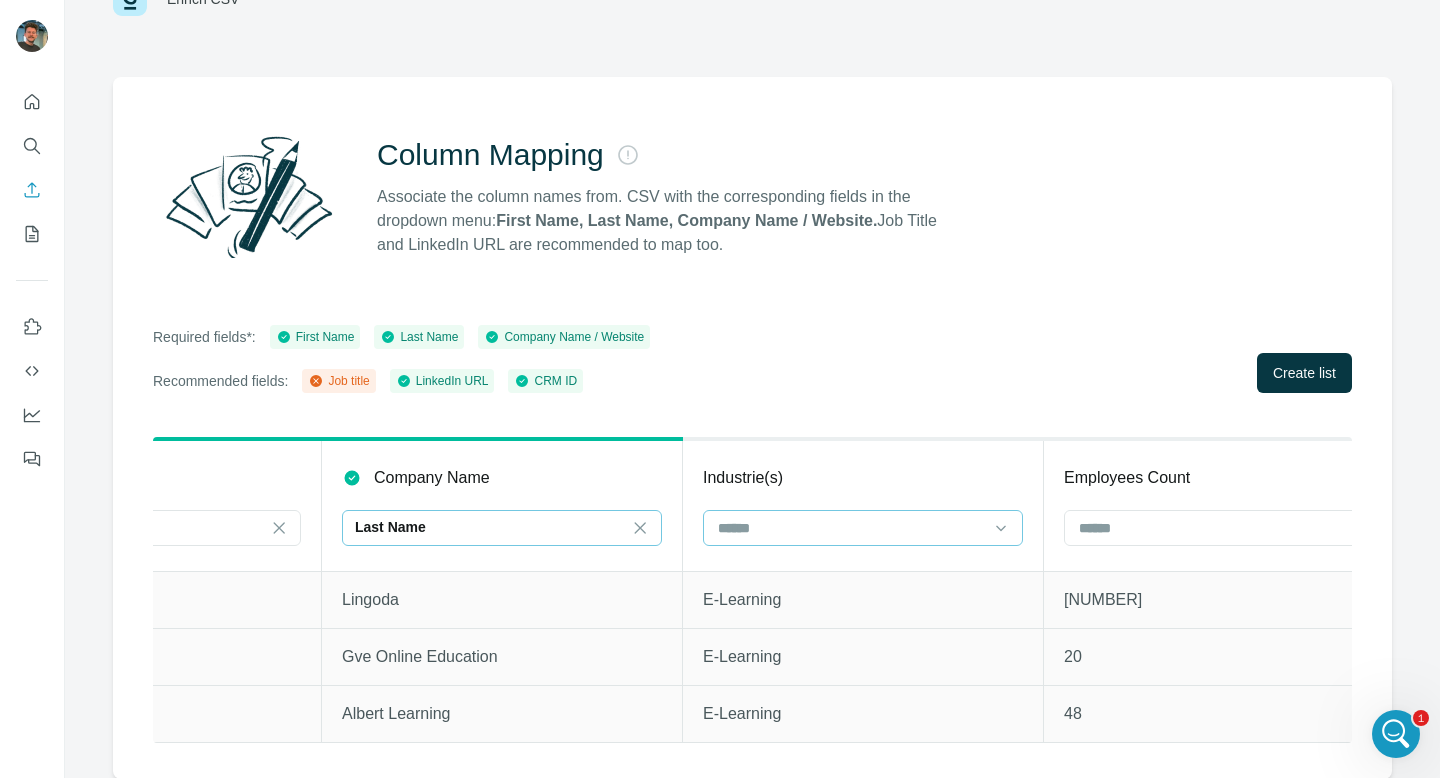 click at bounding box center [851, 528] 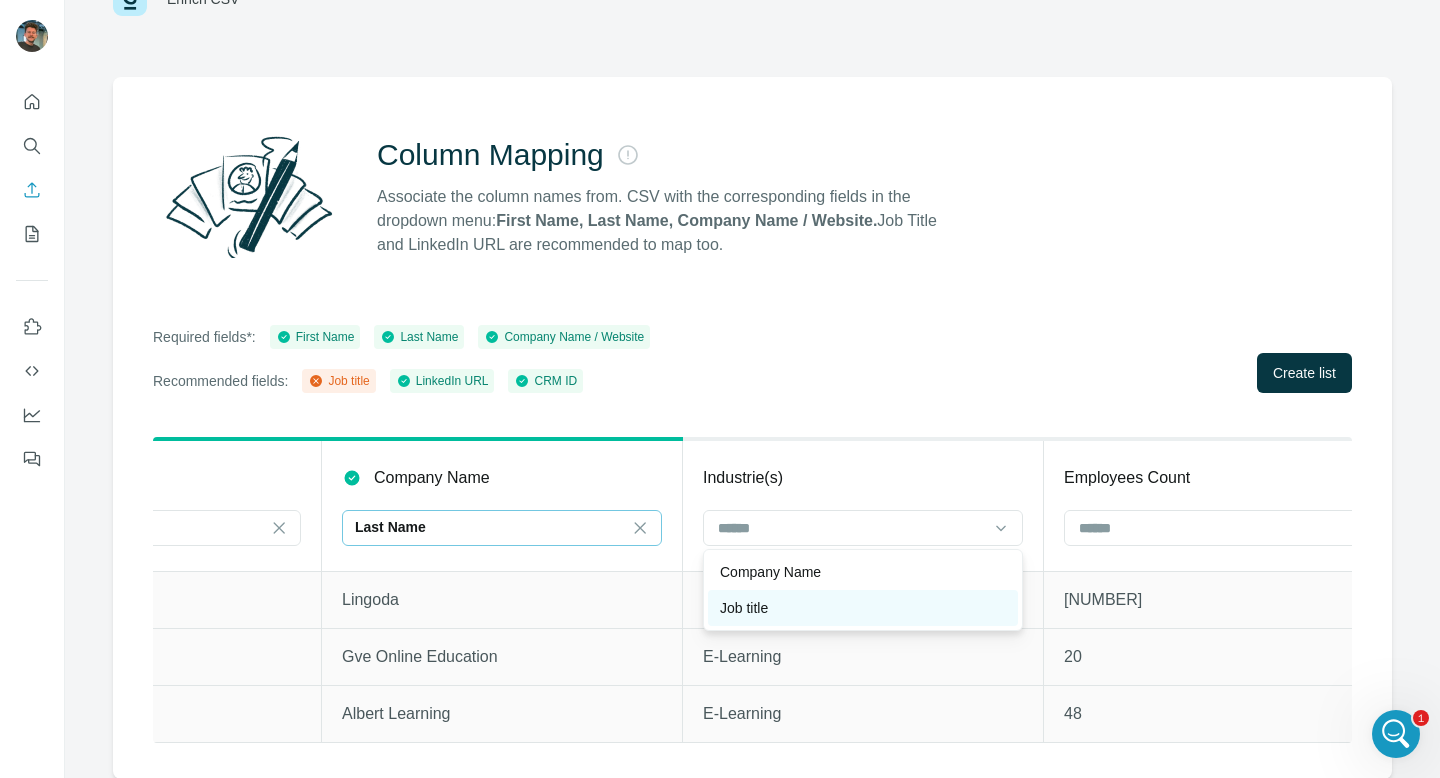 click on "Job title" at bounding box center [863, 608] 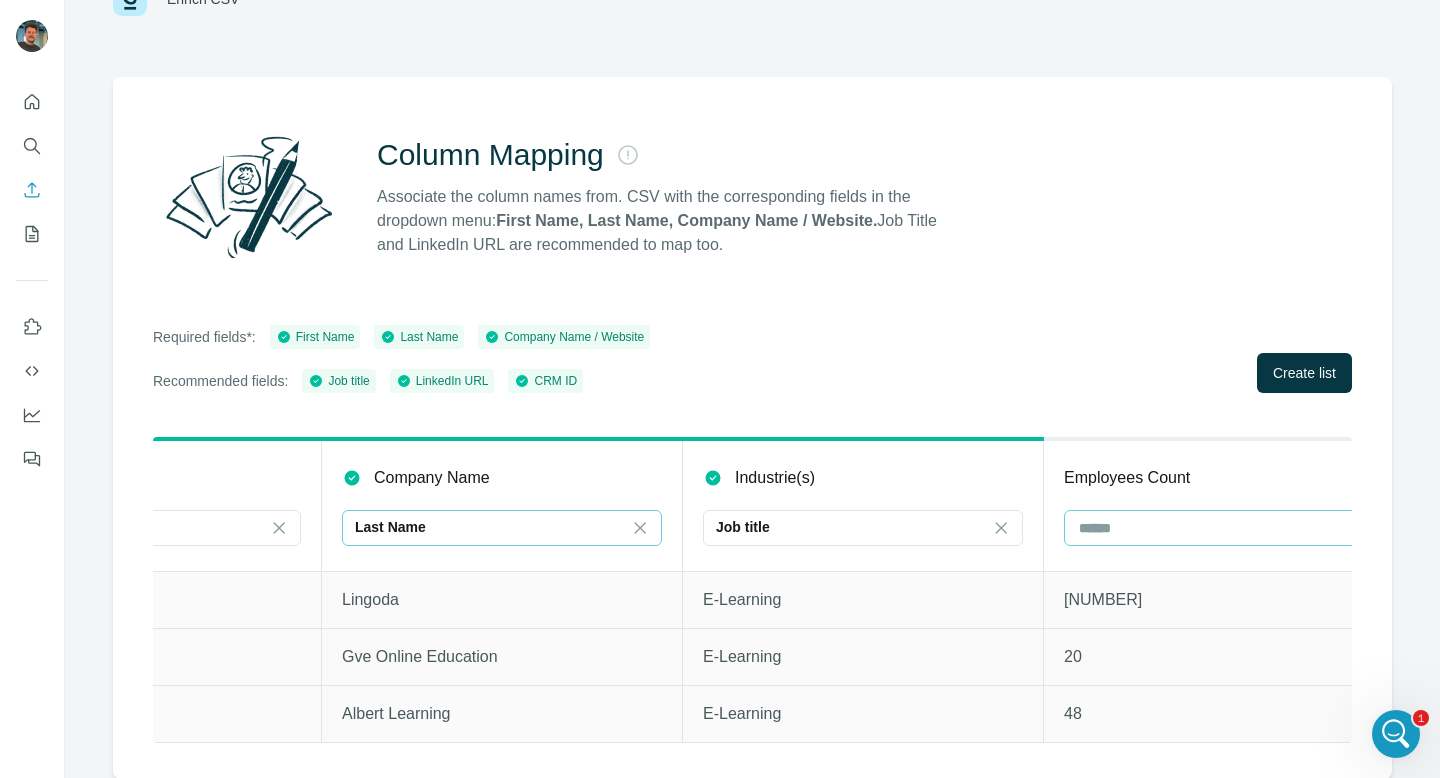 click at bounding box center (1212, 528) 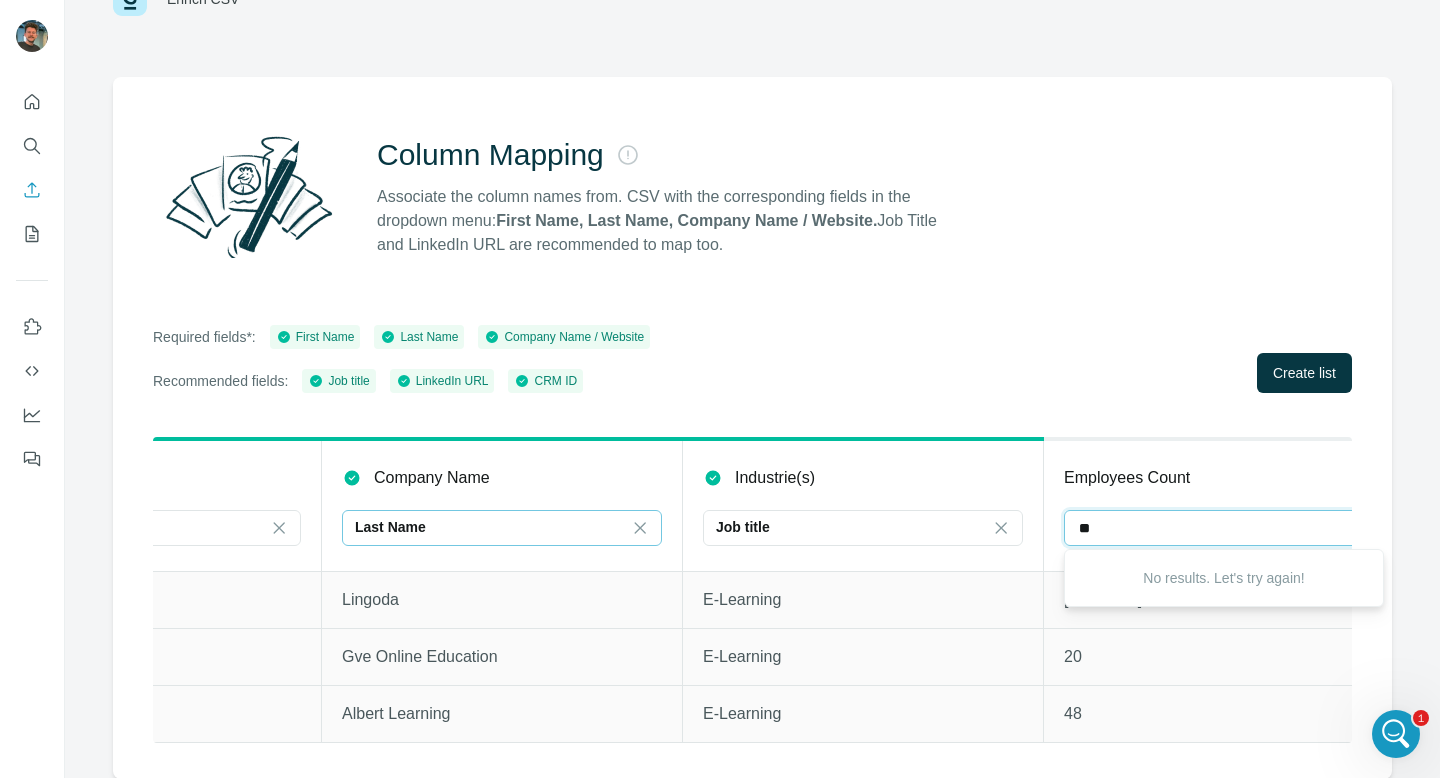 type on "*" 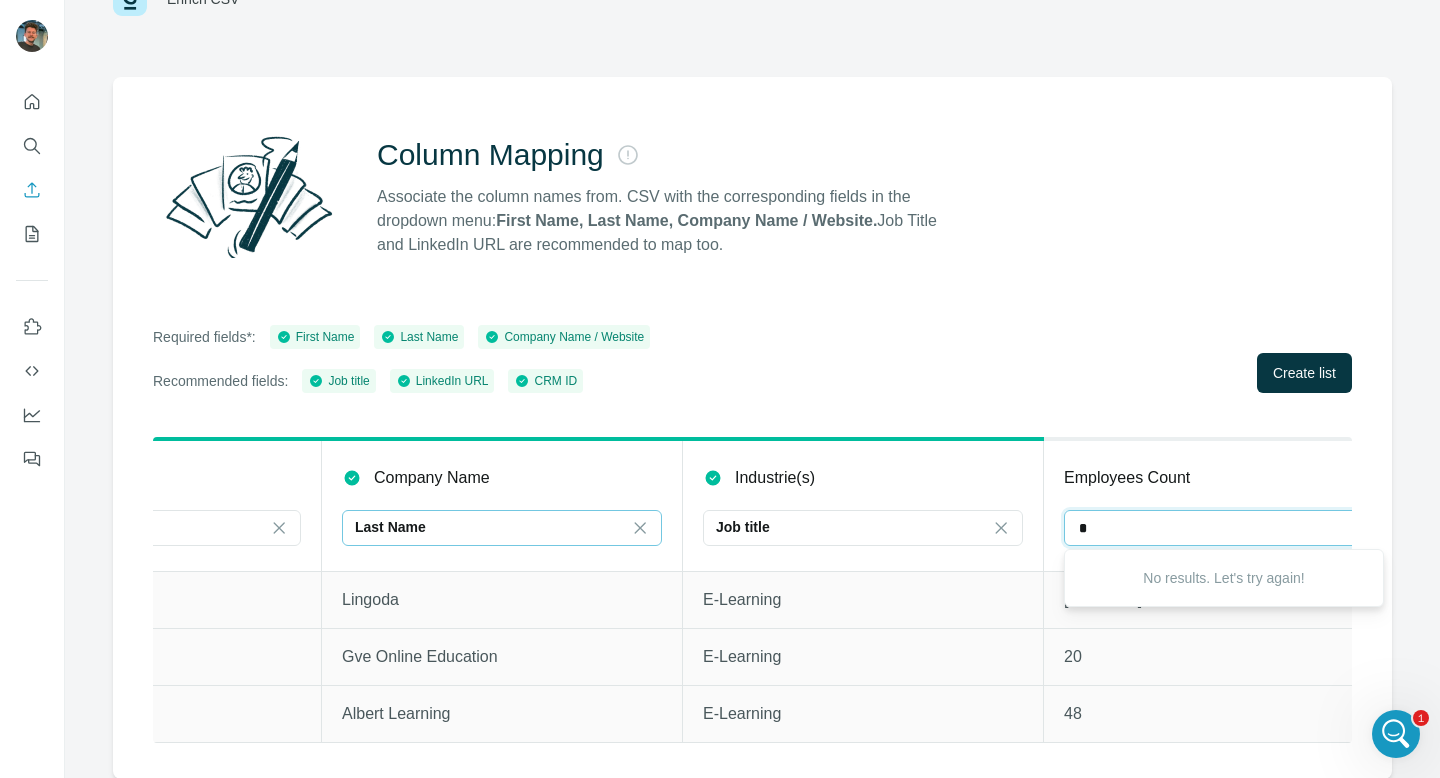 type 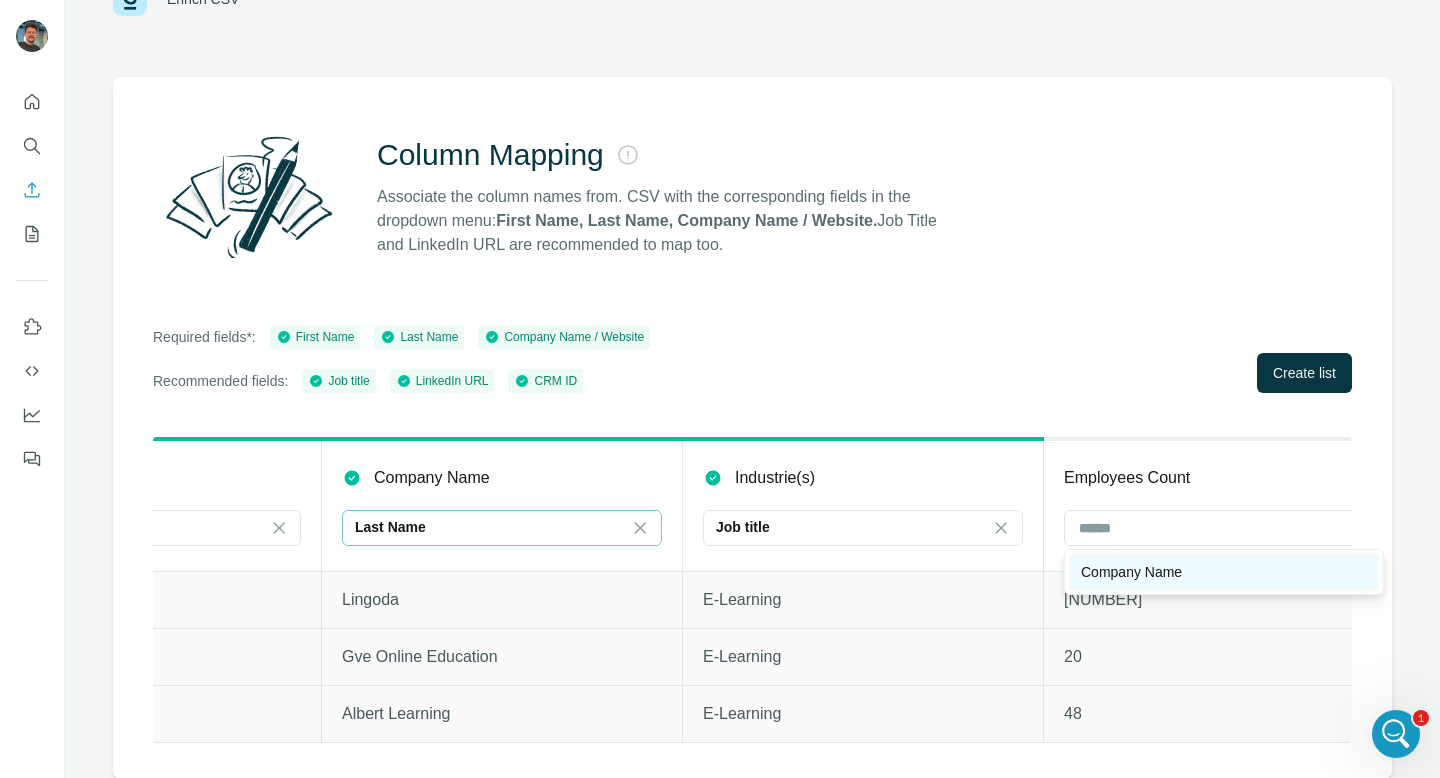 click on "Company Name" at bounding box center [1131, 572] 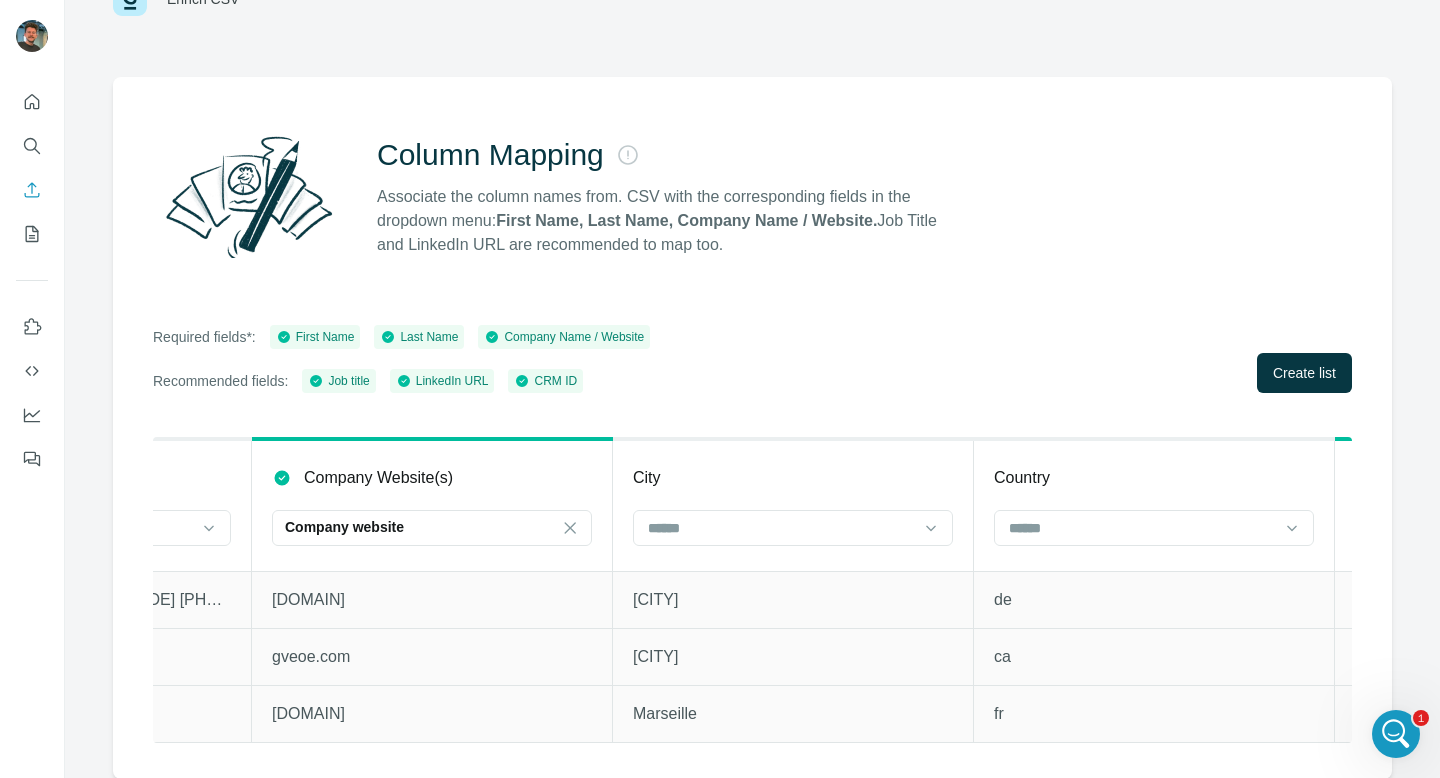 scroll, scrollTop: 0, scrollLeft: 2072, axis: horizontal 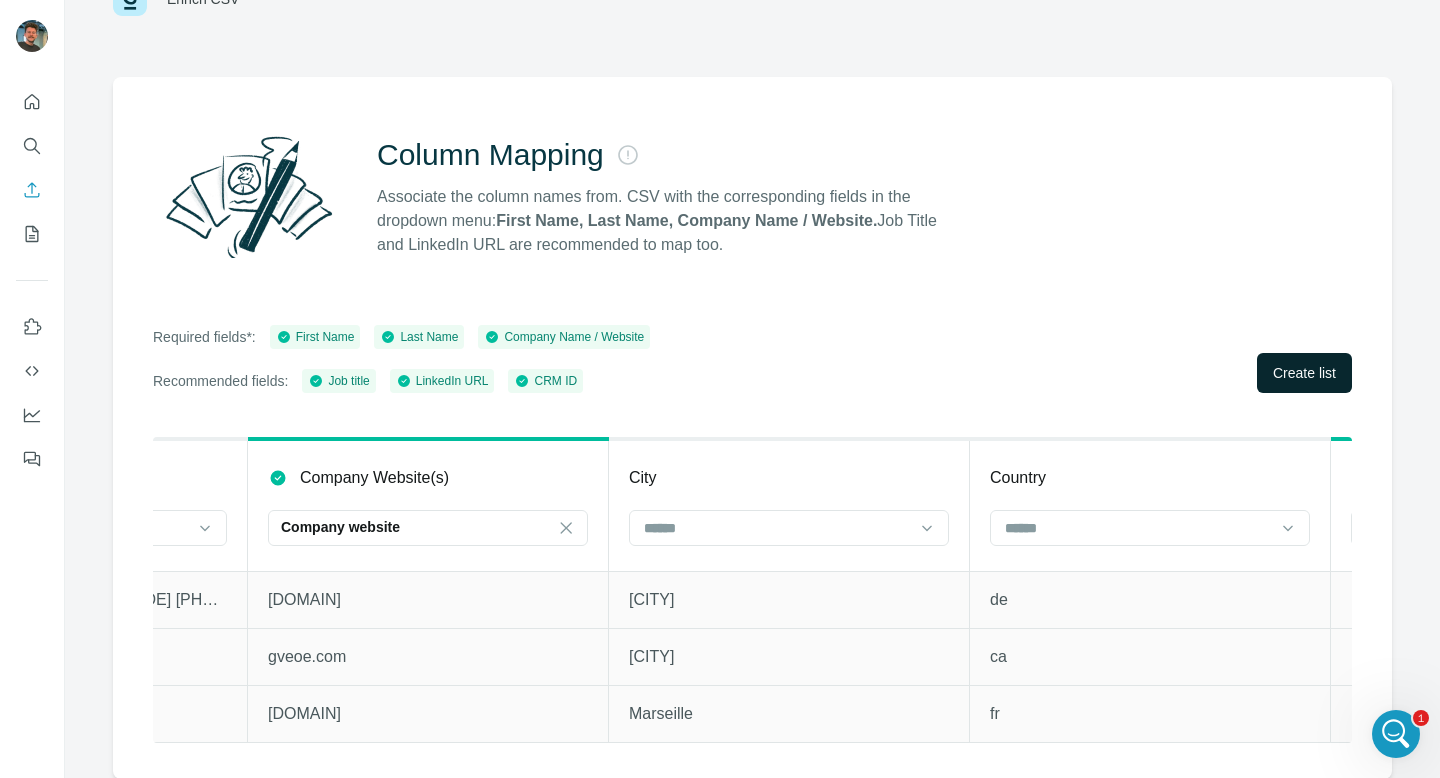 click on "Create list" at bounding box center (1304, 373) 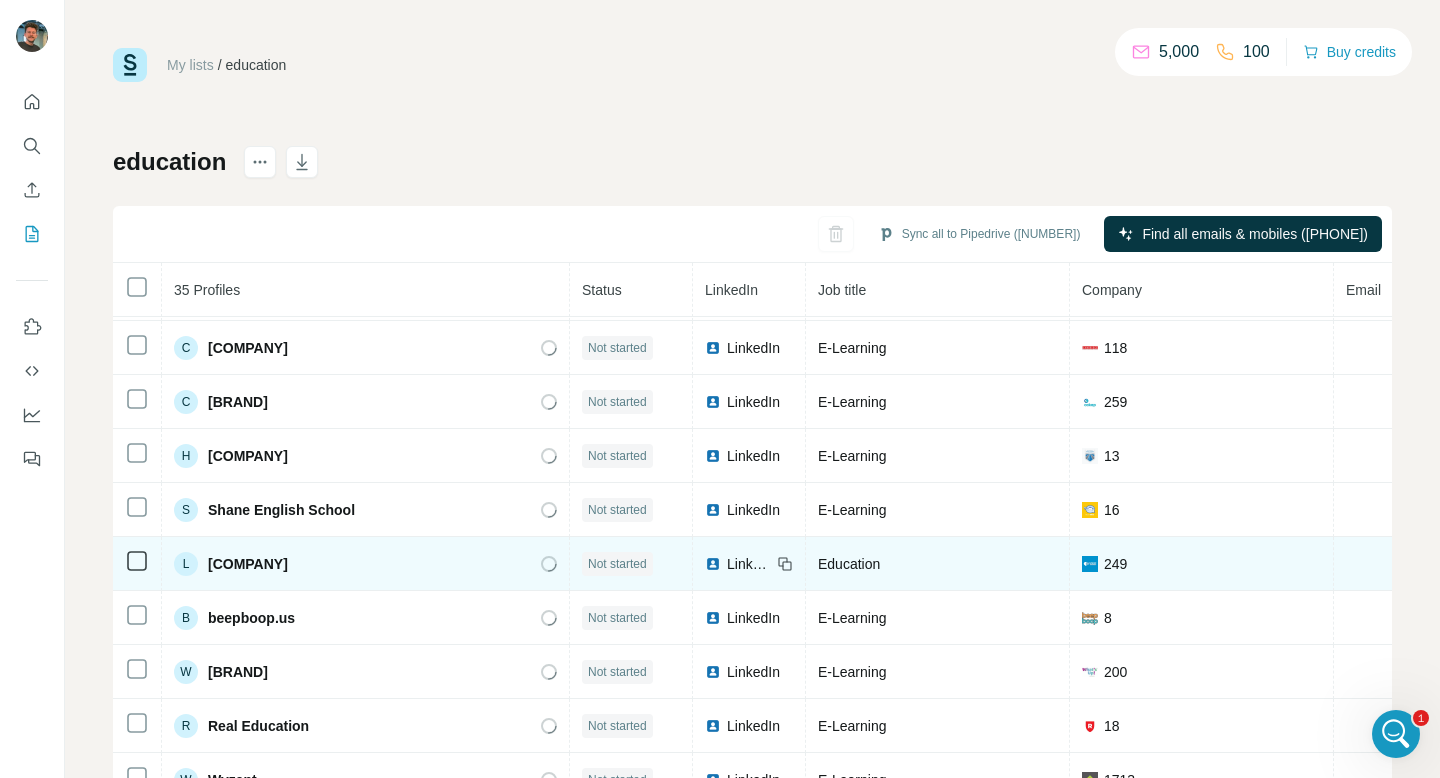 scroll, scrollTop: 1416, scrollLeft: 0, axis: vertical 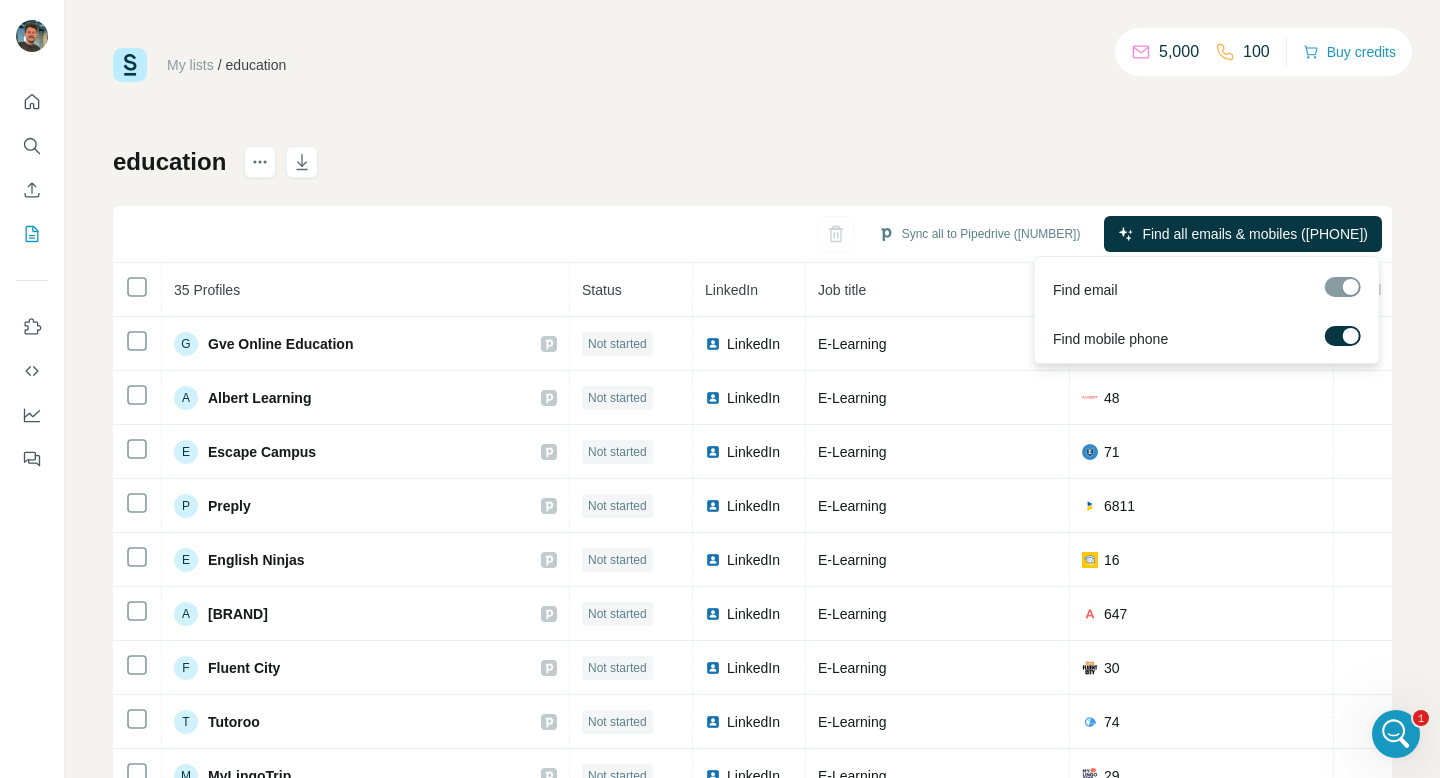 click at bounding box center [1343, 336] 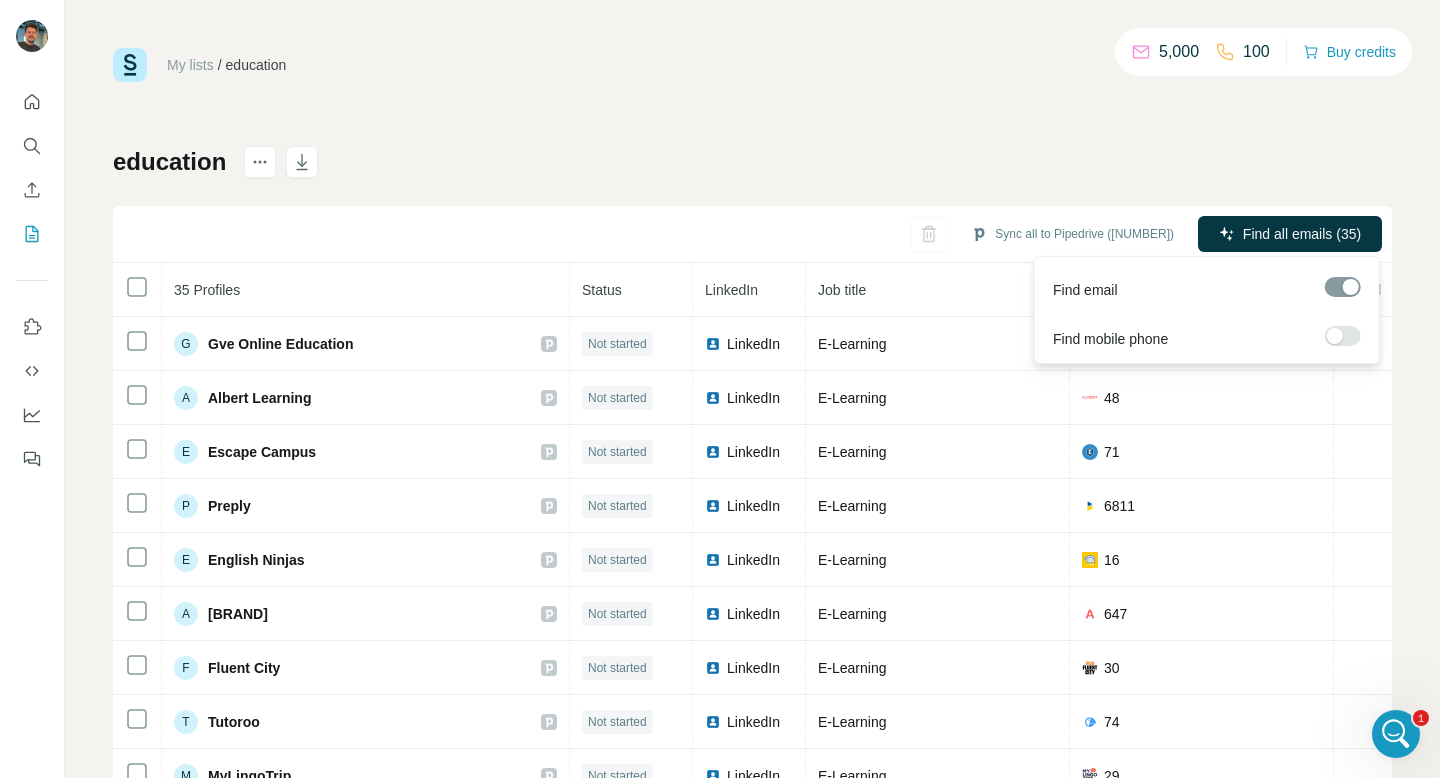 click on "Find all emails (35)" at bounding box center [1302, 234] 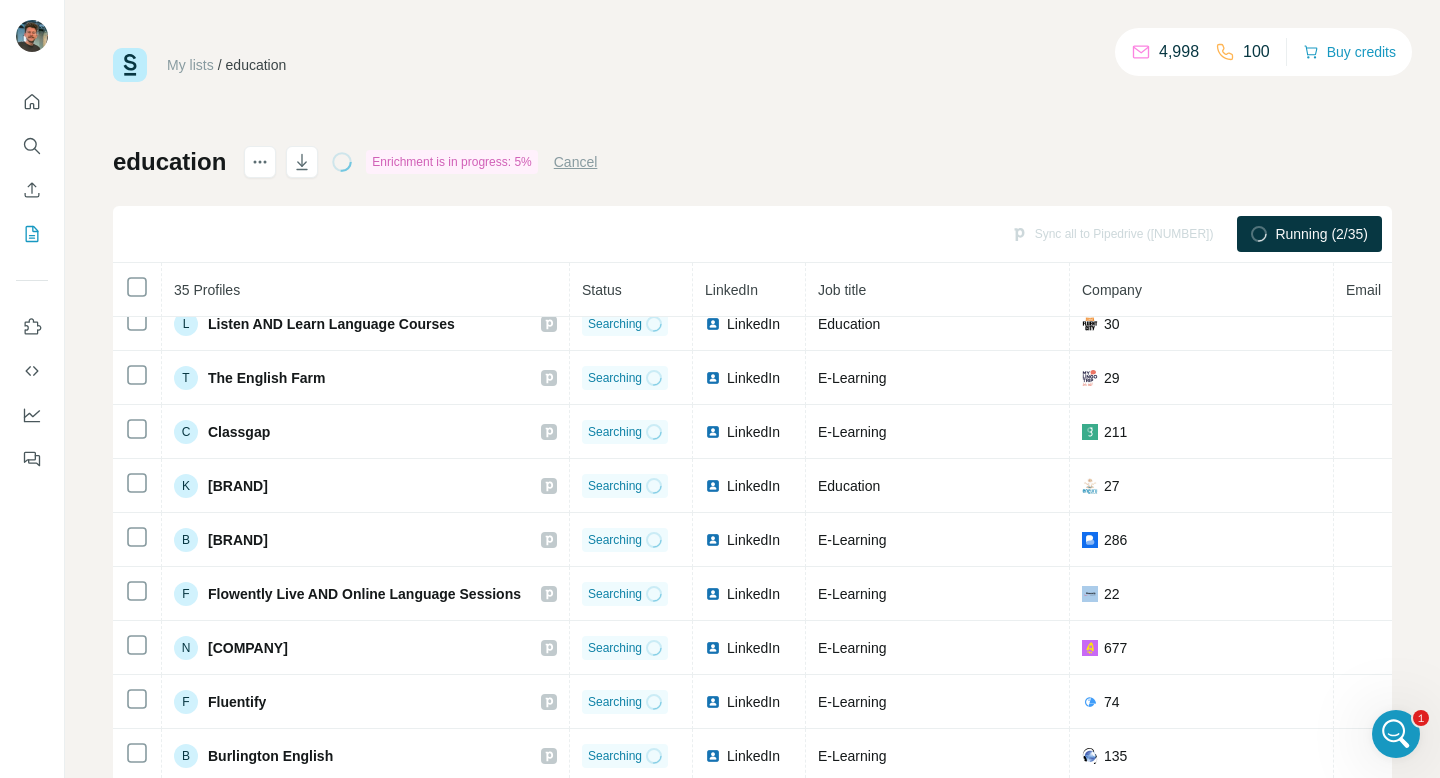 scroll, scrollTop: 1416, scrollLeft: 0, axis: vertical 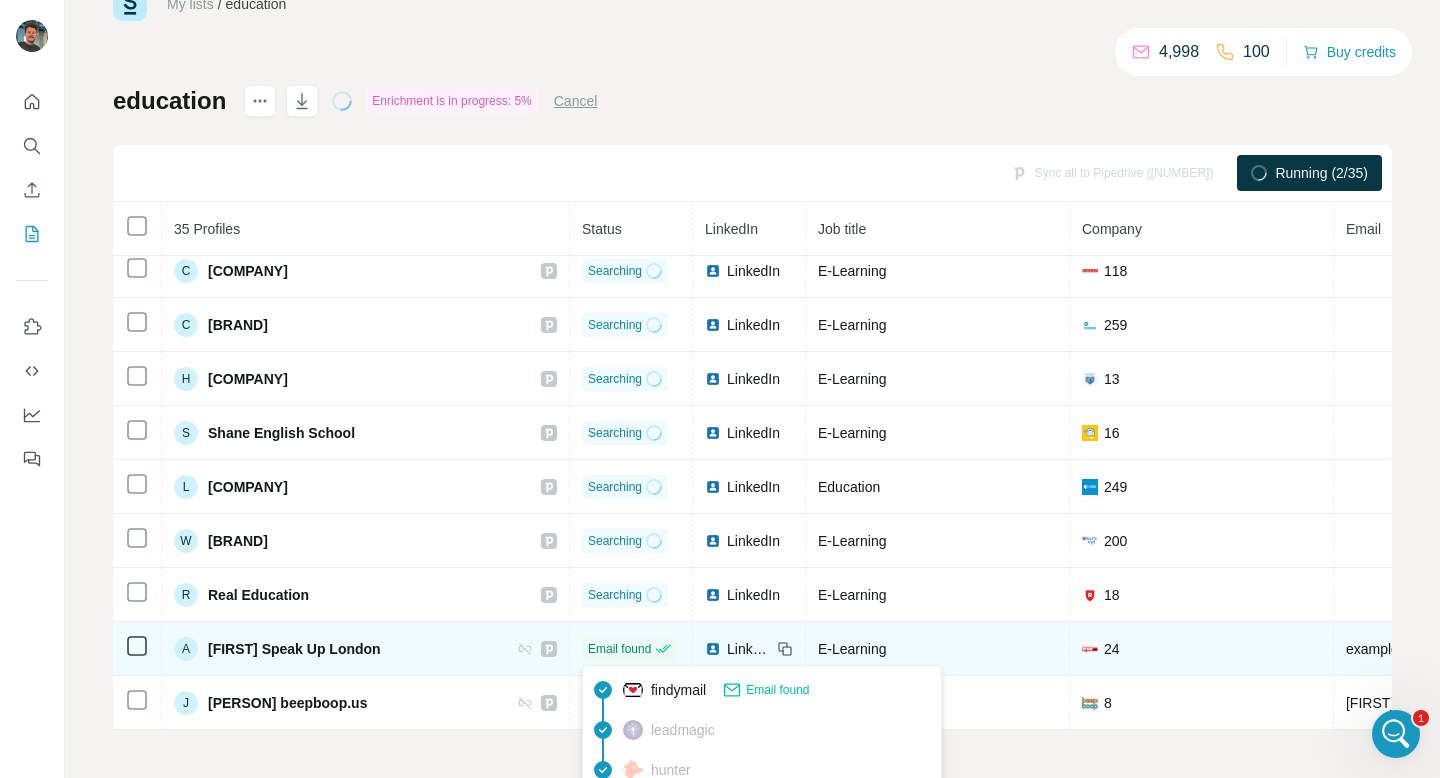 click on "Email found" at bounding box center (631, 651) 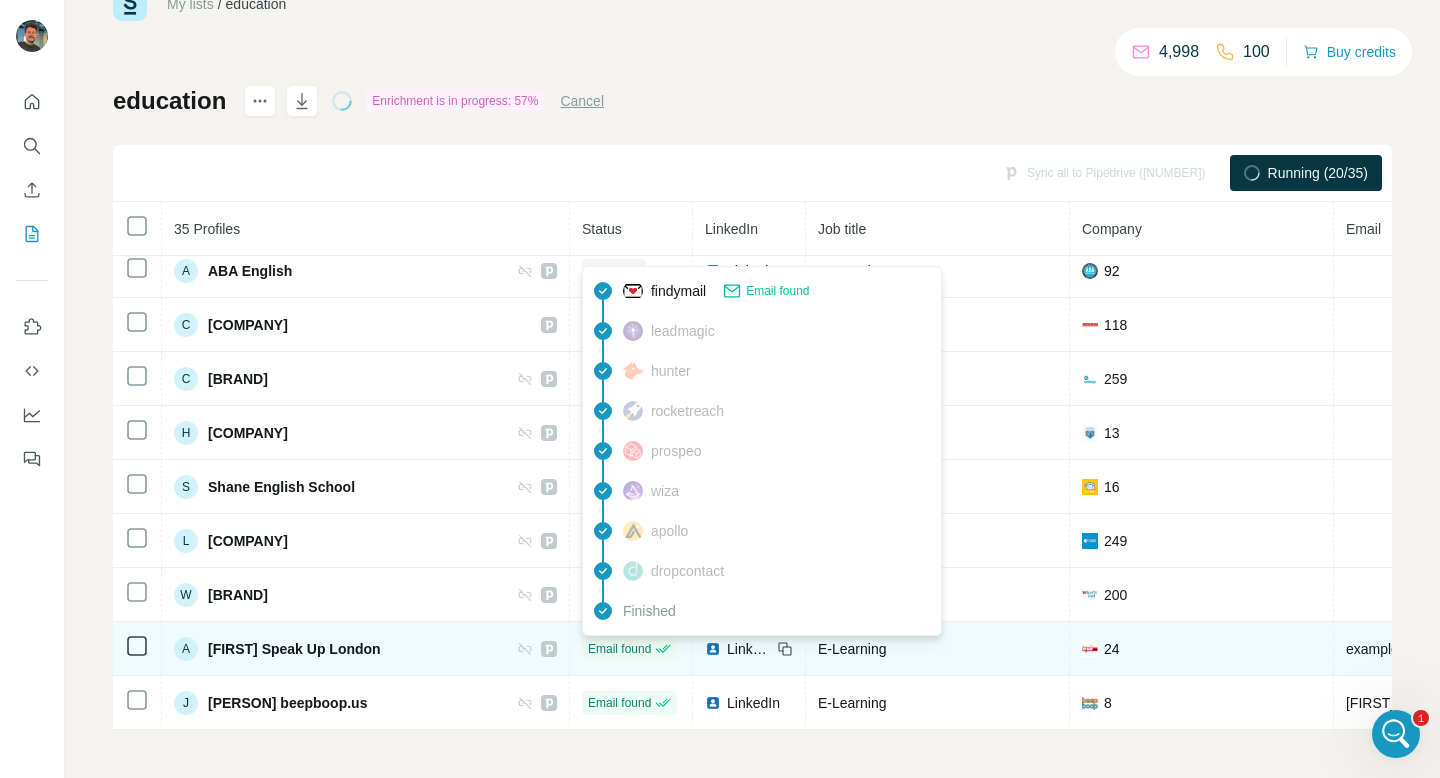 scroll, scrollTop: 1470, scrollLeft: 0, axis: vertical 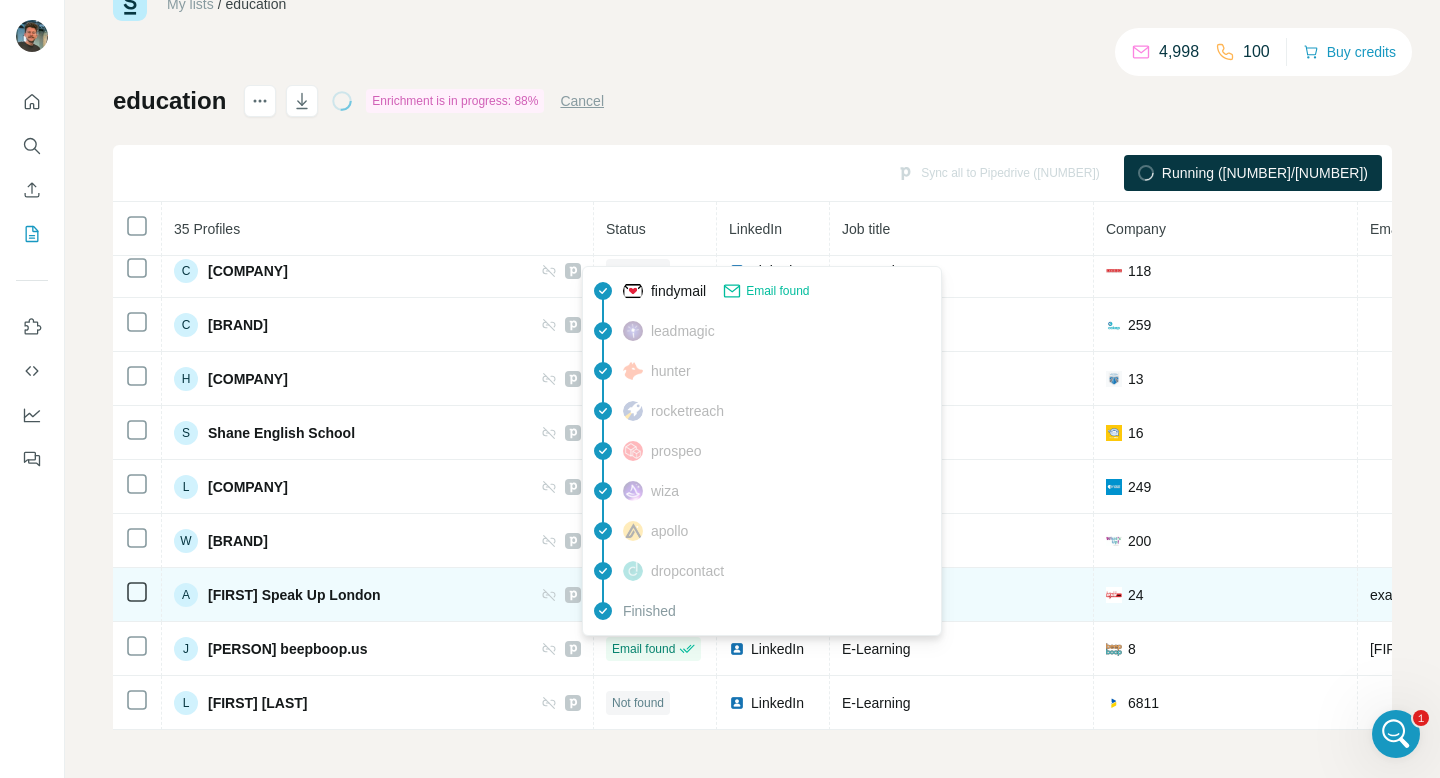 click on "My lists / education 4,998 100 Buy credits education Enrichment is in progress: 88% Cancel Sync all to Pipedrive (35) Running (31/35) 35 Profiles Status LinkedIn Job title Company Email Mobile Company website Landline Country L  Lingoda Searching LinkedIn E-Learning 609 lingoda.com L  Lingoda Not found LinkedIn E-Learning 609 Not requested lingoda.com A  Albert Learning Not found LinkedIn E-Learning 48 Not requested albert-learning.com E  Escape Campus Not found LinkedIn E-Learning 71 Not requested escapecampusuk.com G  Gve Online Education Not found LinkedIn E-Learning 20 Not requested gveoe.com E  English Ninjas Not found LinkedIn E-Learning 16 Not requested englishninjas.com A  AmazingTalker Not found LinkedIn E-Learning 647 Not requested amazingtalker.com F  Fluent City Not found LinkedIn E-Learning 30 Not requested fluentcity.com T  Tutoroo Not found LinkedIn E-Learning 74 Not requested tutoroo.co M  MyLingoTrip Not found LinkedIn E-Learning 29 Not requested mylingotrip.com I  innovativelanguage.com 57 T" at bounding box center [752, 389] 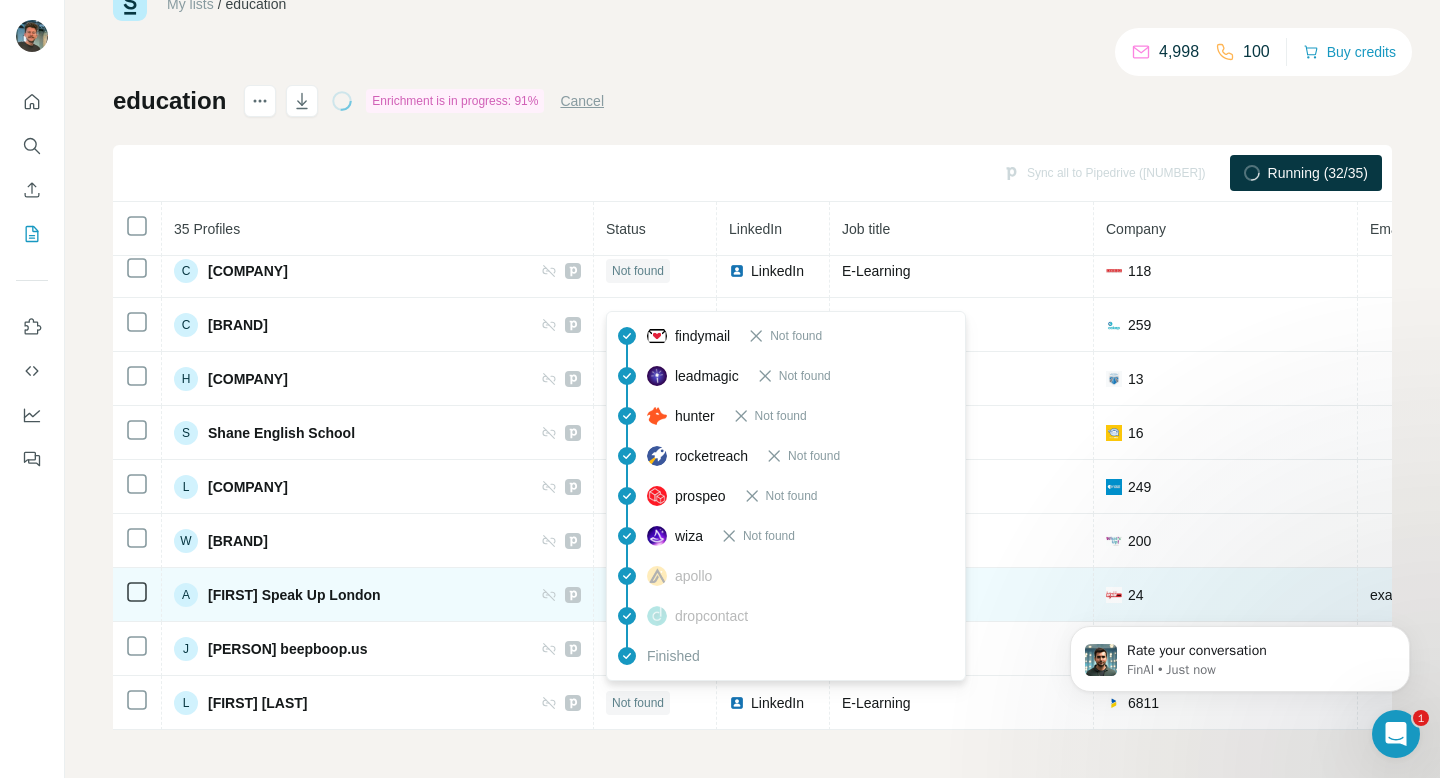 scroll, scrollTop: 0, scrollLeft: 0, axis: both 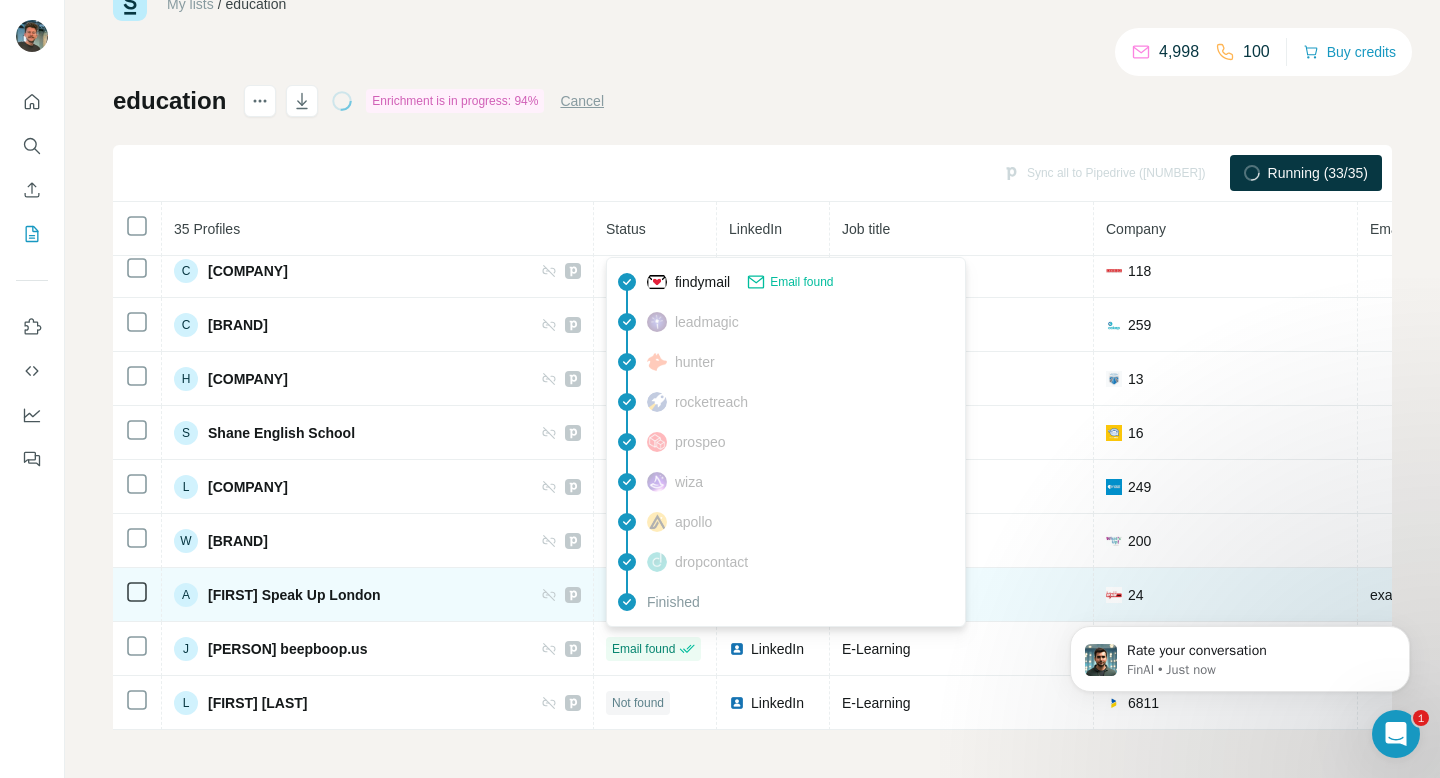 click on "Email found" at bounding box center (801, 282) 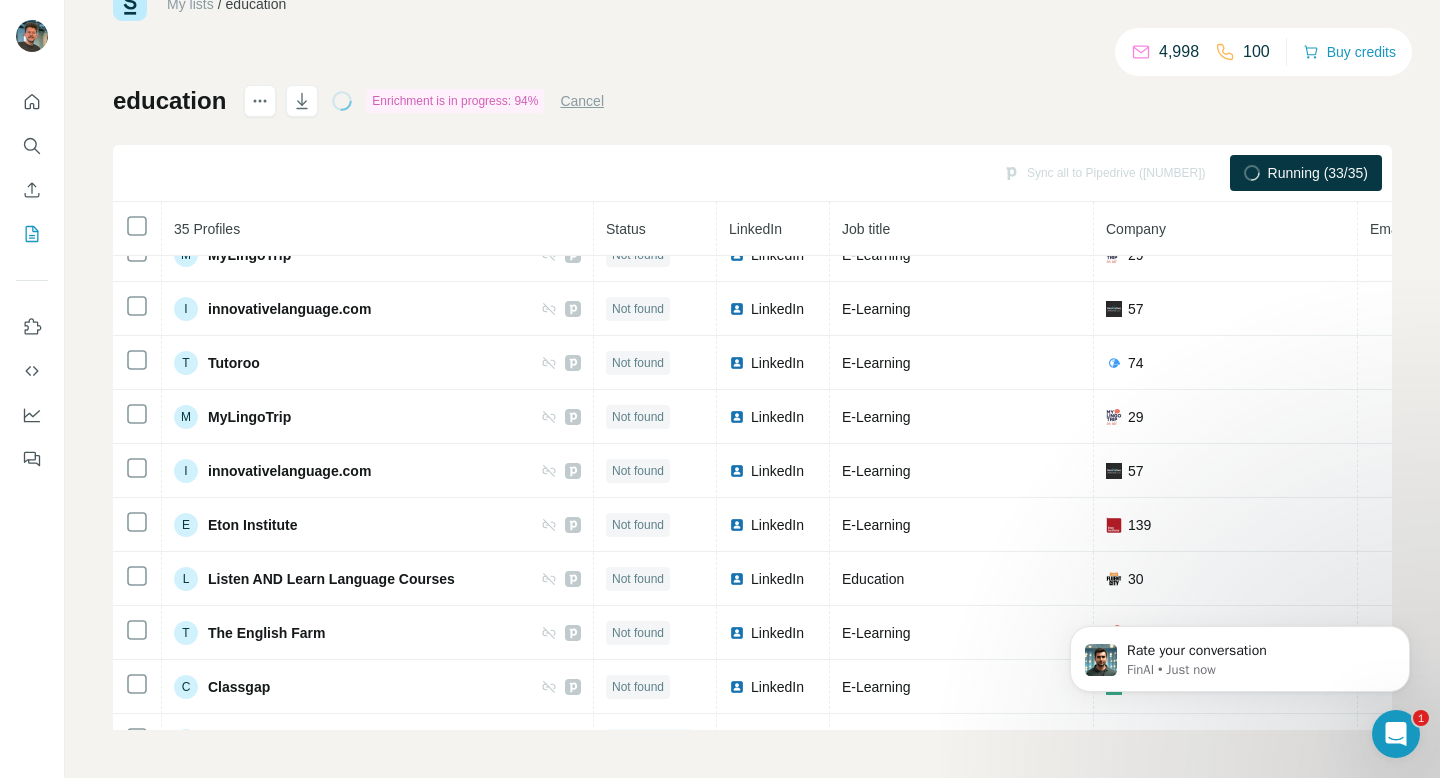 scroll, scrollTop: 0, scrollLeft: 0, axis: both 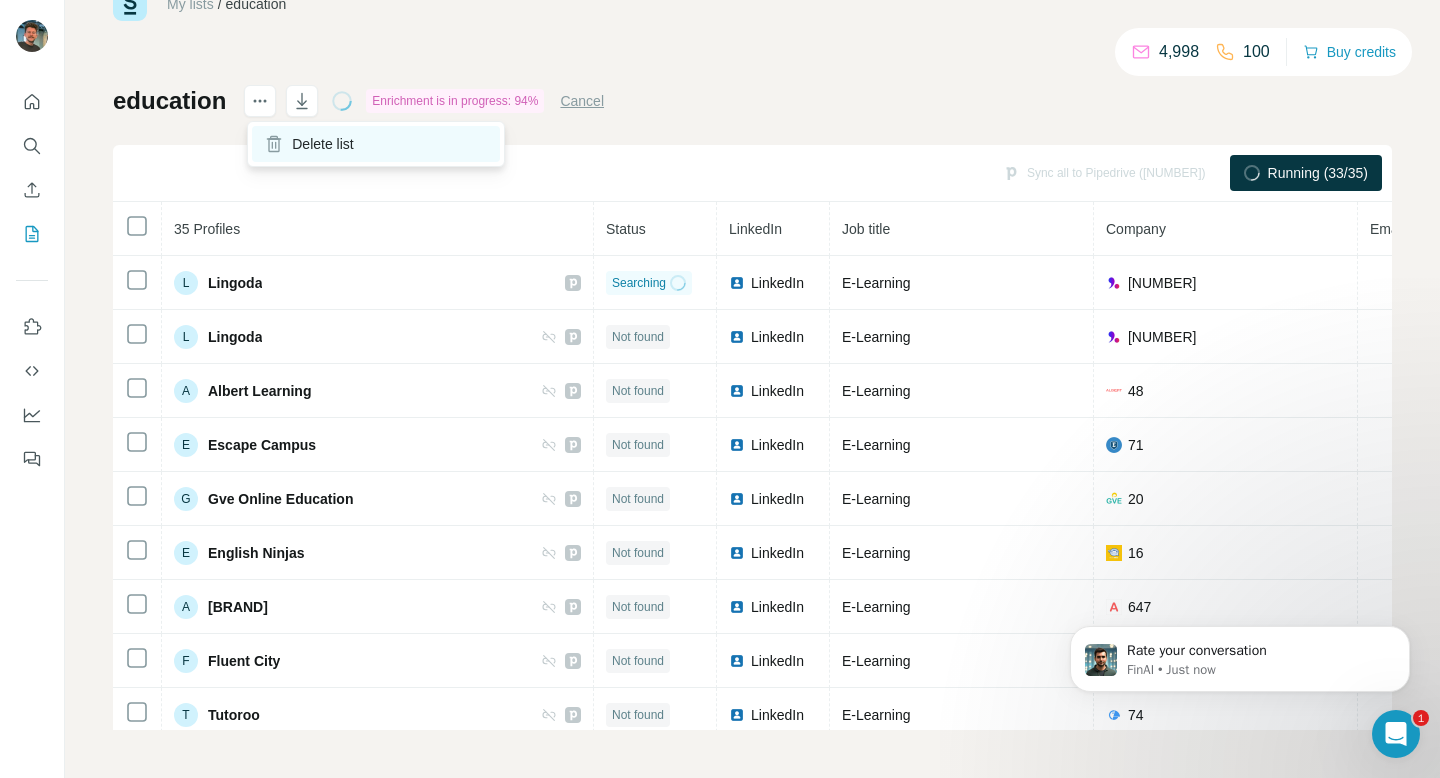 click on "Delete list" at bounding box center [376, 144] 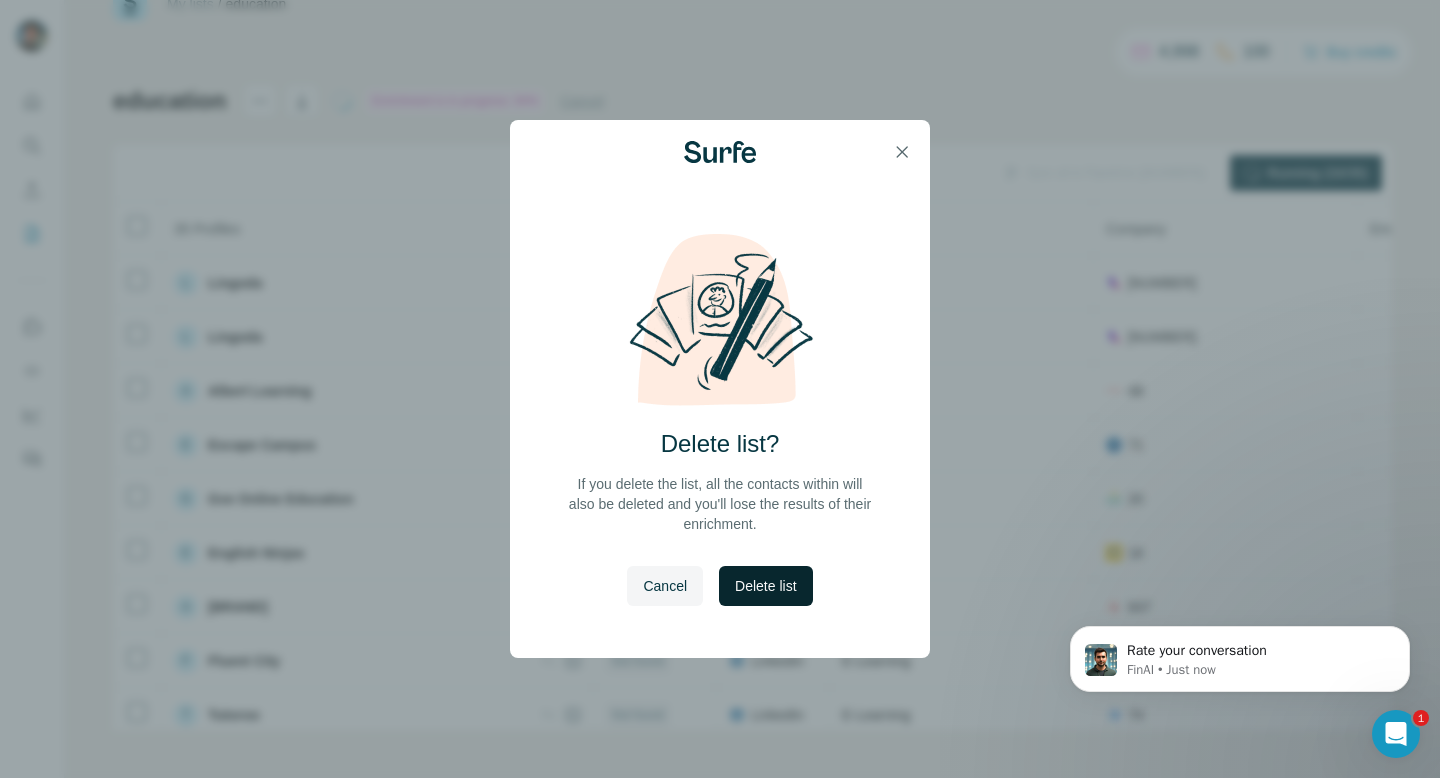 click on "Delete list" at bounding box center [765, 586] 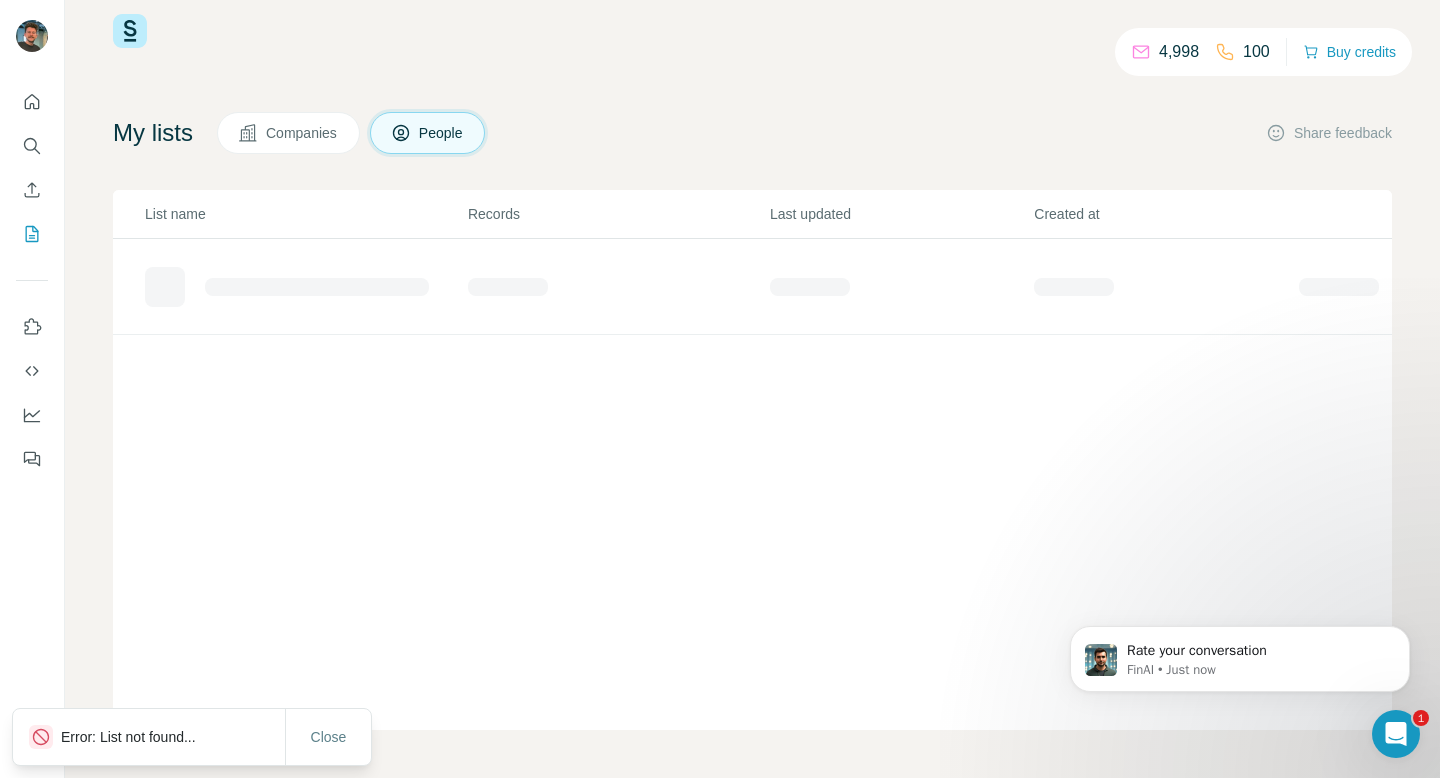 scroll, scrollTop: 34, scrollLeft: 0, axis: vertical 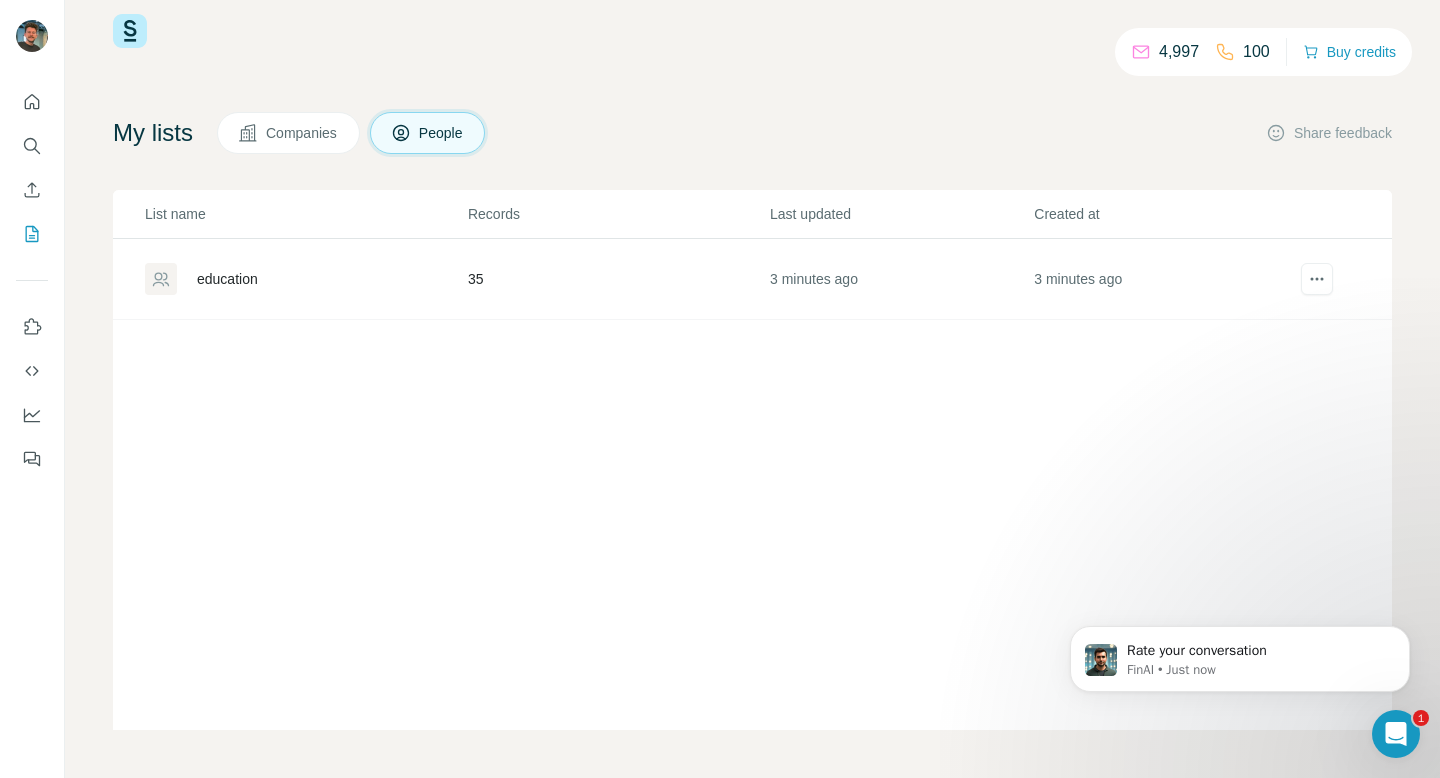 click on "Companies" at bounding box center (302, 133) 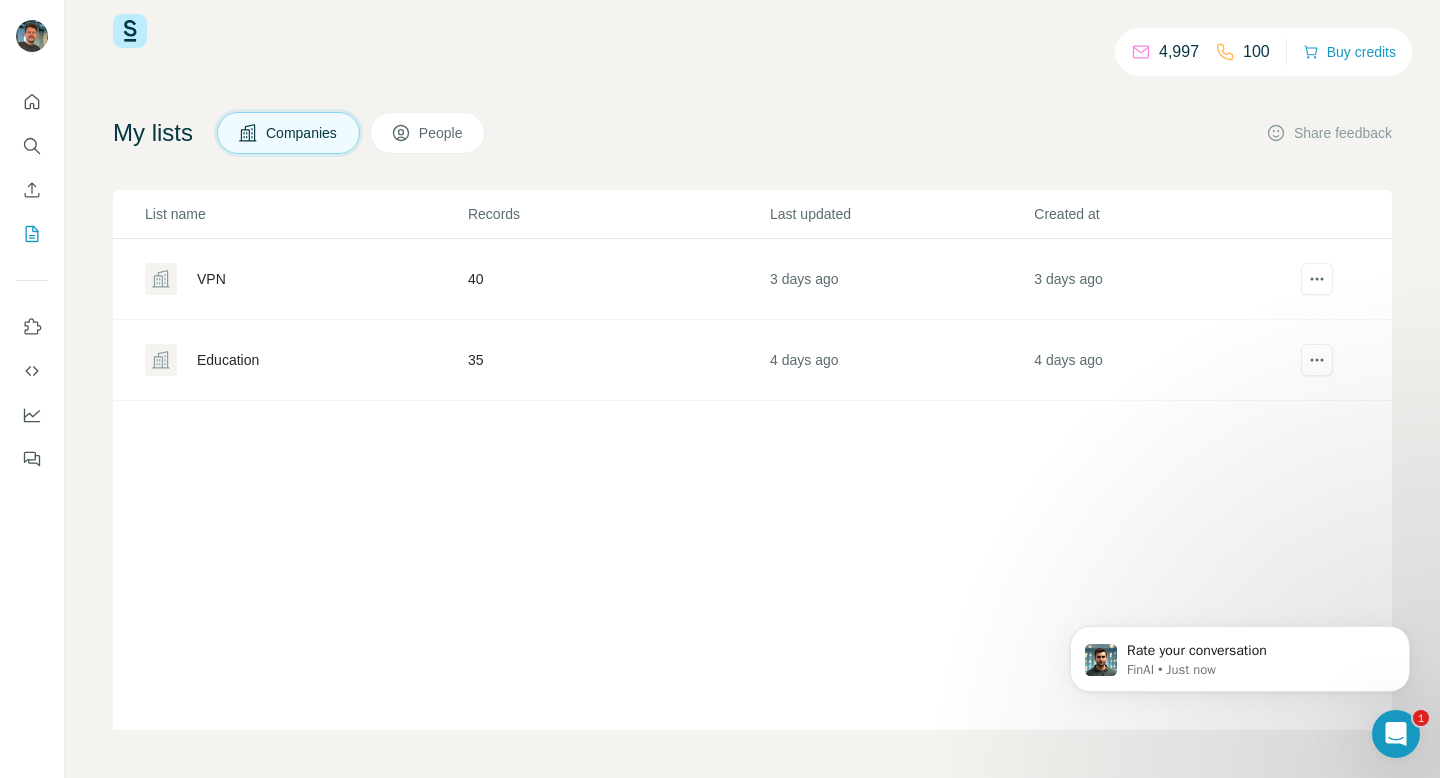 click on "People" at bounding box center [428, 133] 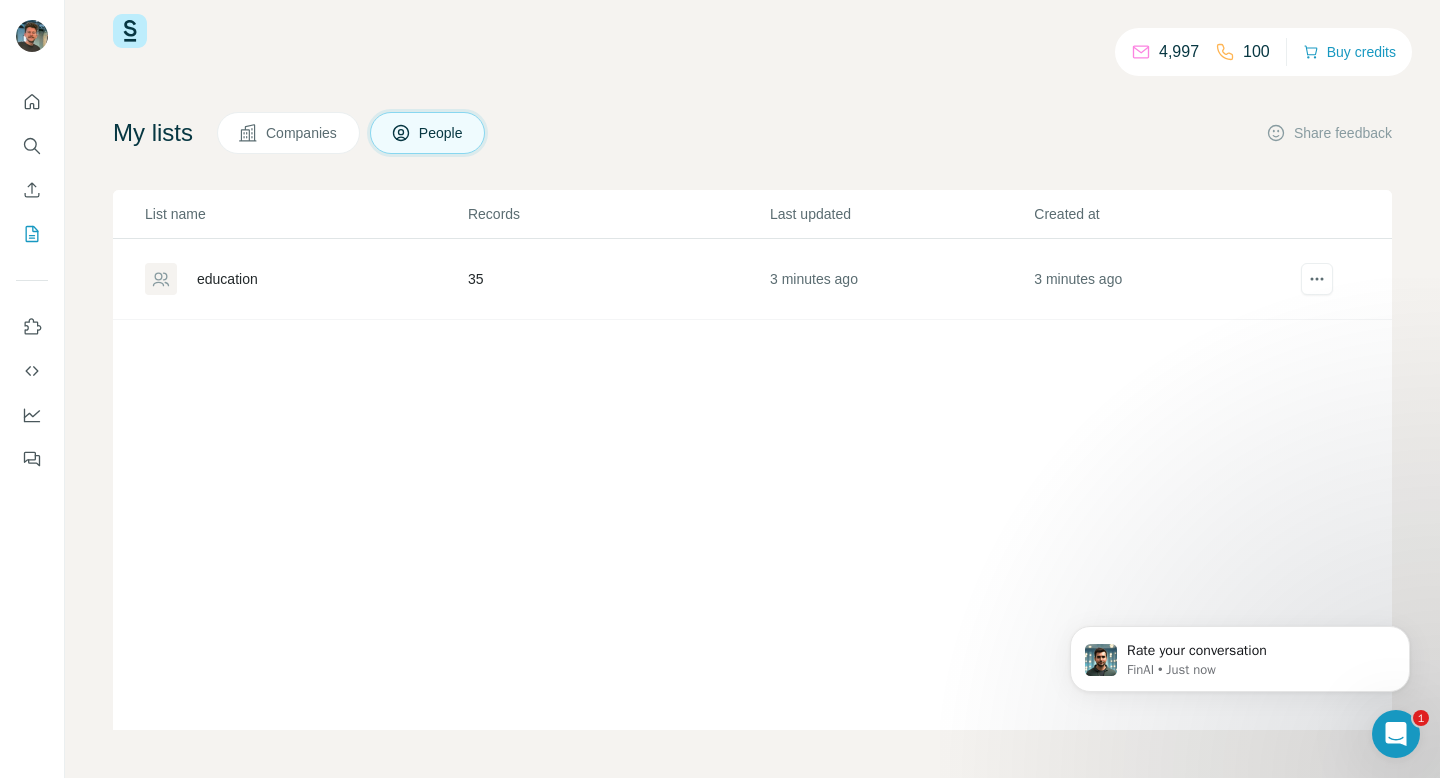 click on "education" at bounding box center (305, 279) 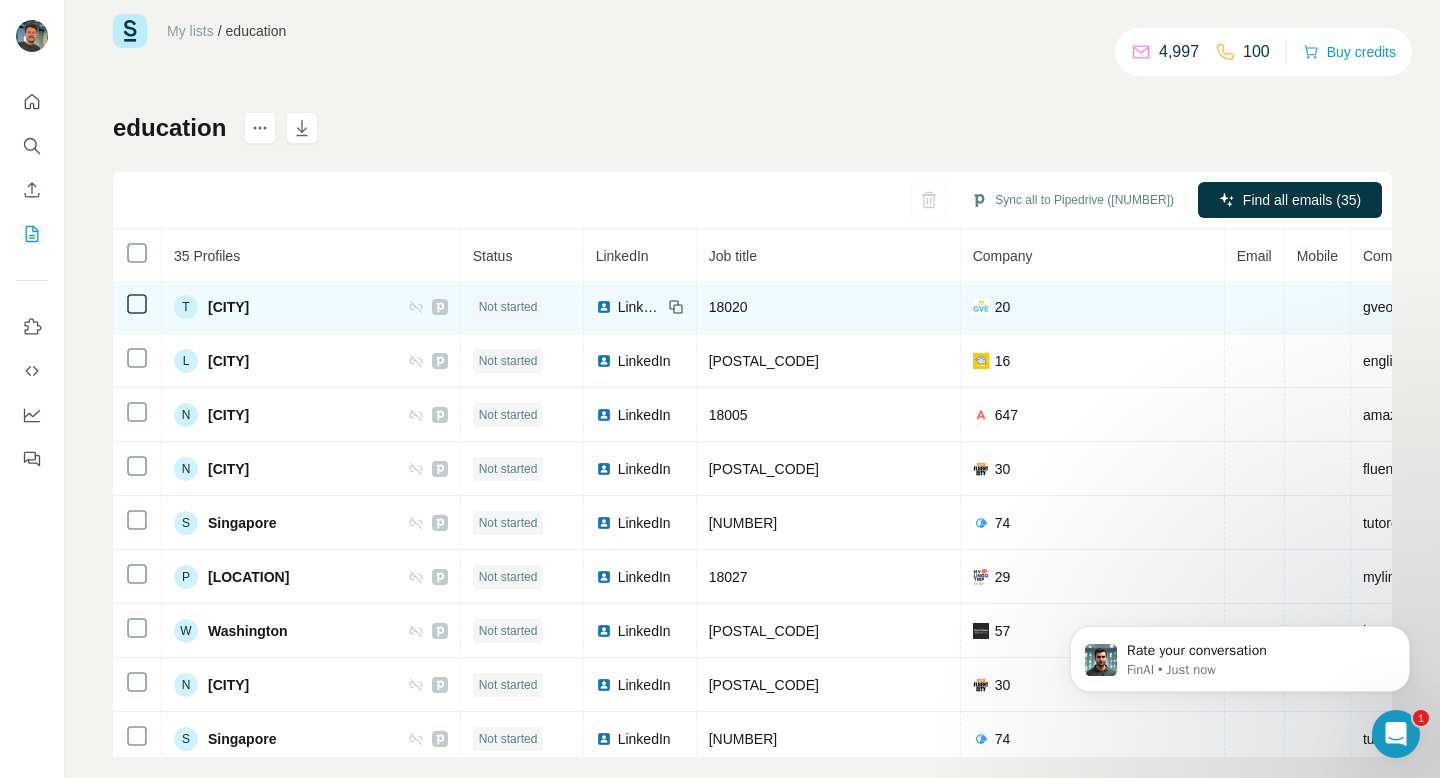 scroll, scrollTop: 0, scrollLeft: 0, axis: both 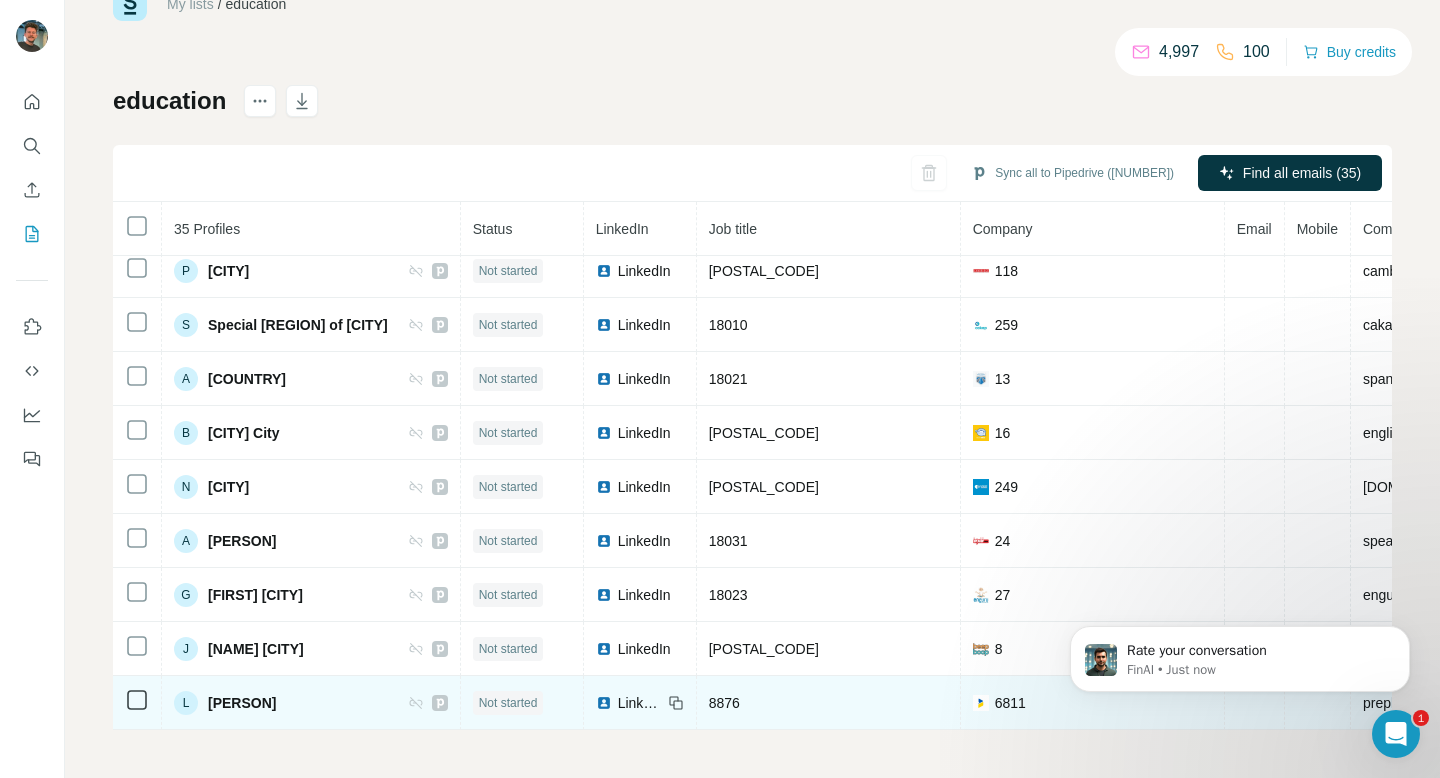 click on "[PERSON]" at bounding box center (242, 703) 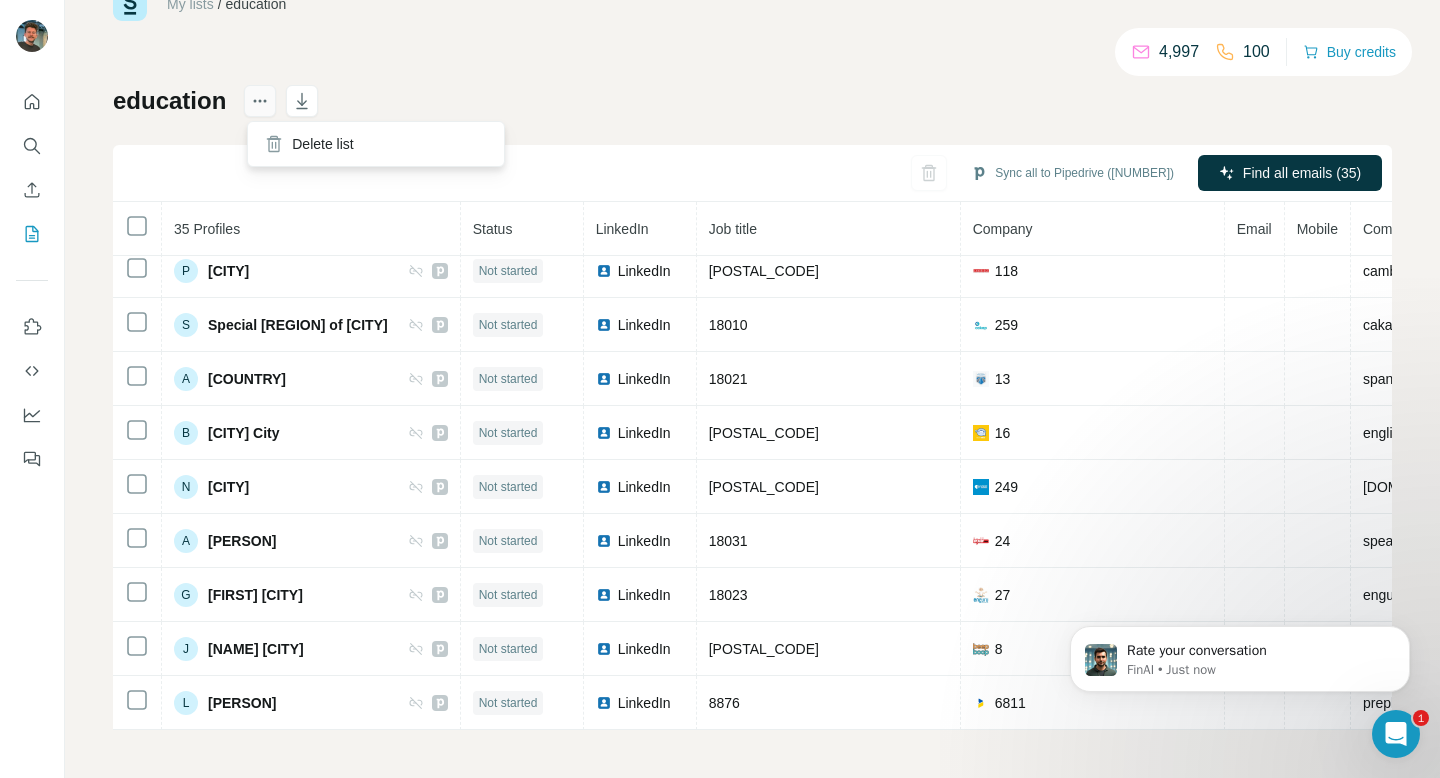 click 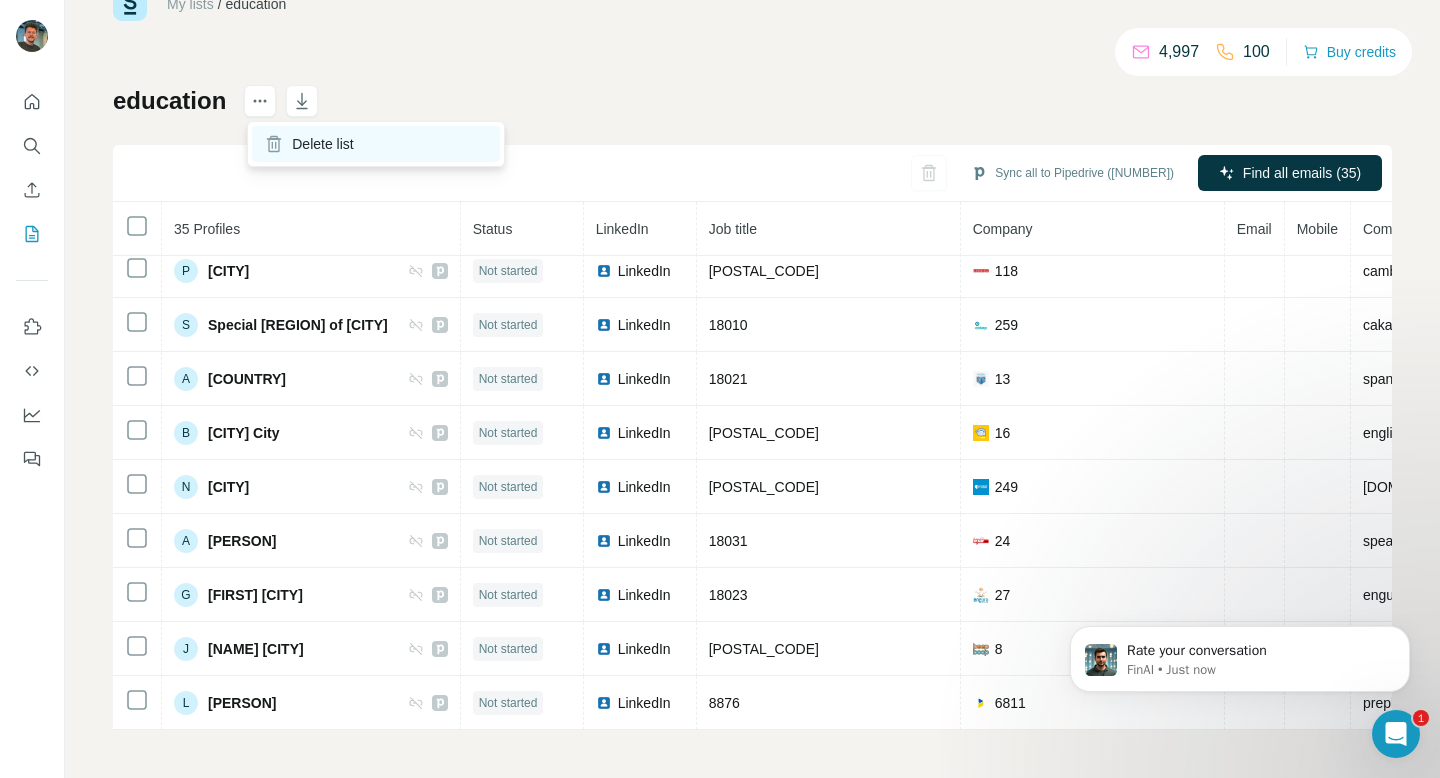 click on "Delete list" at bounding box center [376, 144] 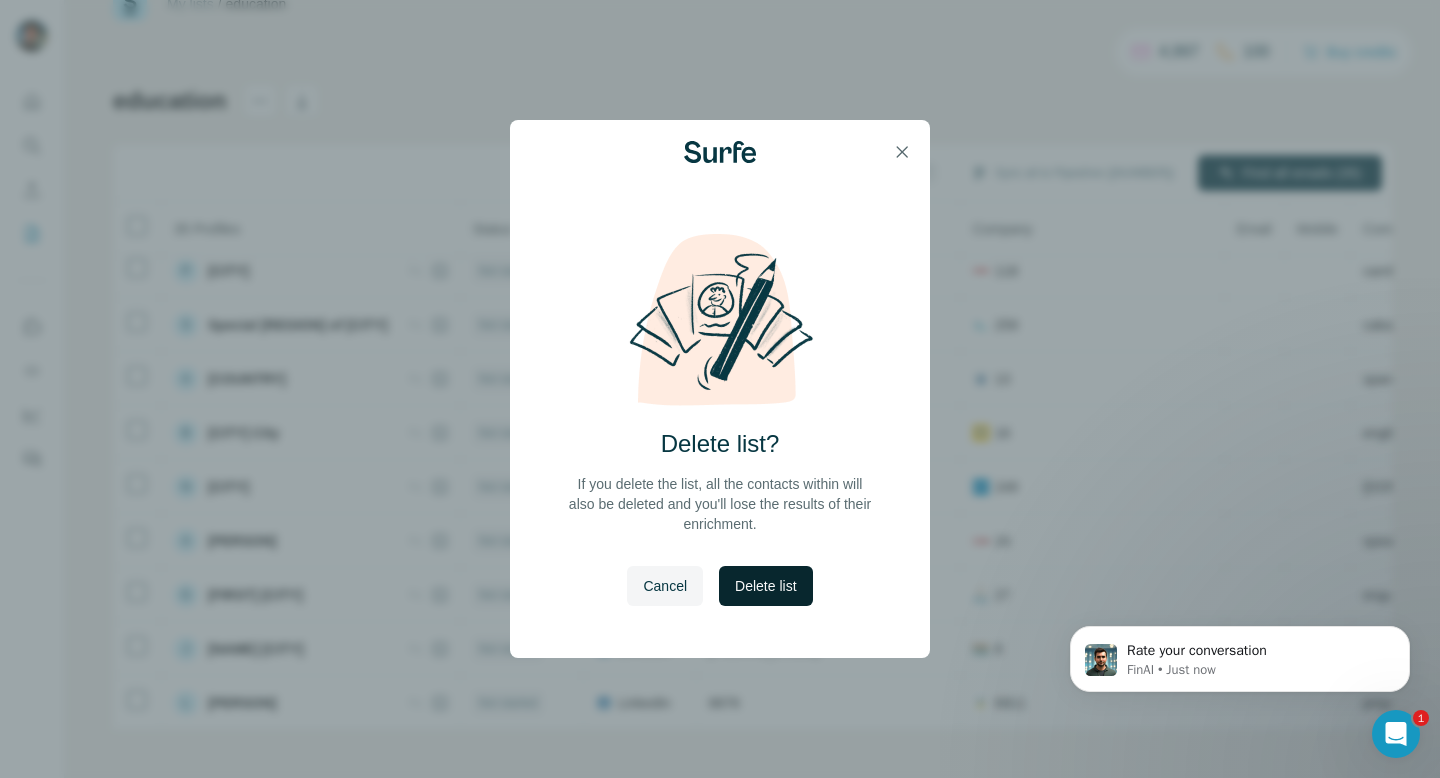 click on "Delete list" at bounding box center [765, 586] 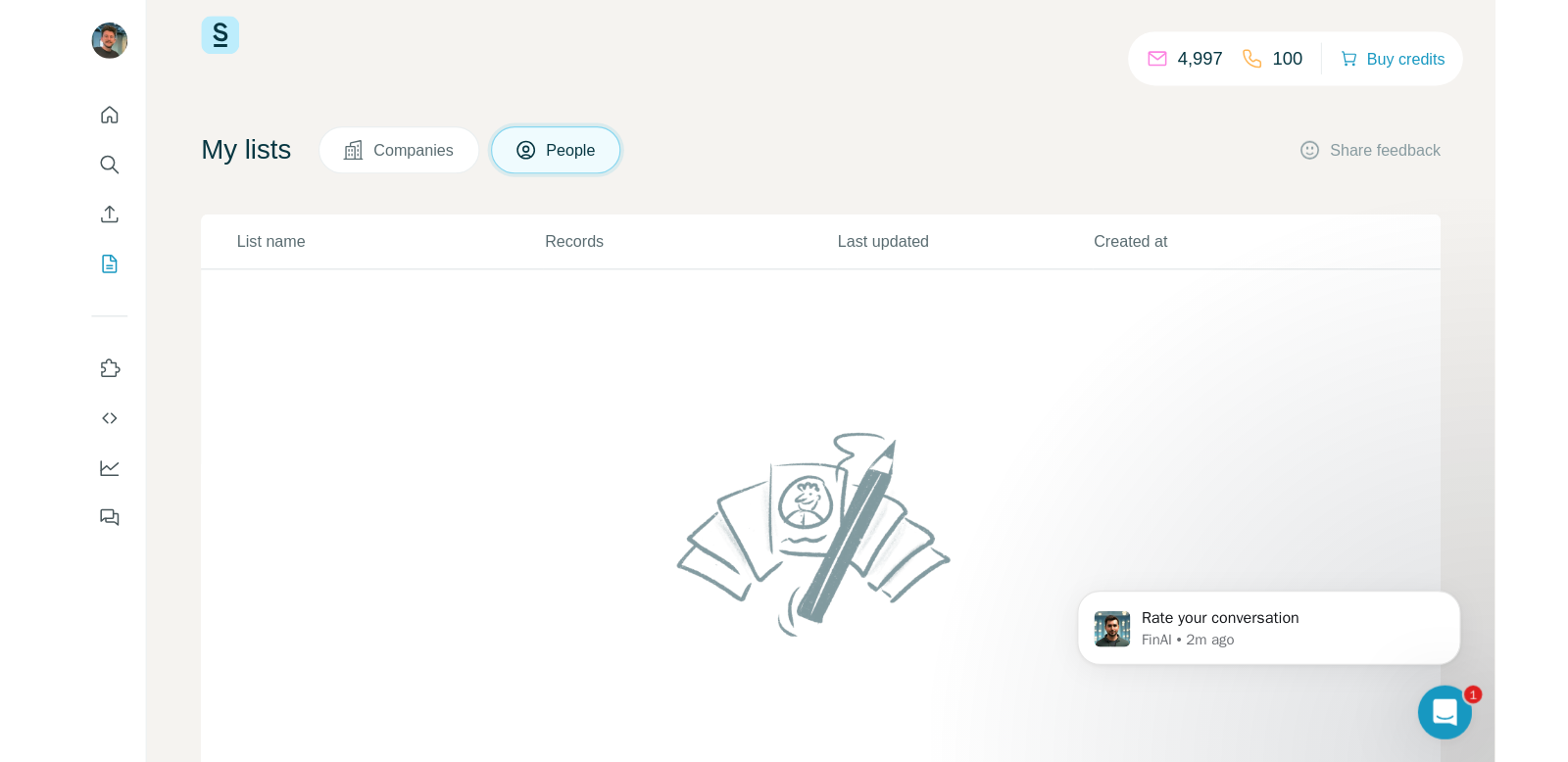 scroll, scrollTop: 0, scrollLeft: 0, axis: both 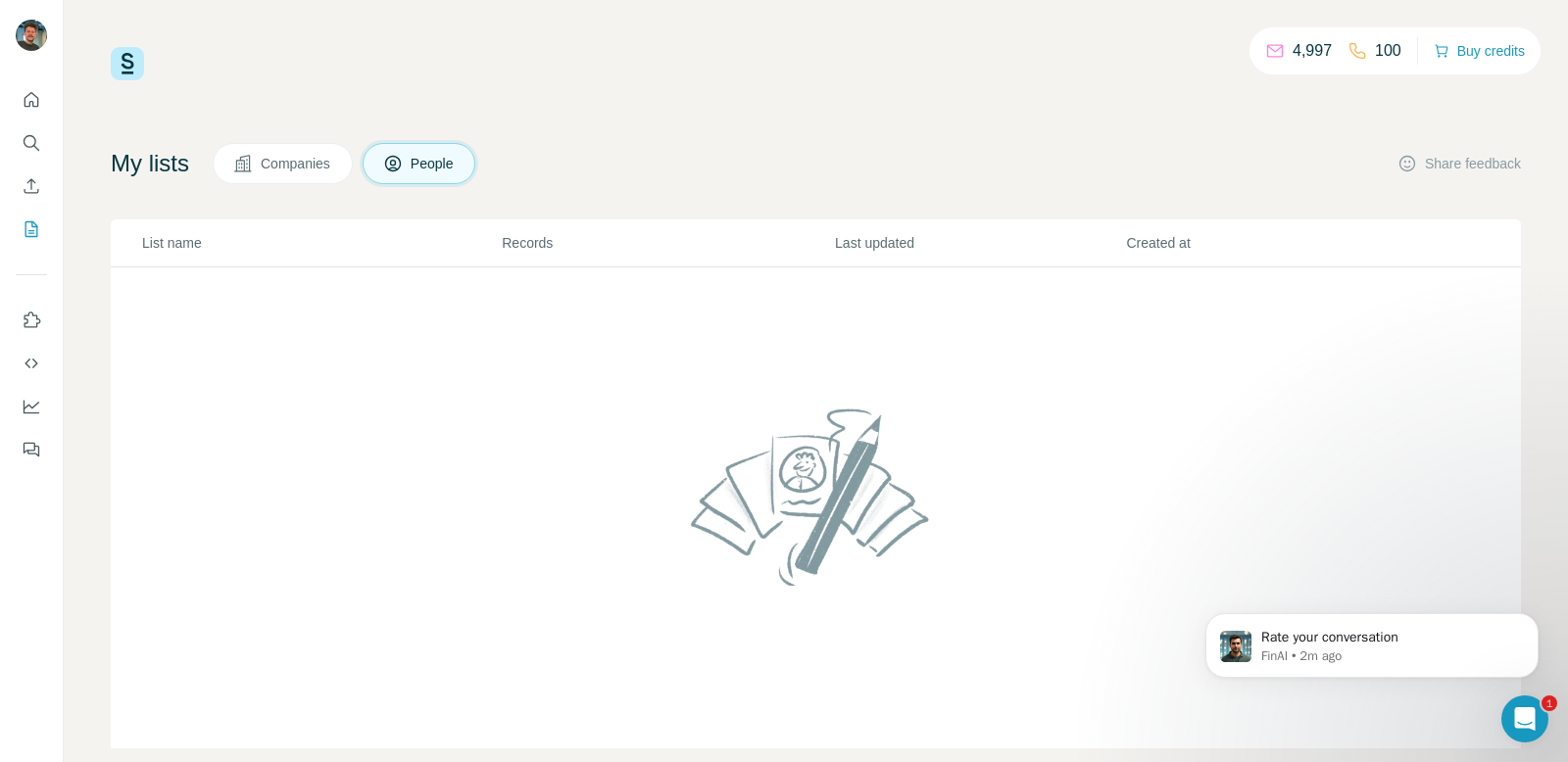 click on "Companies" at bounding box center (296, 164) 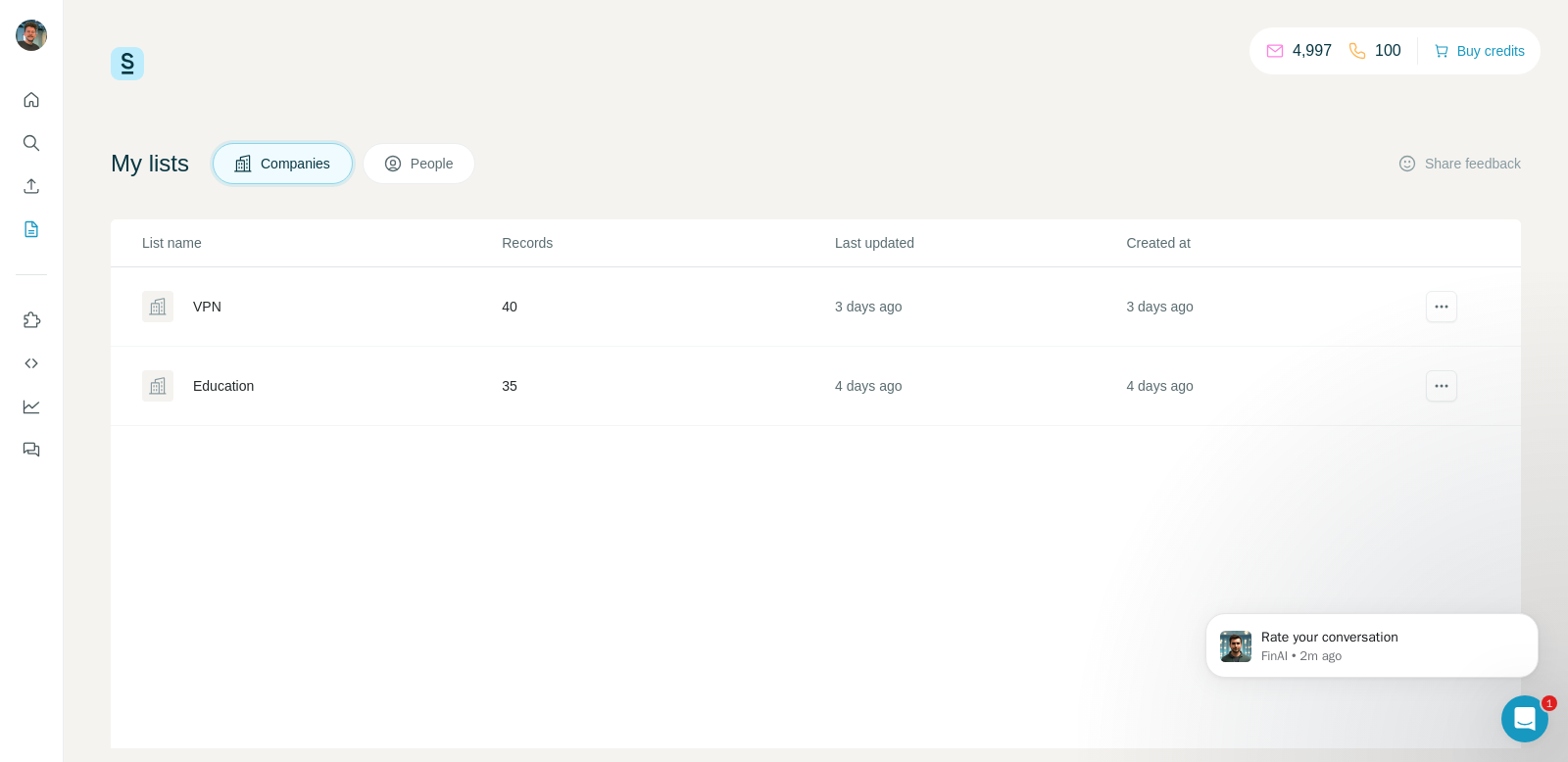 click on "Education" at bounding box center (223, 386) 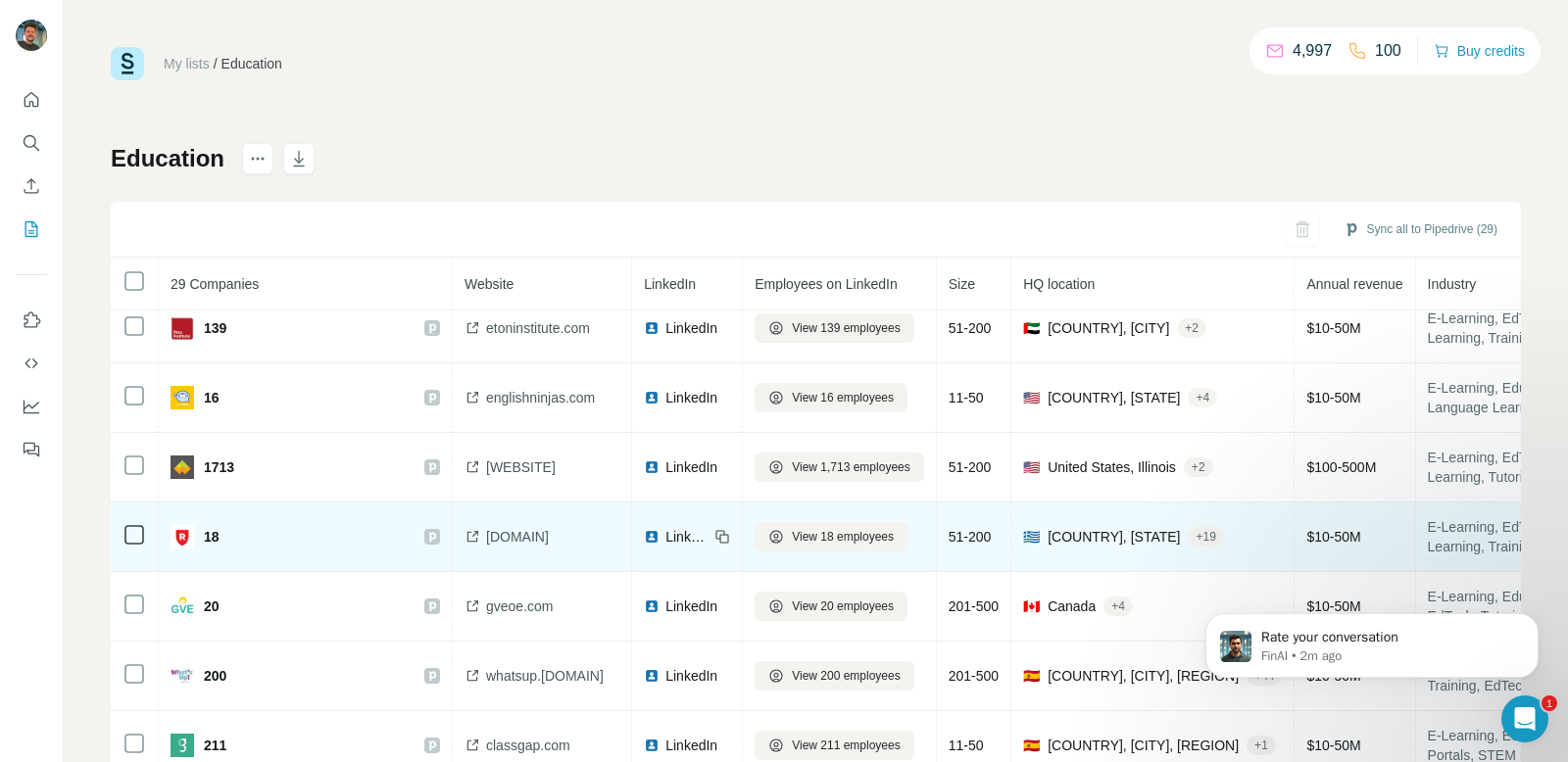 scroll, scrollTop: 231, scrollLeft: 0, axis: vertical 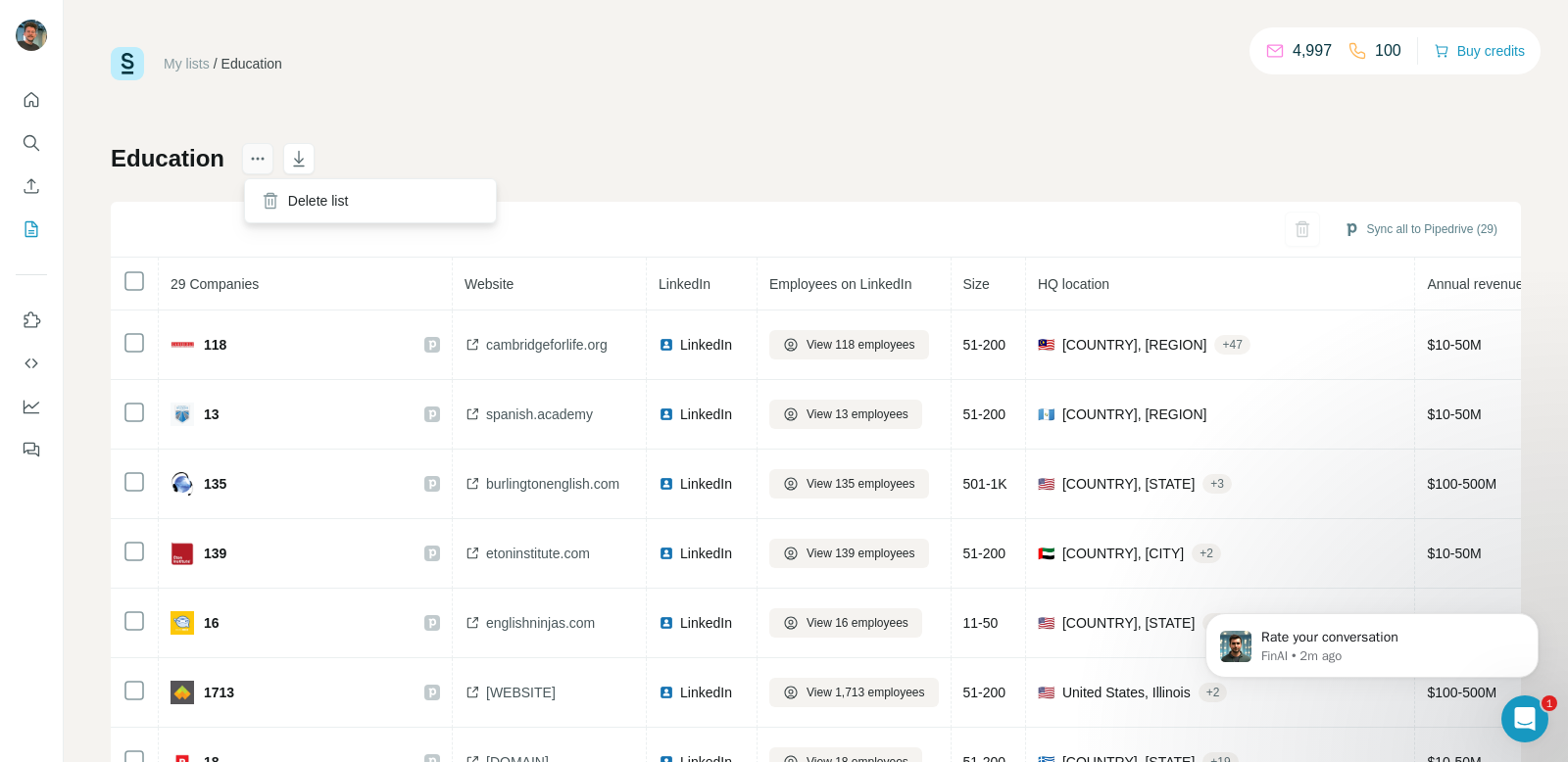click 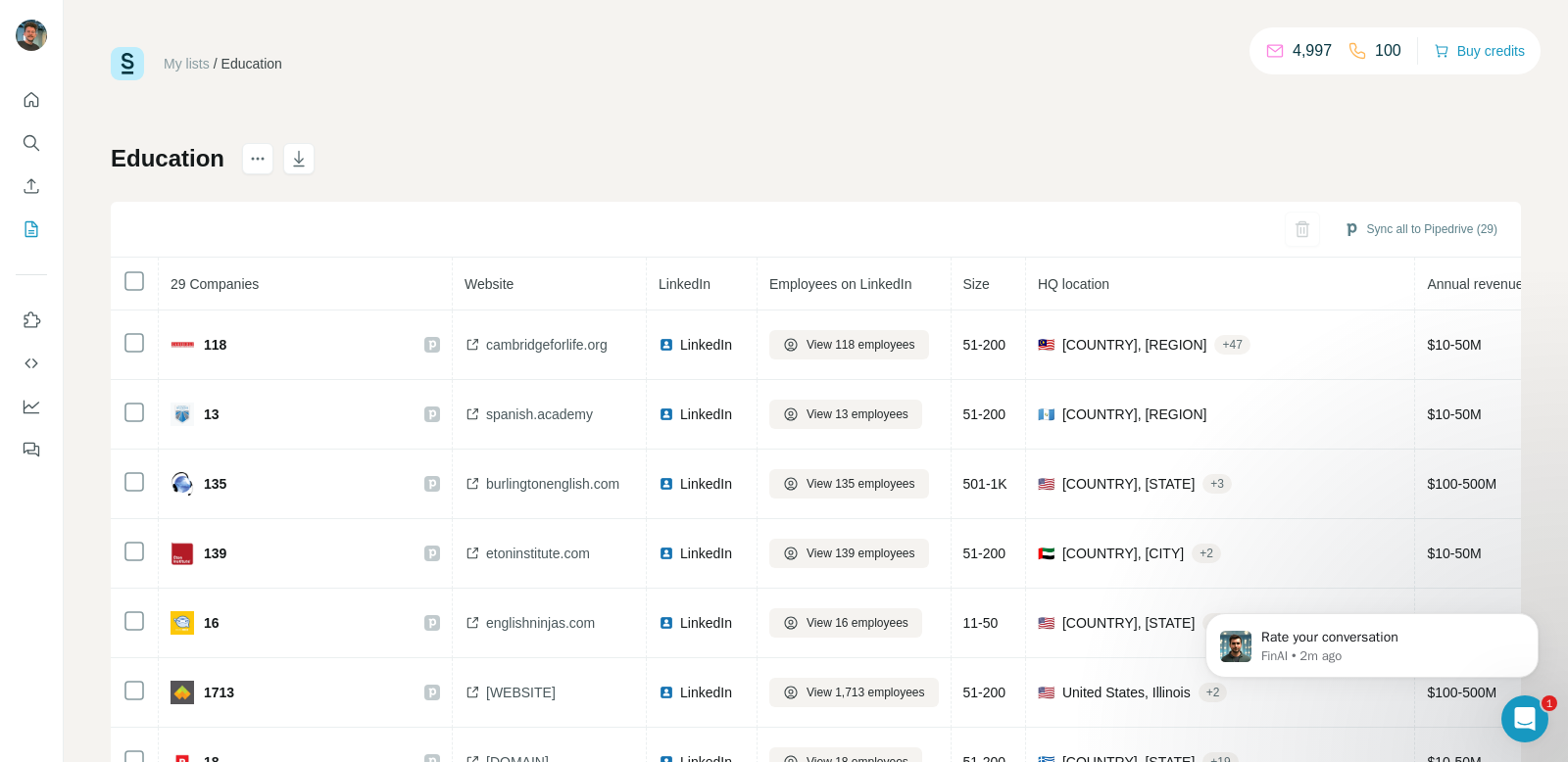 click on "Sync all to Pipedrive (29)" at bounding box center (815, 229) 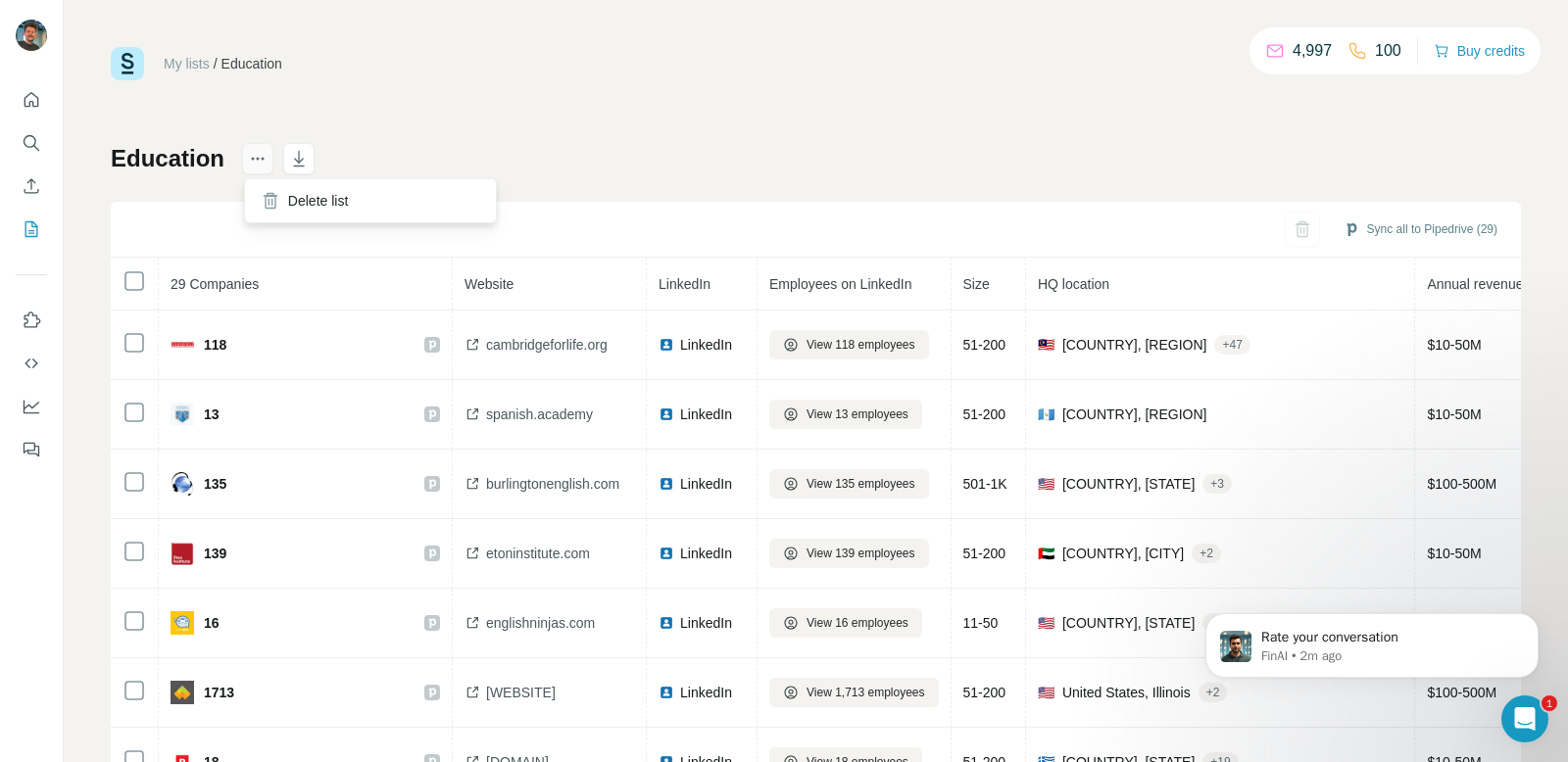 click 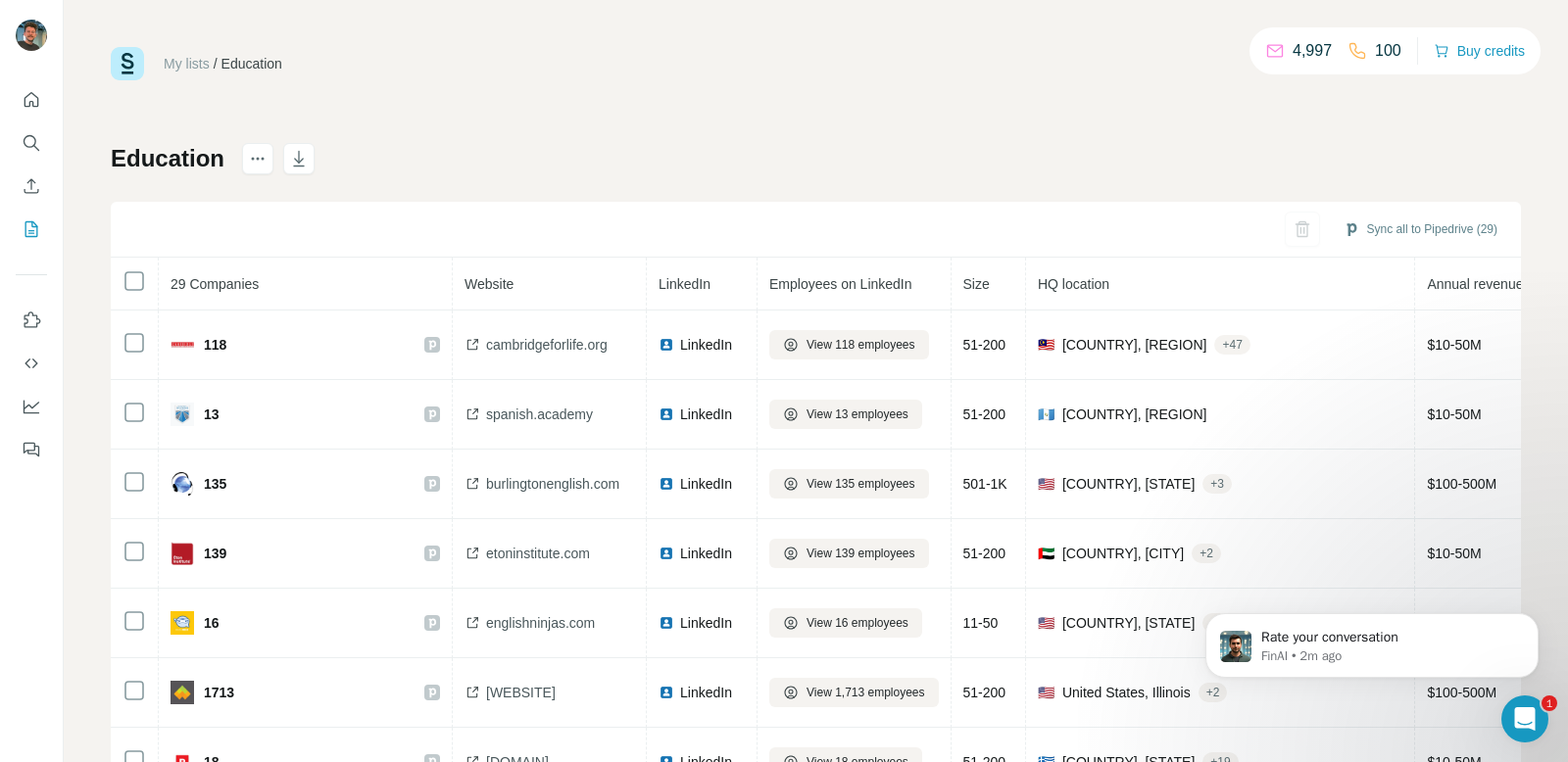 click on "Education Sync all to Pipedrive ([NUMBER]) [NUMBER] Companies Website LinkedIn Employees on LinkedIn Size HQ location Annual revenue Industry About Technologies [NUMBER] [DOMAIN] LinkedIn View [NUMBER] employees [RANGE] 🇲🇾 [COUNTRY], [STATE] + [NUMBER] $ [REVENUE] E-Learning, Education, Language Learning, EdTech, Tutoring, Online Portals, Training Google Tag Manager, YouTube, Statamic, PHP, Google Analytics, Cloudflare, reCAPTCHA, HTTP/3, Bootstrap, Laravel, Google Maps, Swiper, Facebook Chat Plugin, Dealer Spike, ActiveCampaign, Facebook Pixel [NUMBER] [DOMAIN] LinkedIn View [NUMBER] employees [RANGE] 🇬🇹 [COUNTRY], [STATE] $ [REVENUE] E-Learning, EdTech, Education, Language Learning, Tutoring, Training, STEM Education, Online Portals, Edutainment Preparing preK-[AGE] students to become global citizens and future leaders in an increasingly multi-lingual, multi-cultural world. ACS WASC Accreditation Candidate. Google Tag Manager, WordPress, Cart Functionality, Gravity Forms, IIS, Priority Hints, WP Engine, Dealer Spike, +" at bounding box center [815, 458] 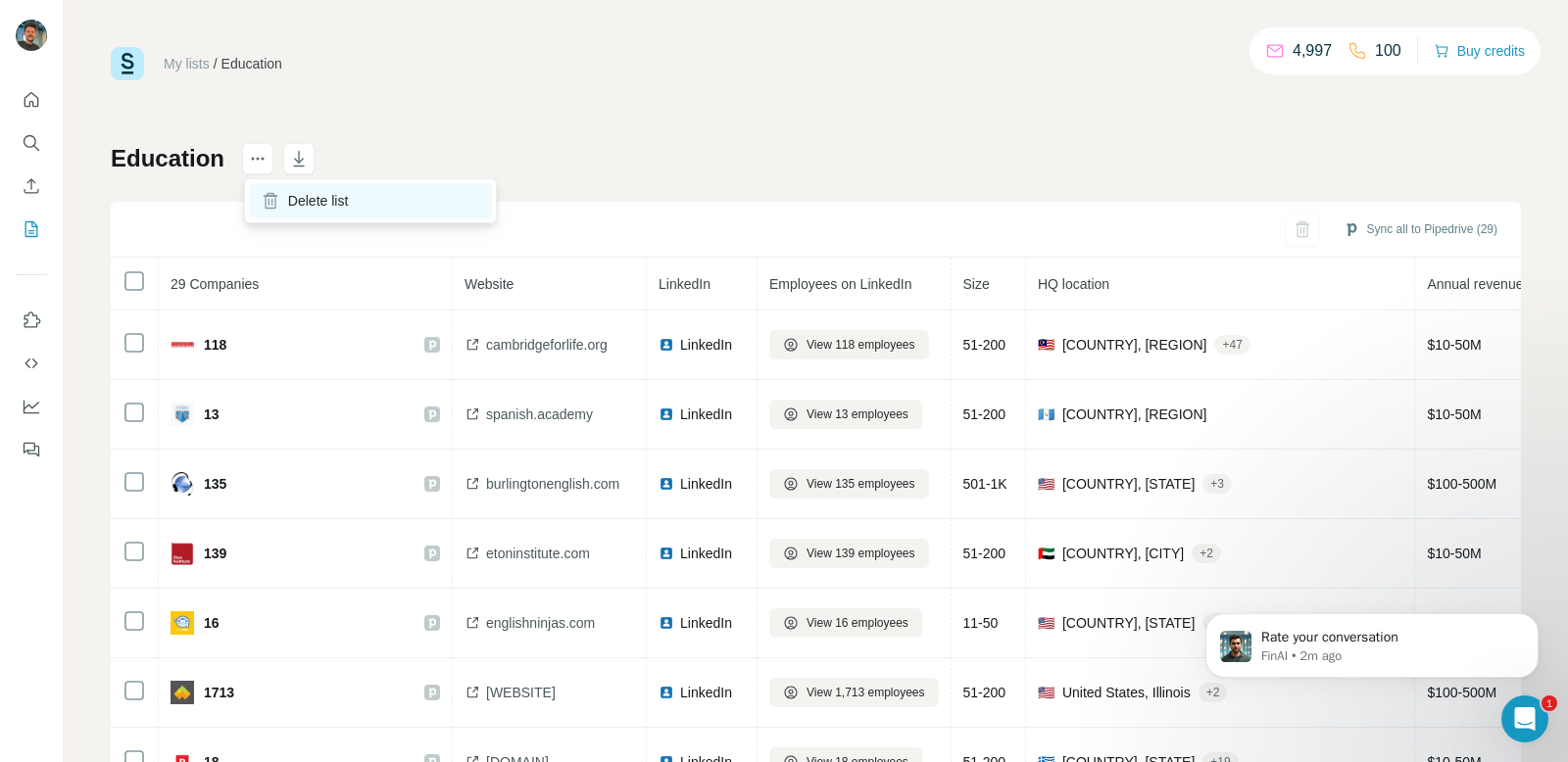 click on "Delete list" at bounding box center [370, 201] 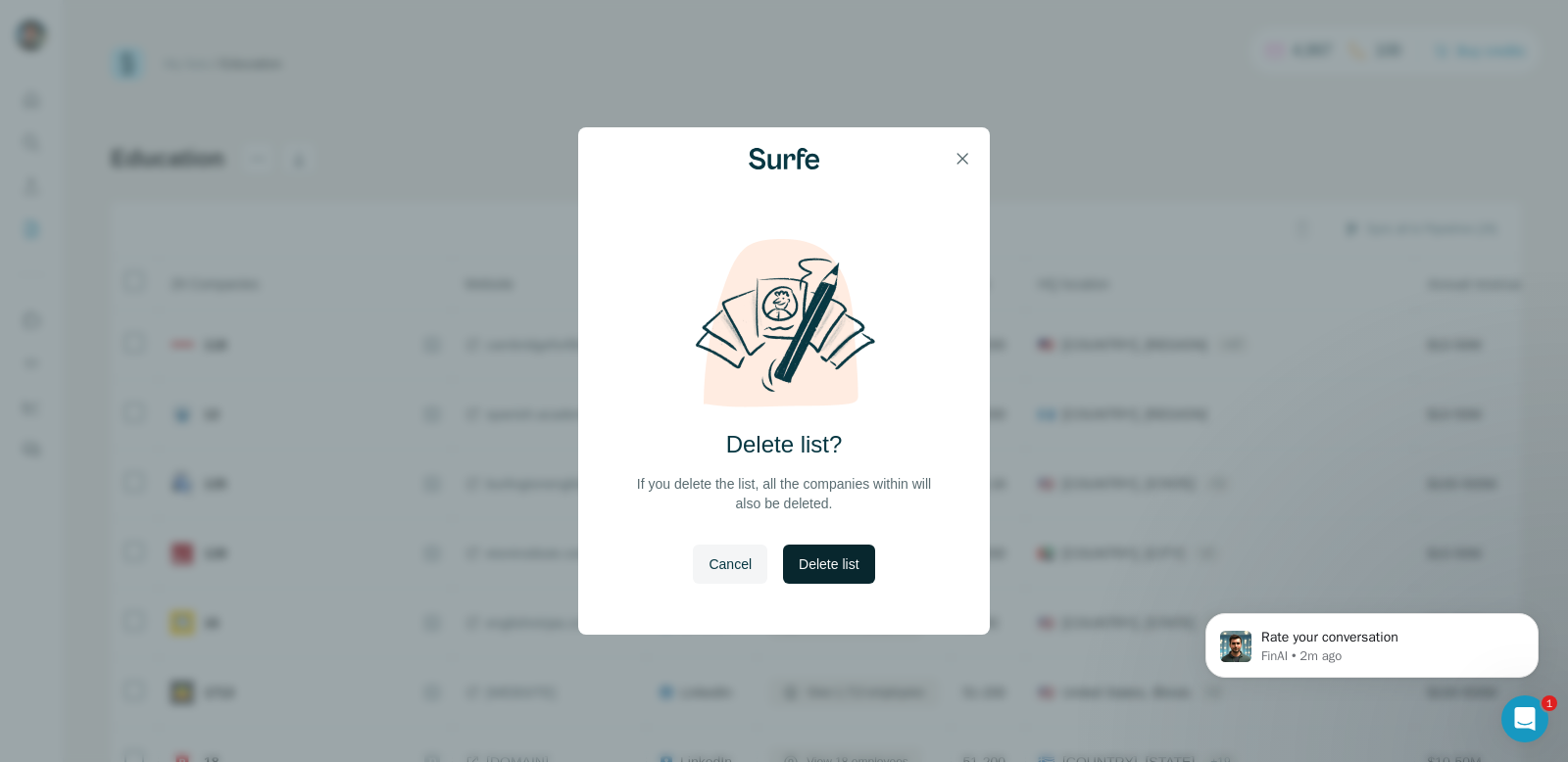 click on "Delete list" at bounding box center (828, 564) 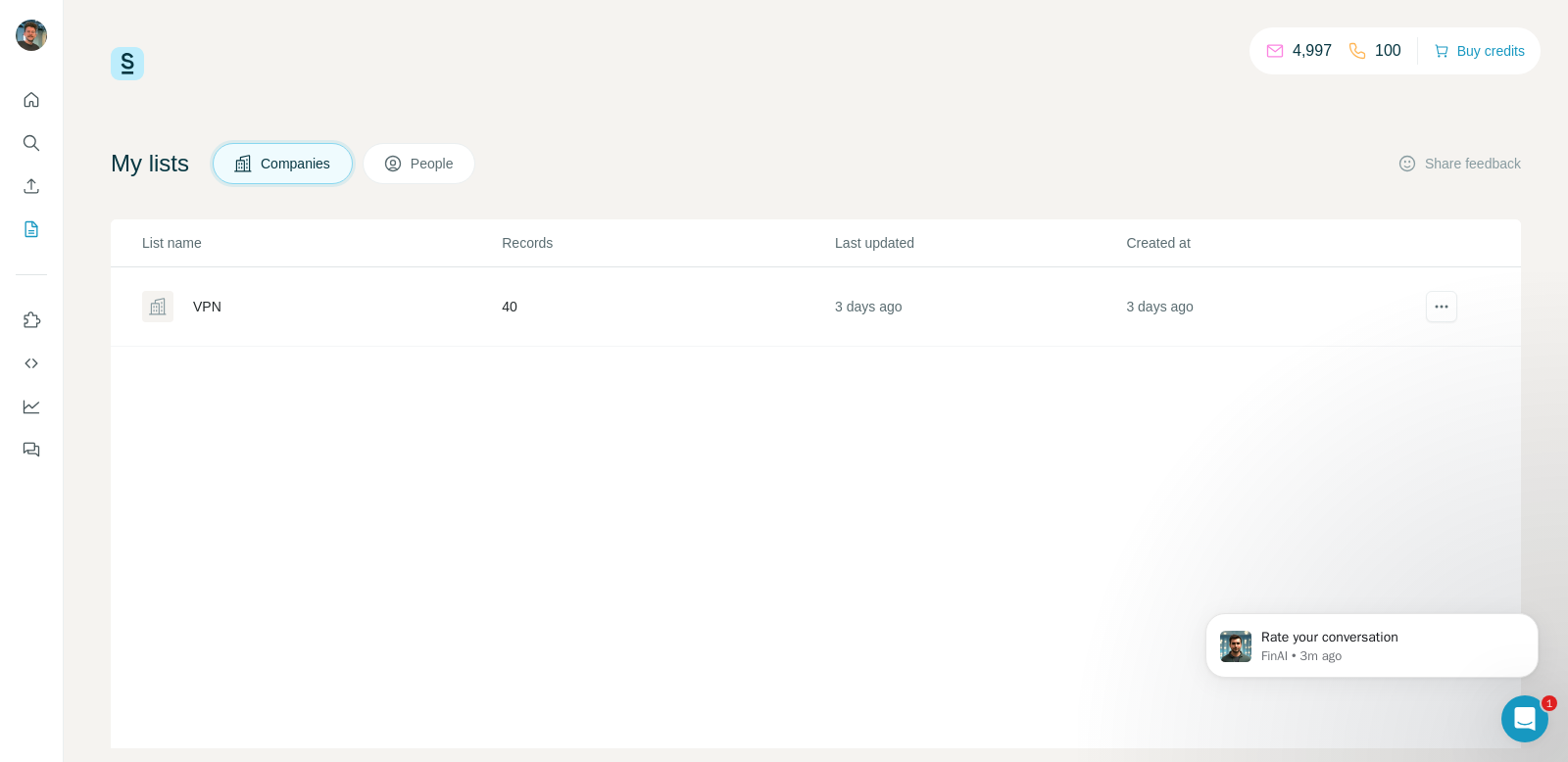 click on "Companies" at bounding box center (296, 164) 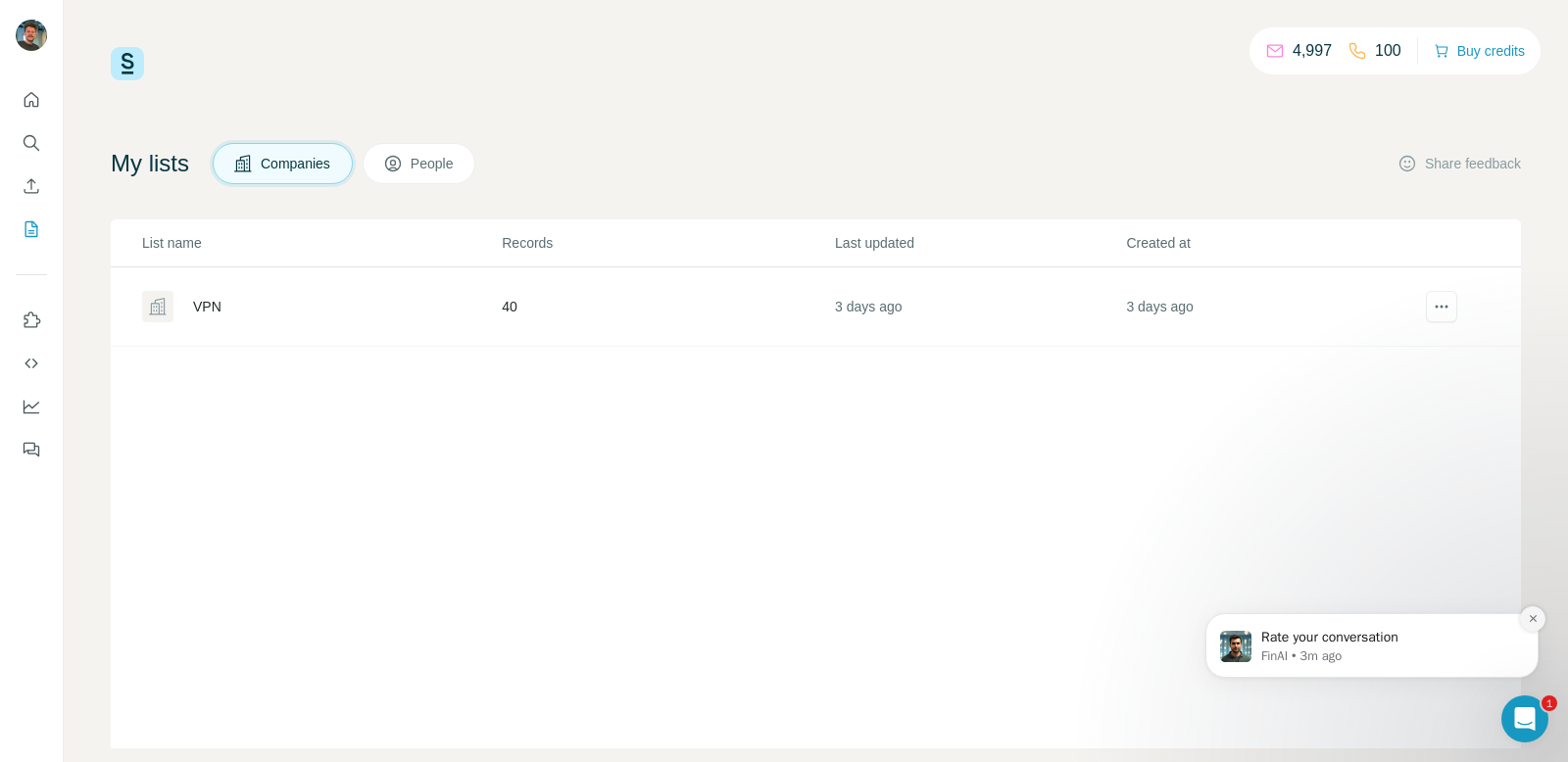 click 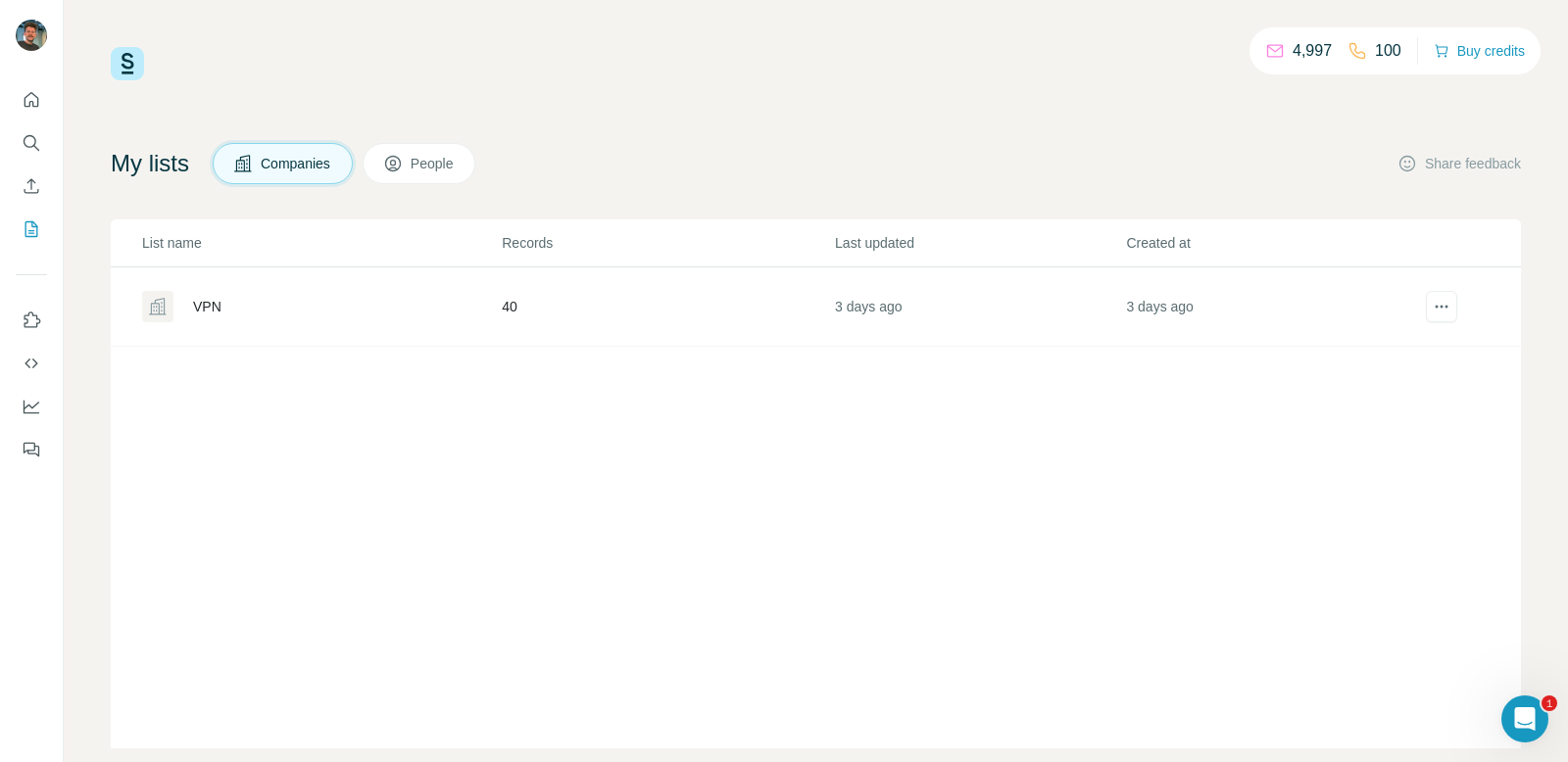 click on "Companies" at bounding box center [296, 164] 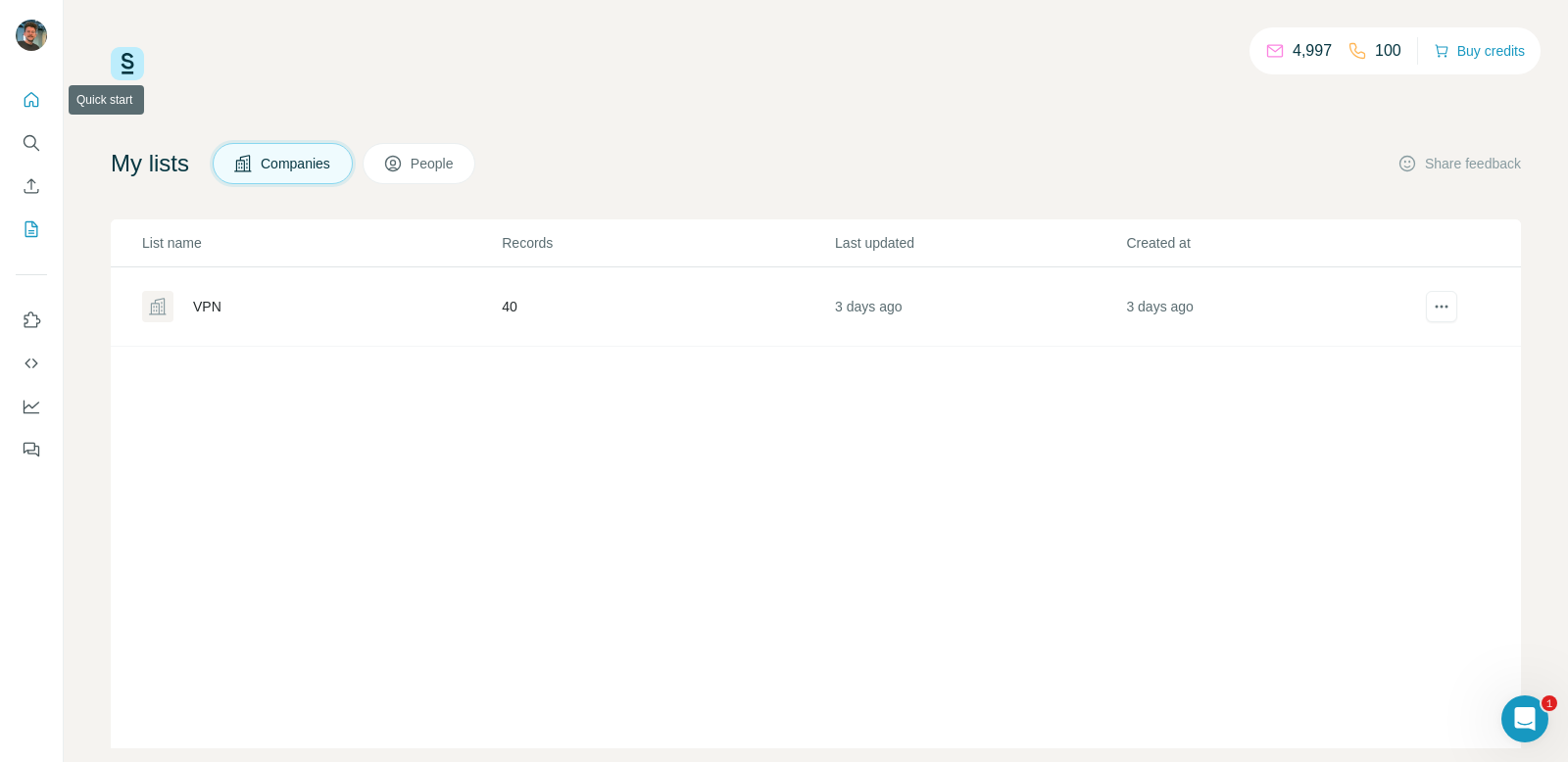click 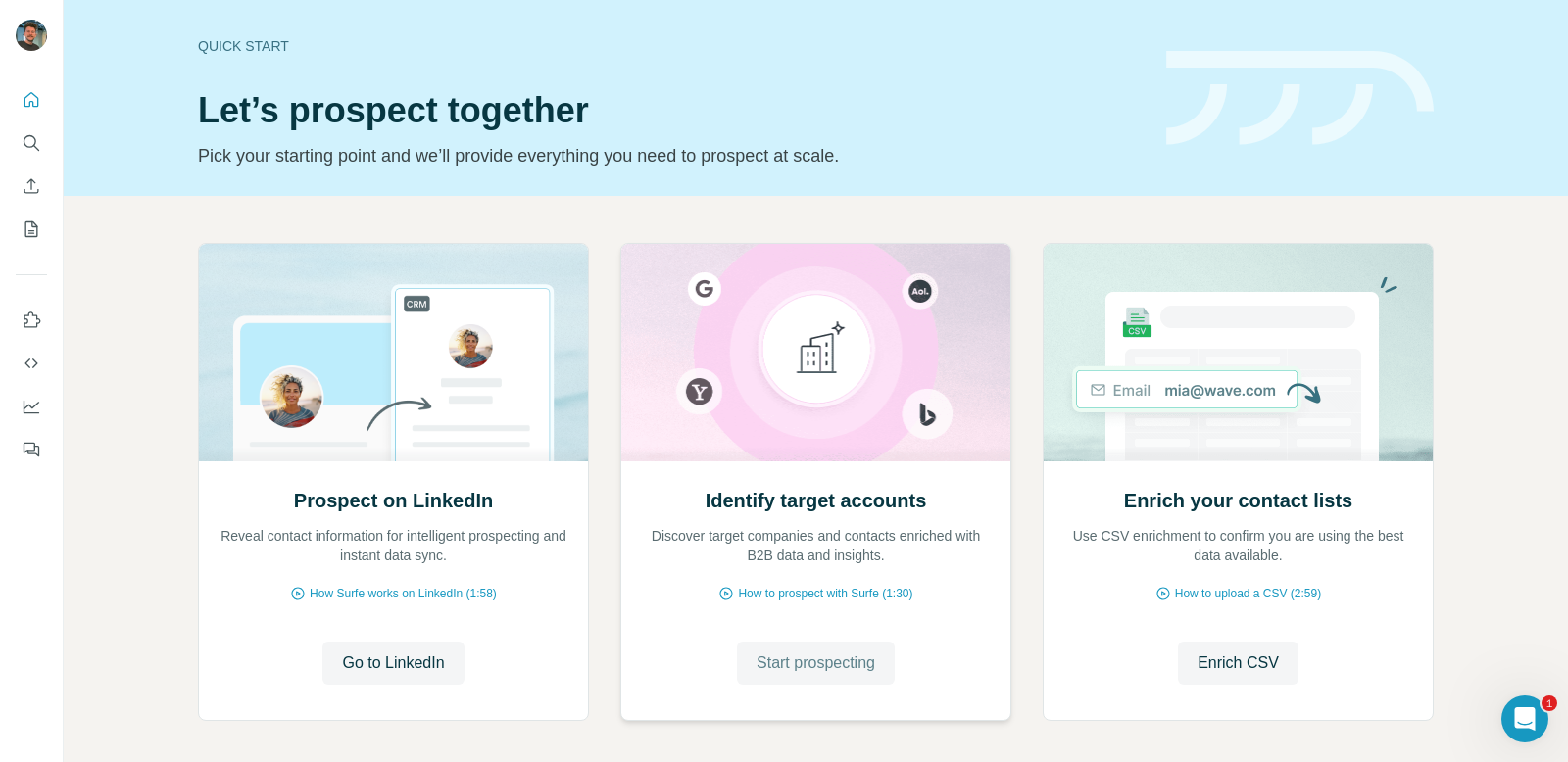 click on "Start prospecting" at bounding box center [815, 663] 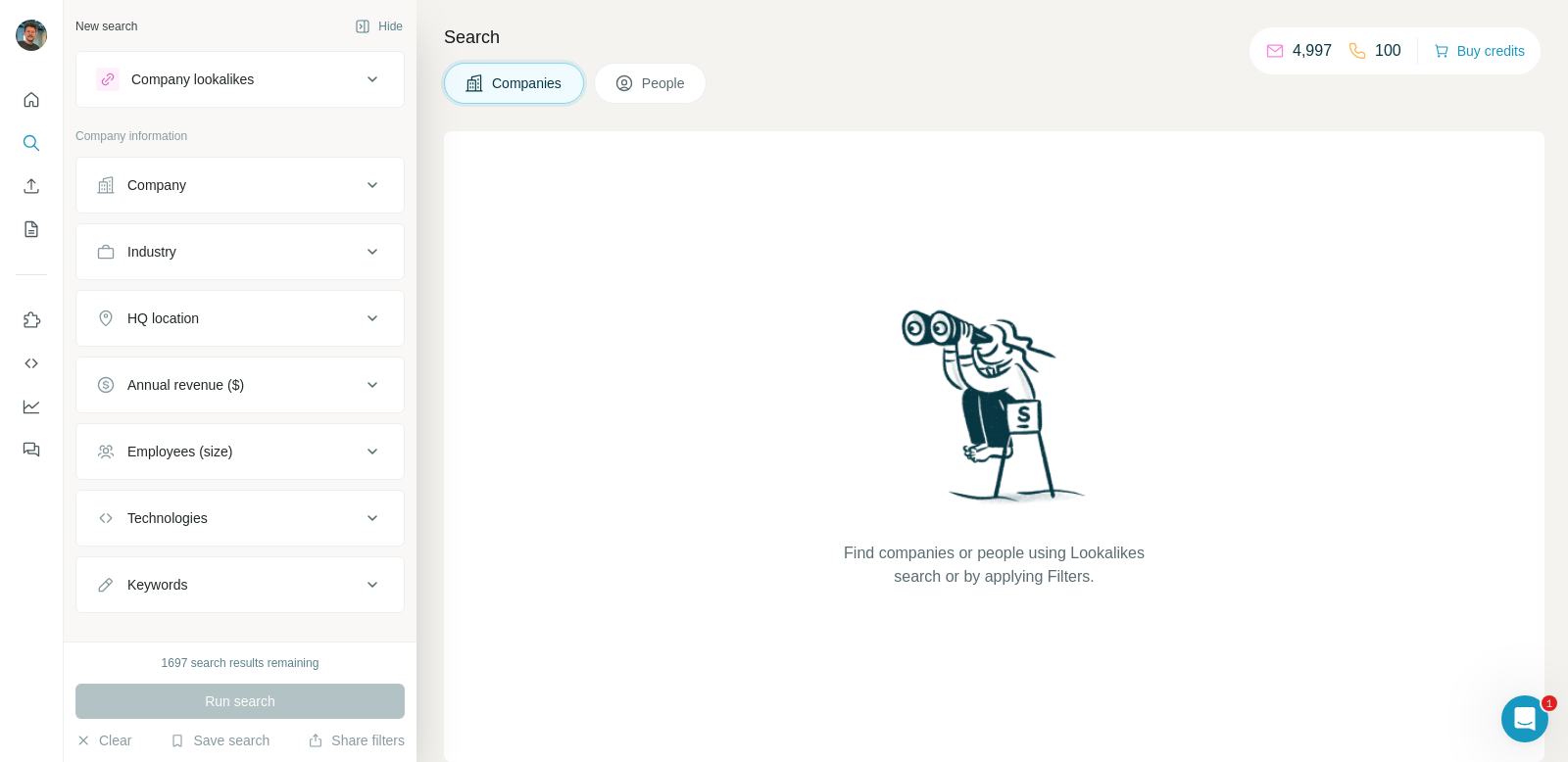 click on "Company lookalikes" at bounding box center (240, 79) 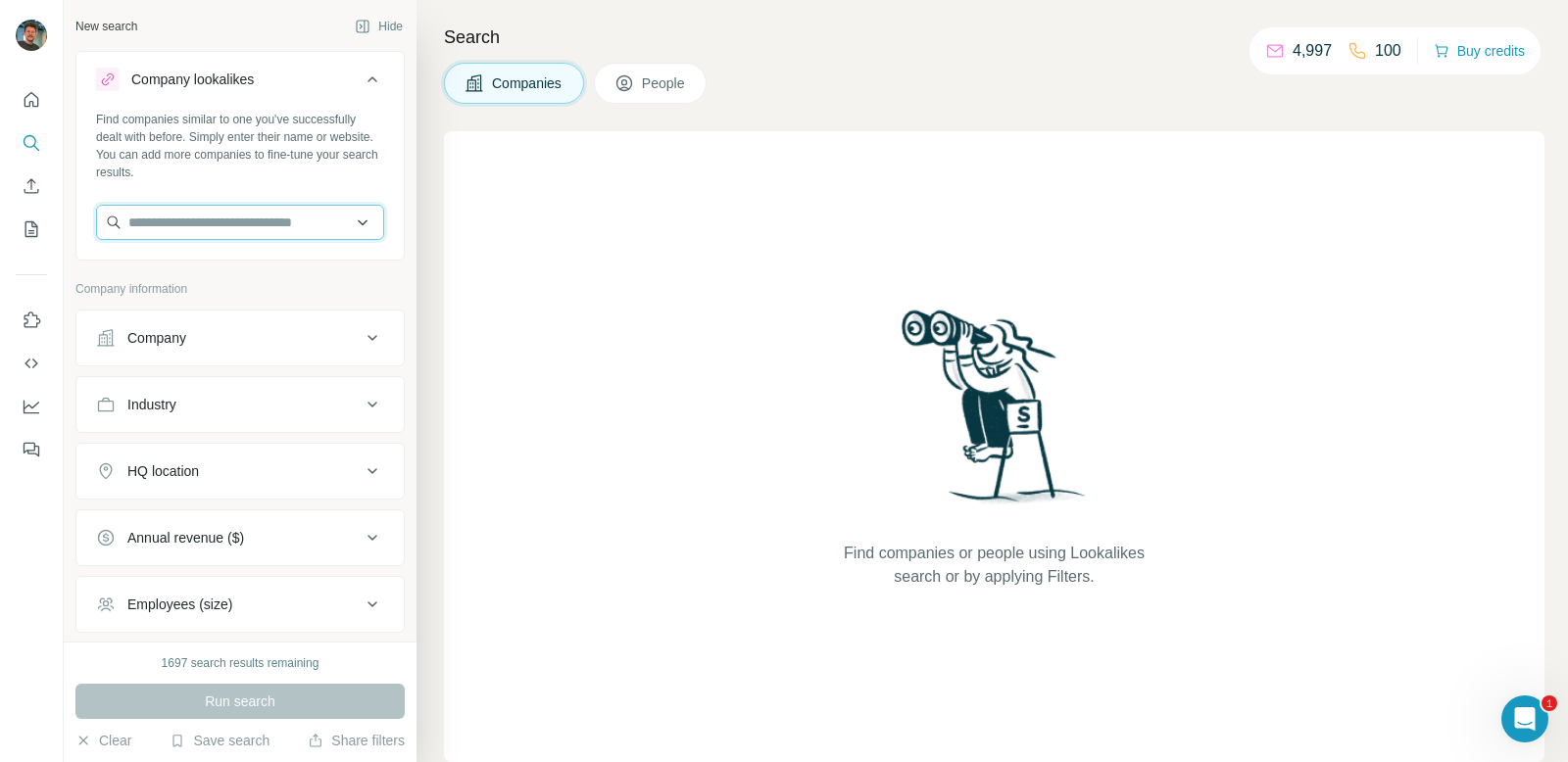 click at bounding box center (240, 222) 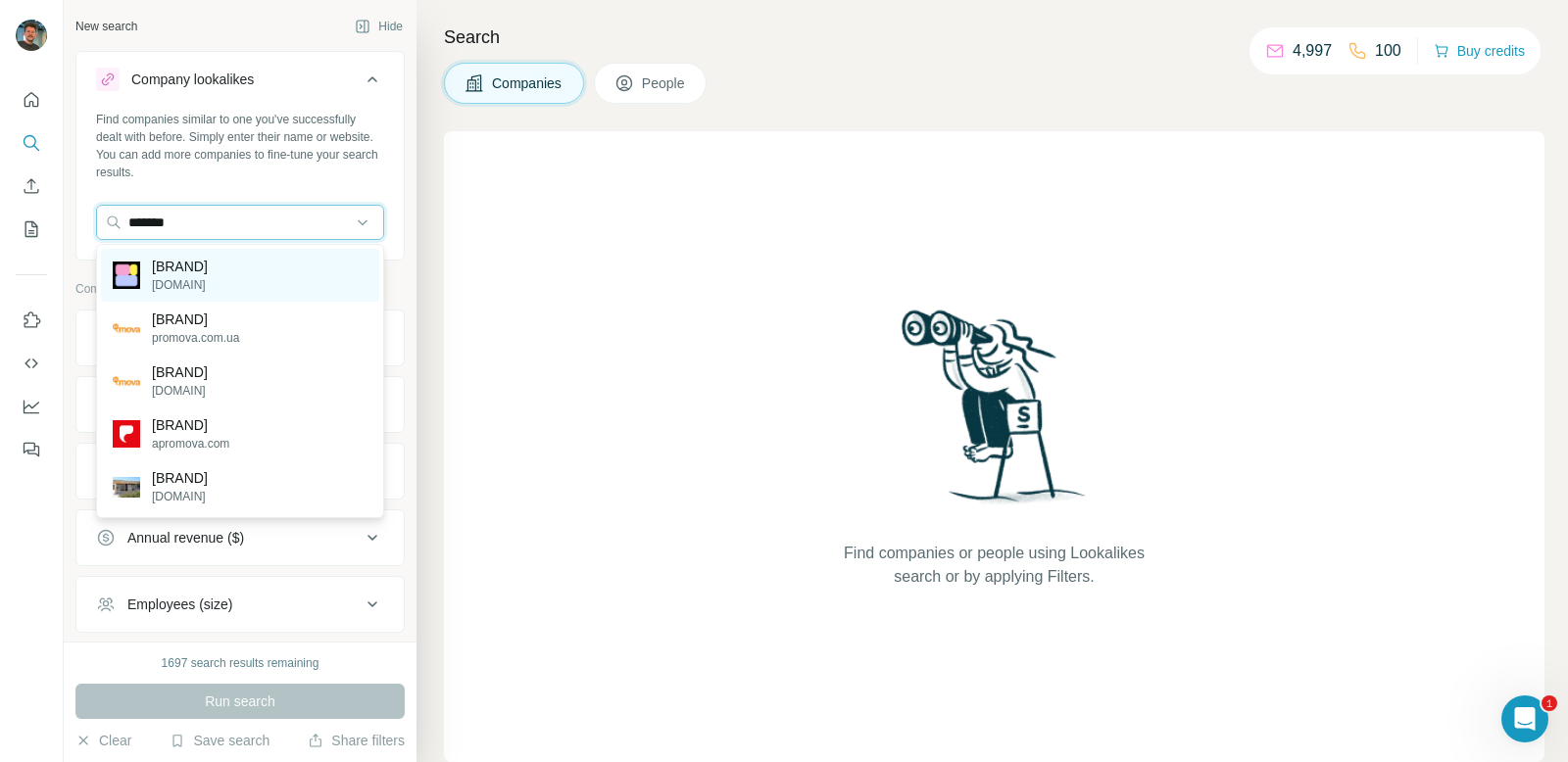 type on "*******" 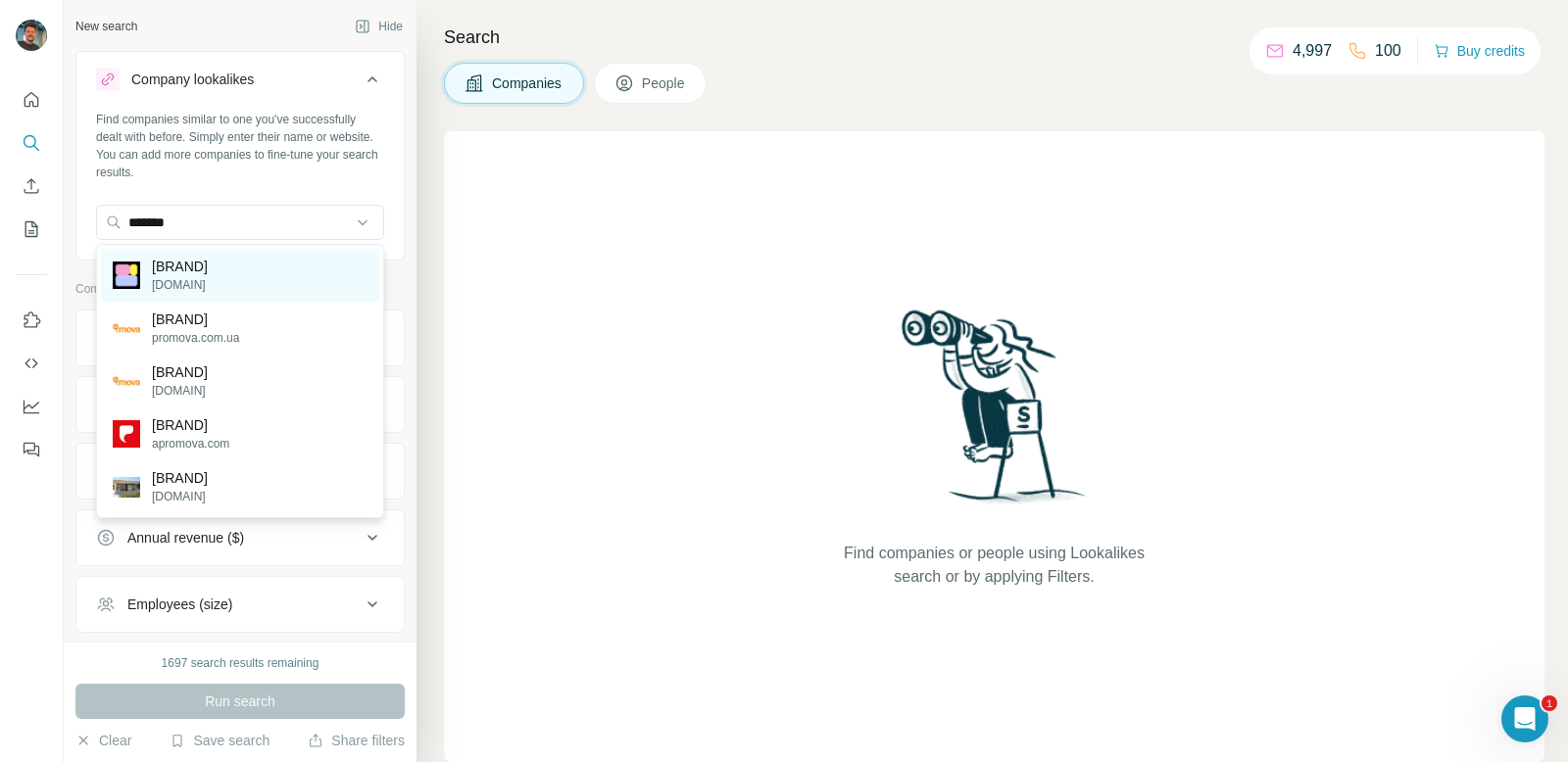 click on "[DOMAIN]" at bounding box center (179, 285) 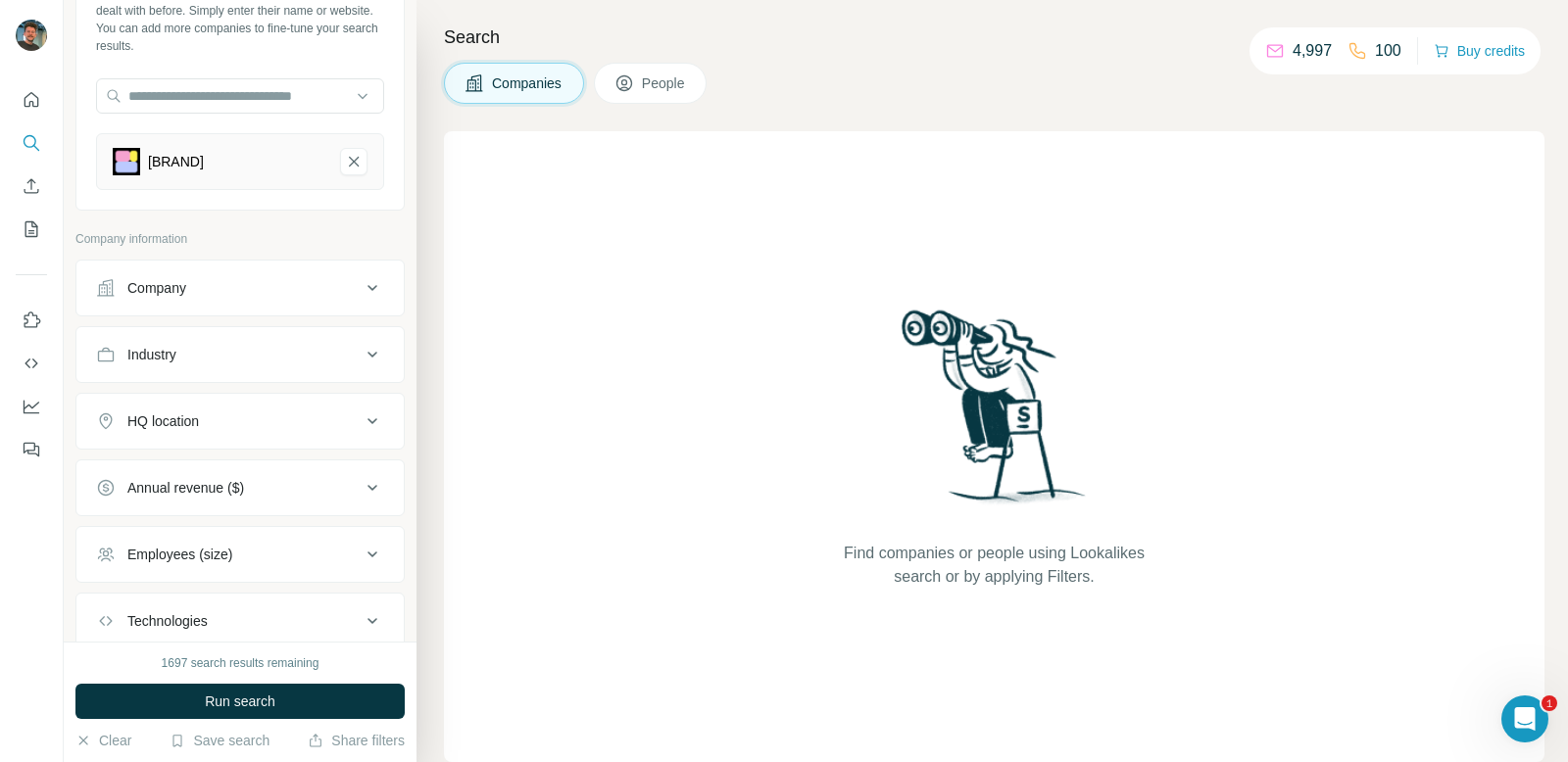 scroll, scrollTop: 130, scrollLeft: 0, axis: vertical 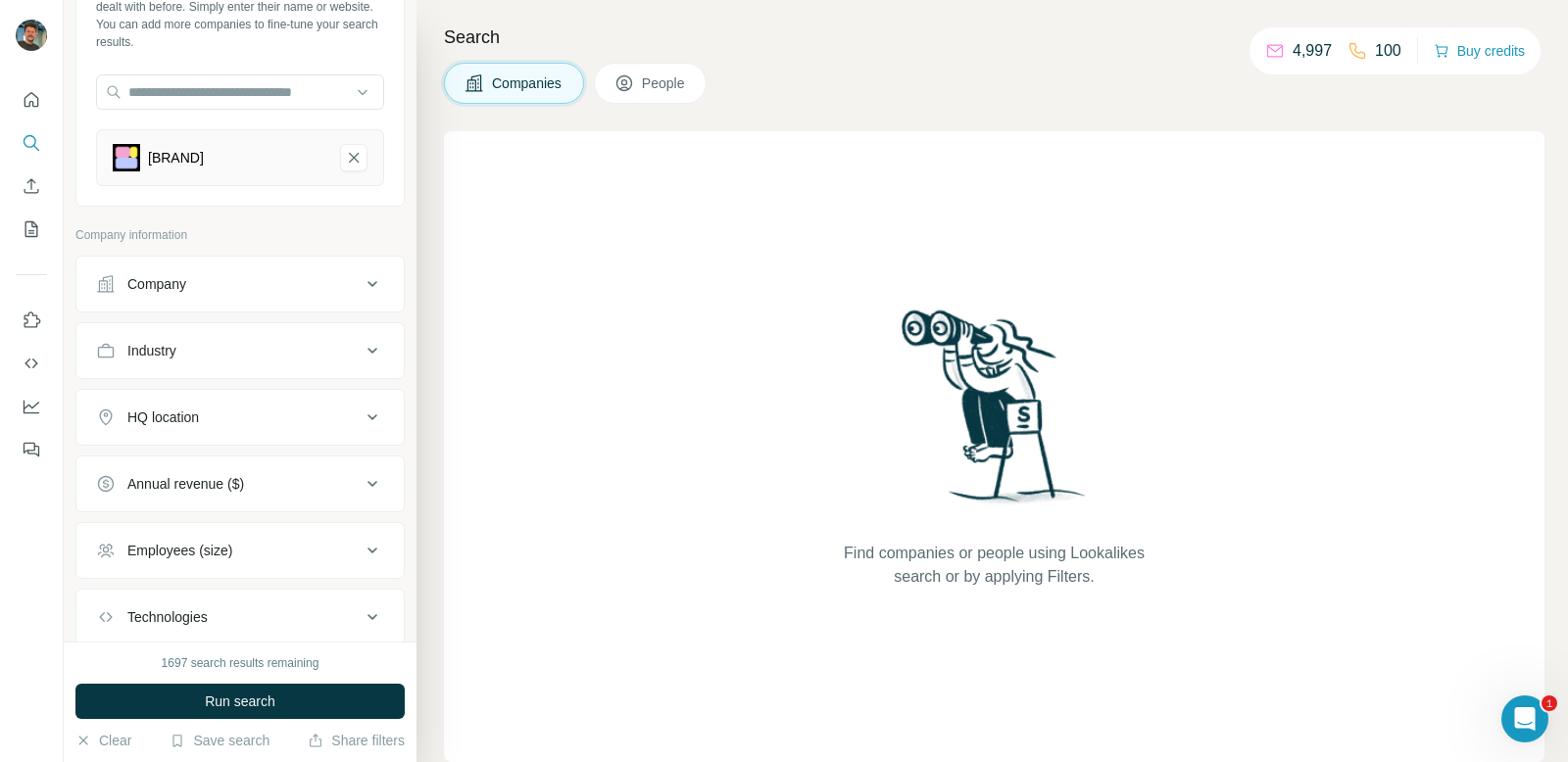 click on "Company" at bounding box center (228, 284) 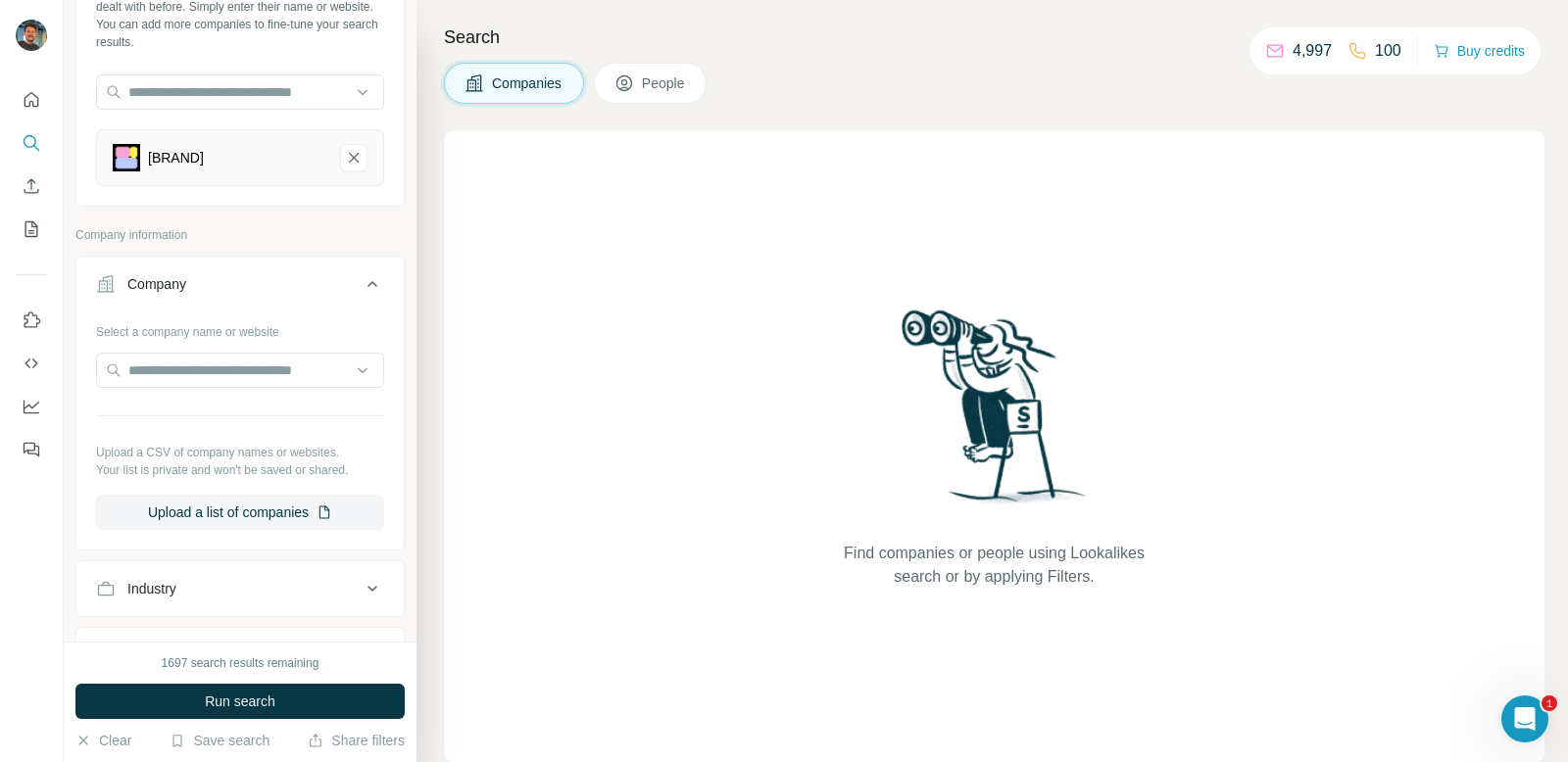 click on "Company" at bounding box center (228, 284) 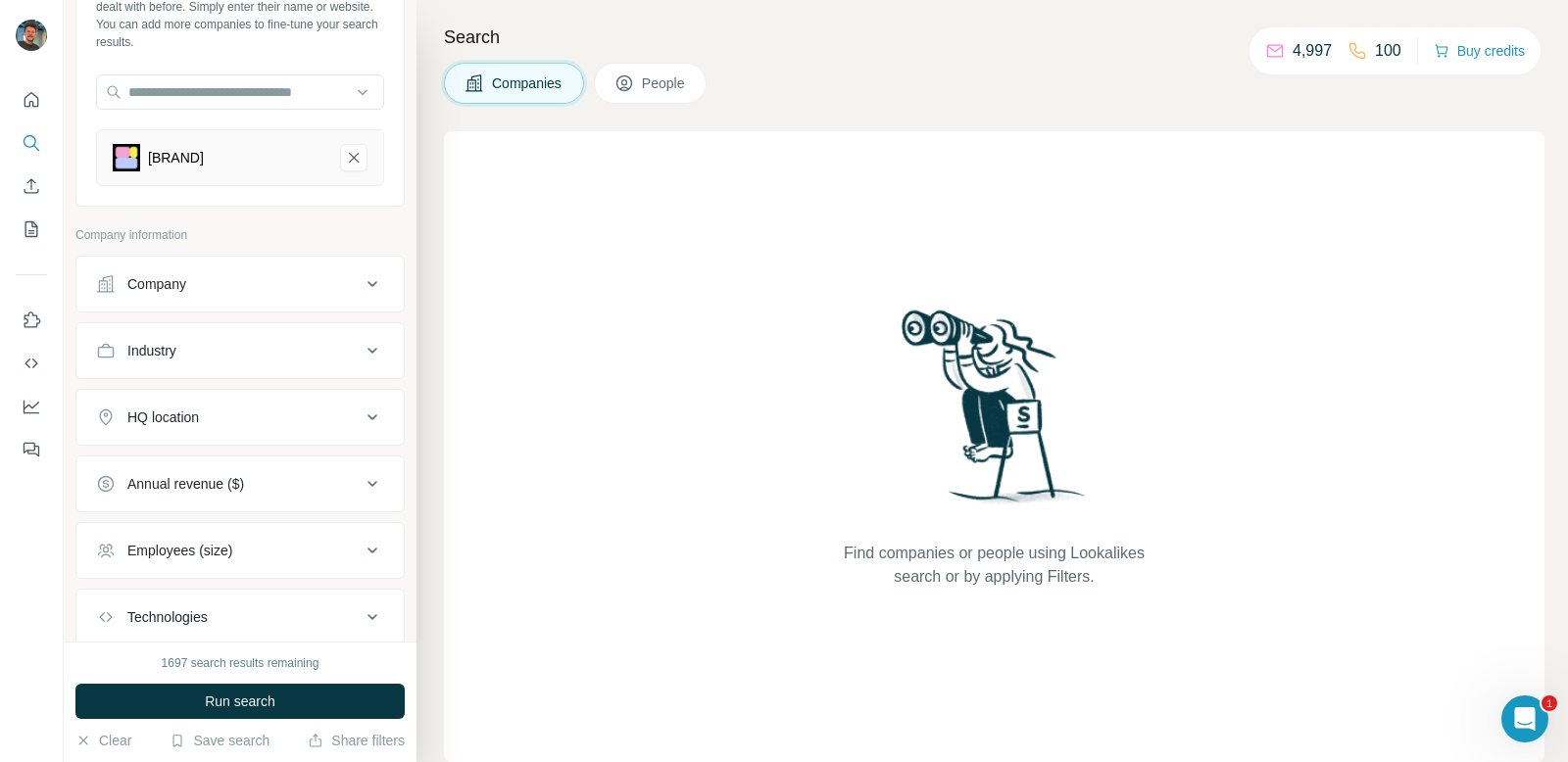 click on "Industry" at bounding box center (228, 351) 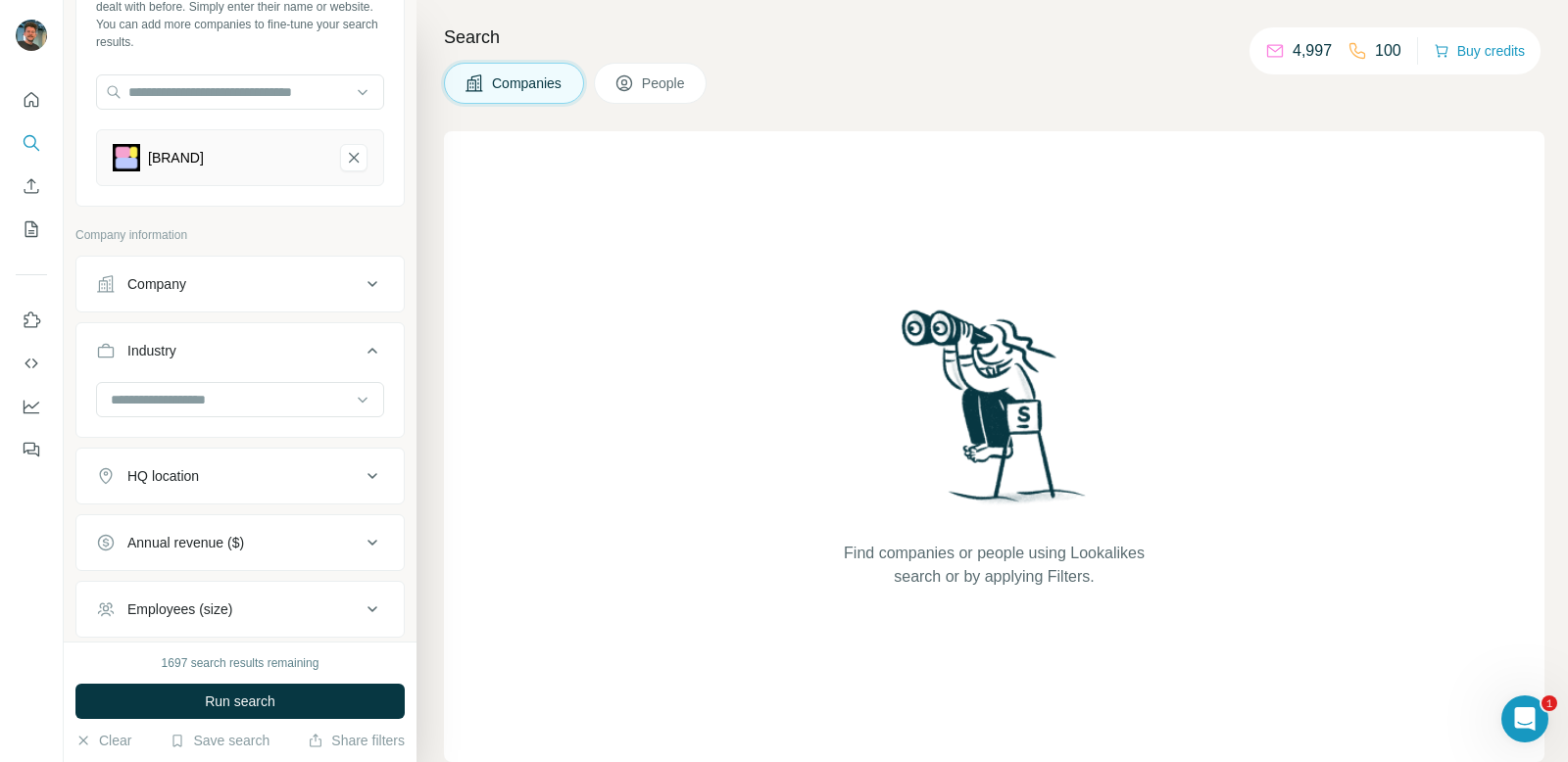 click on "Industry" at bounding box center (228, 351) 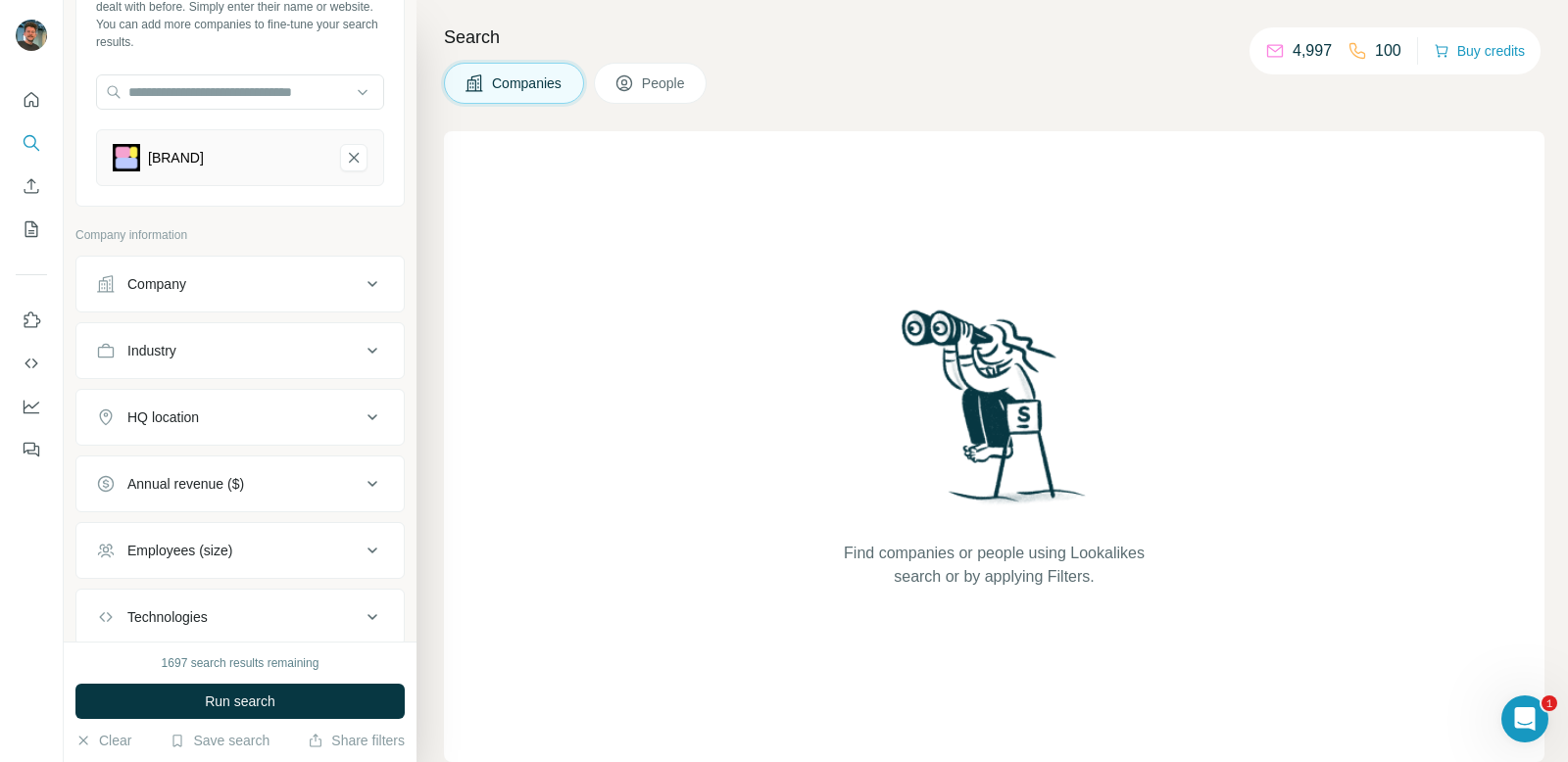 click on "Industry" at bounding box center [228, 351] 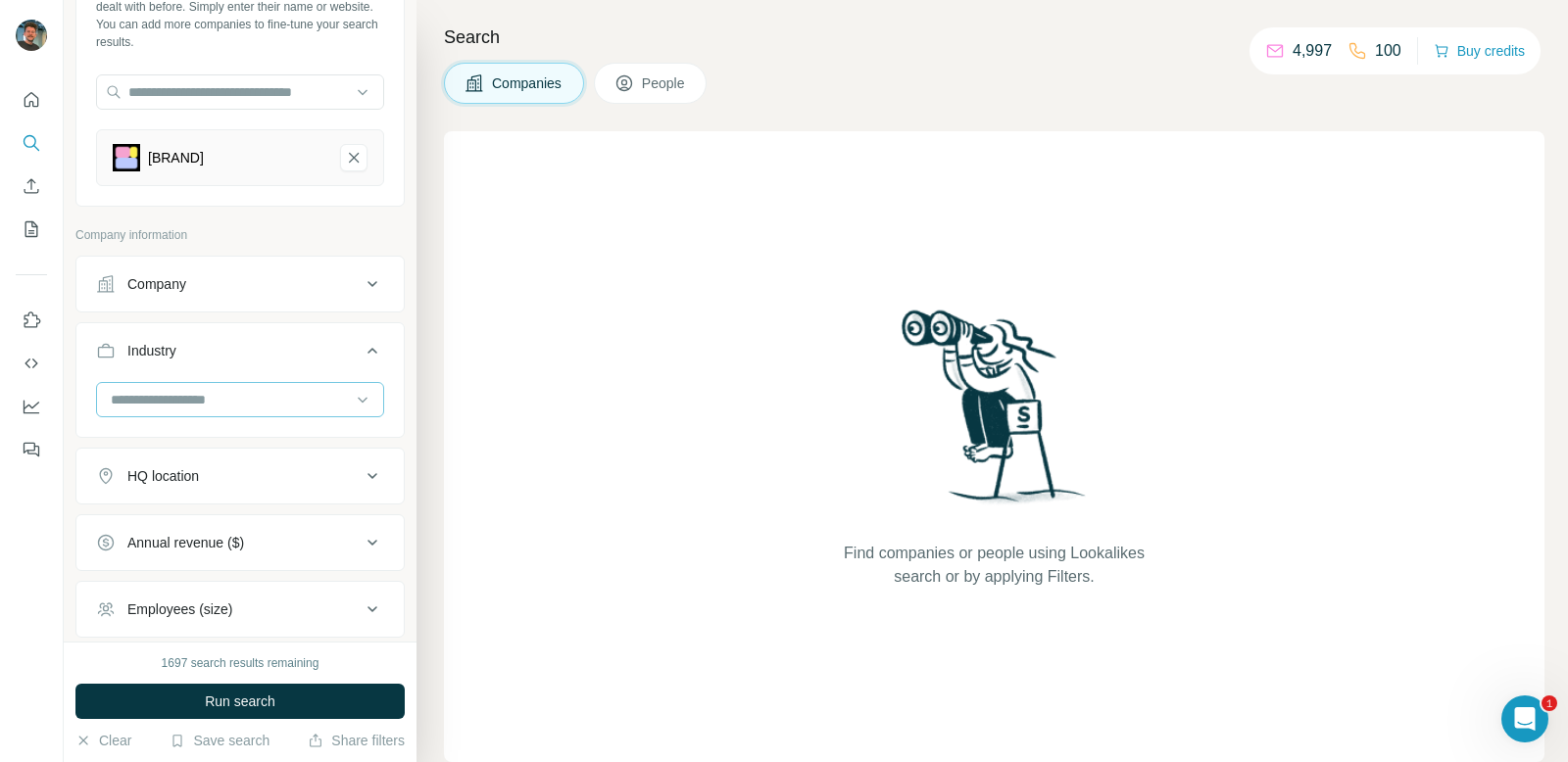 click at bounding box center (229, 400) 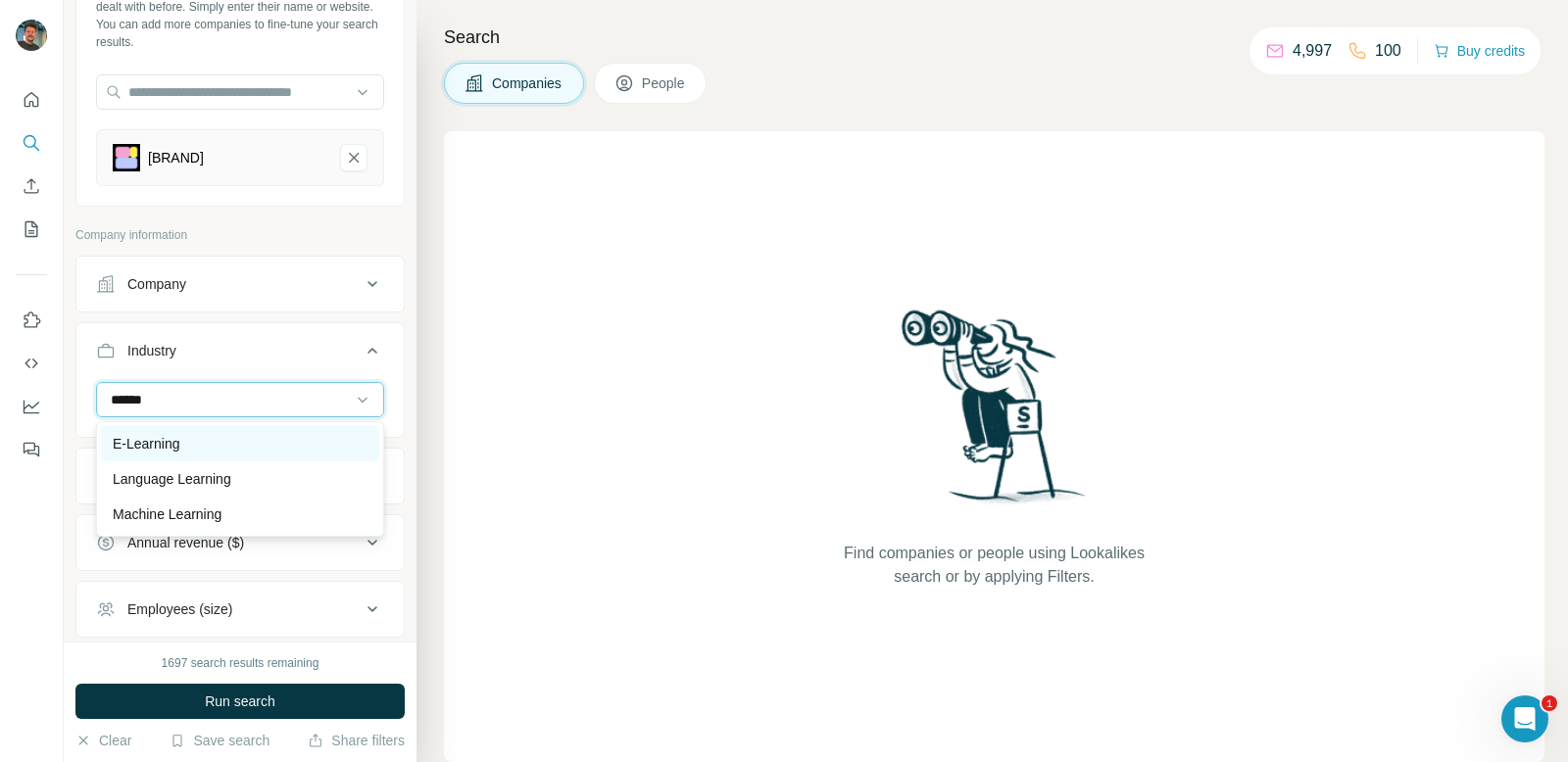 type on "******" 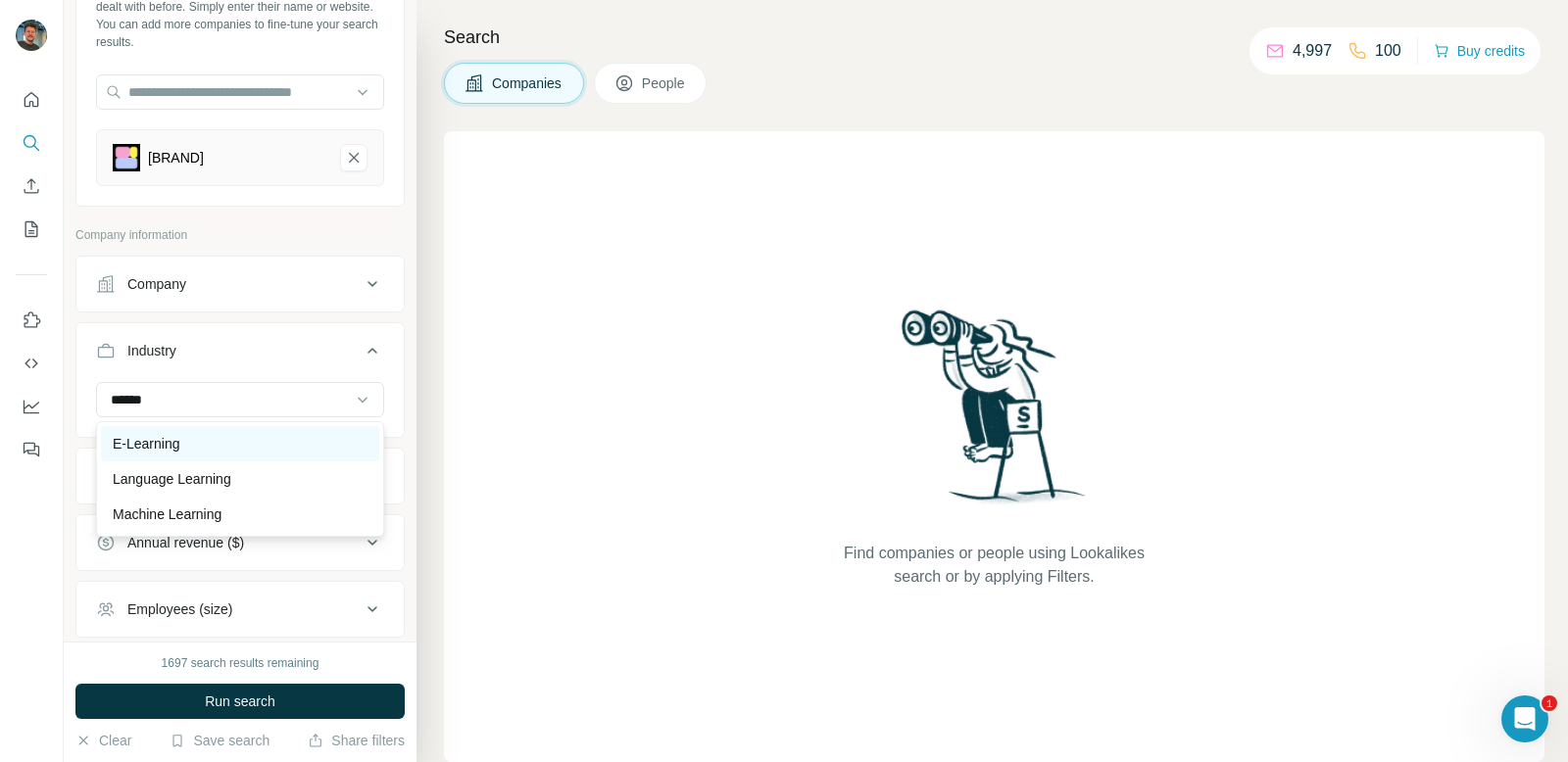 click on "E-Learning" at bounding box center [240, 444] 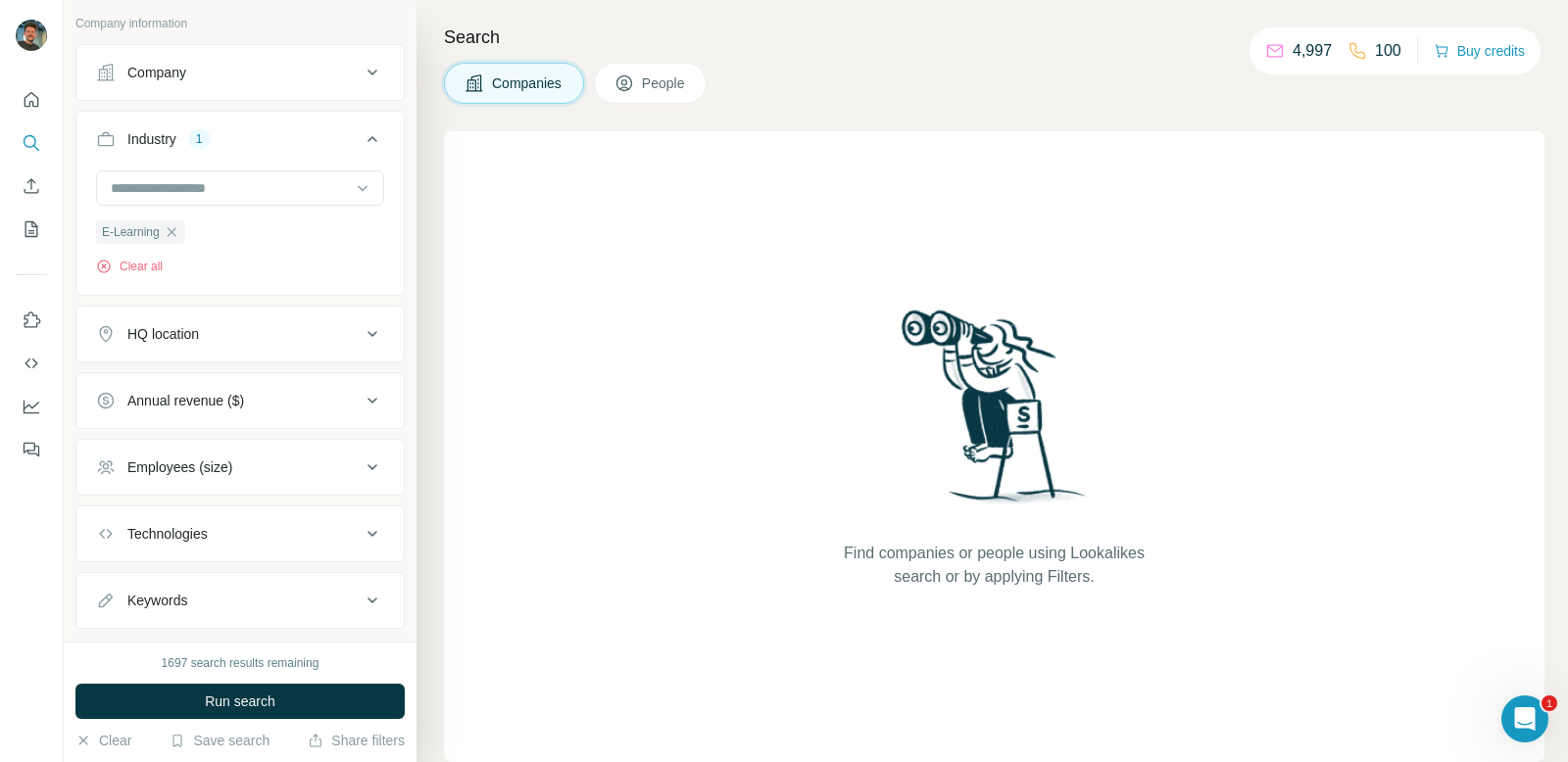 scroll, scrollTop: 385, scrollLeft: 0, axis: vertical 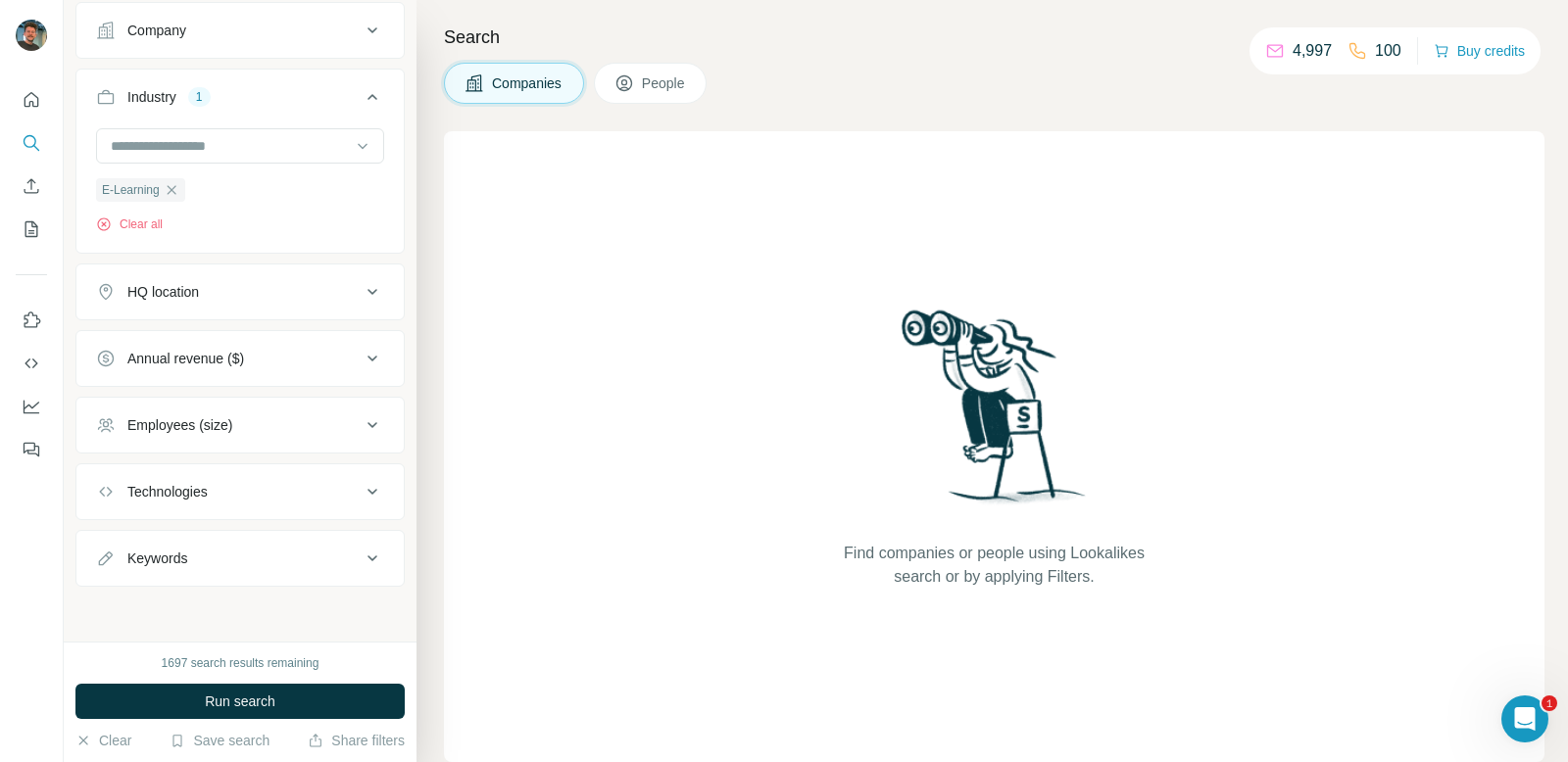 click on "Annual revenue ($)" at bounding box center (228, 358) 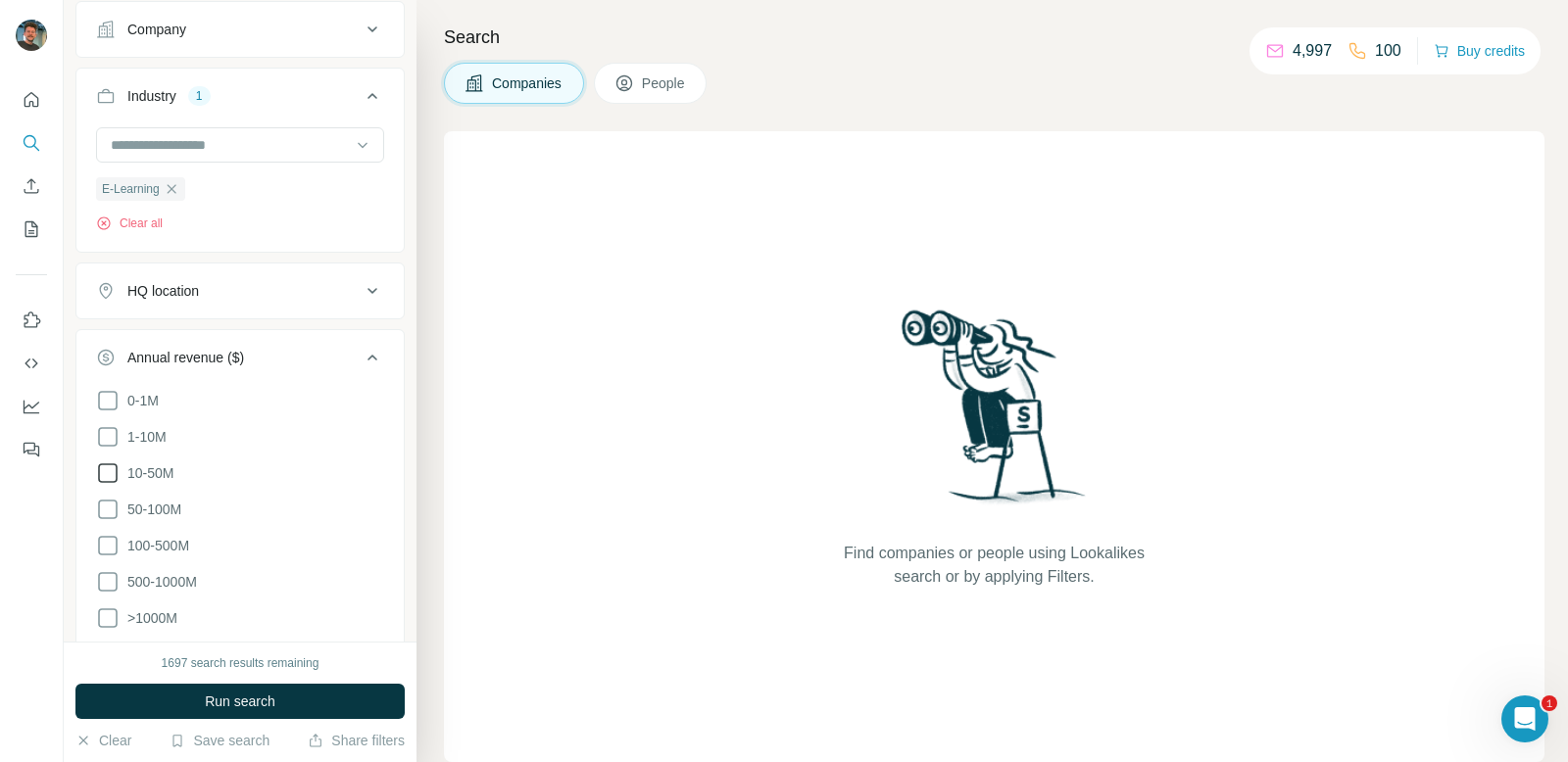 click 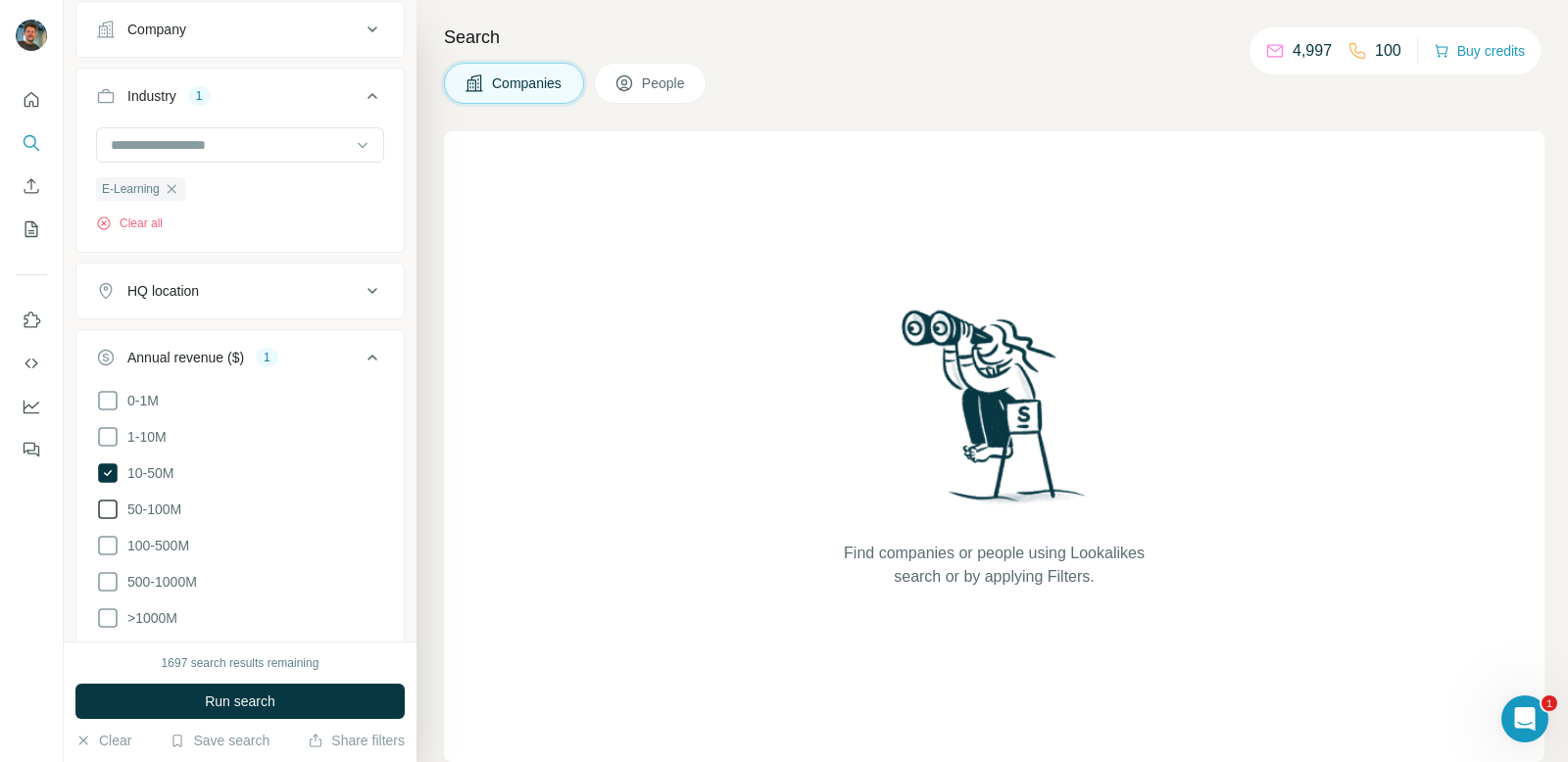 click 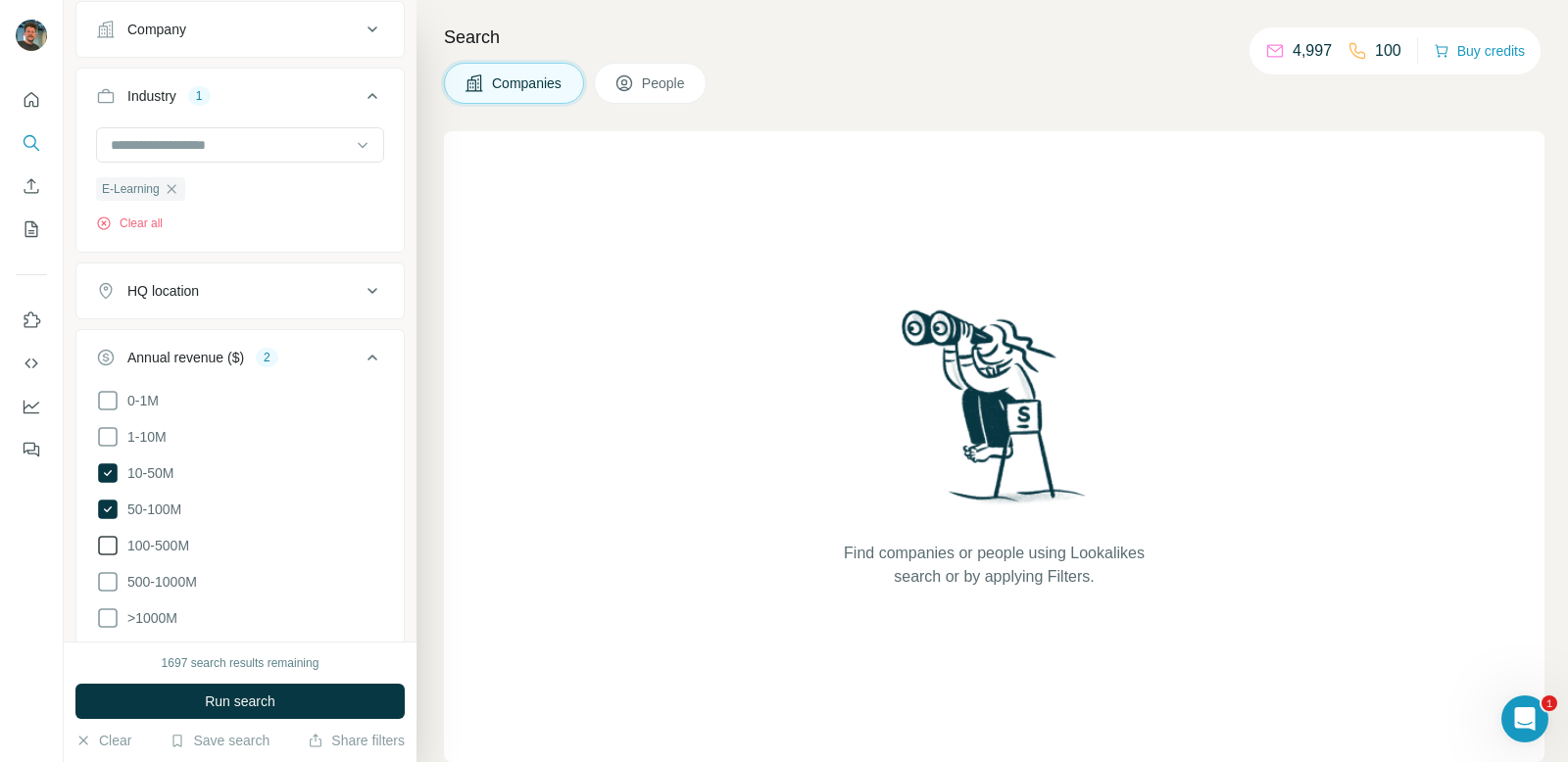 click 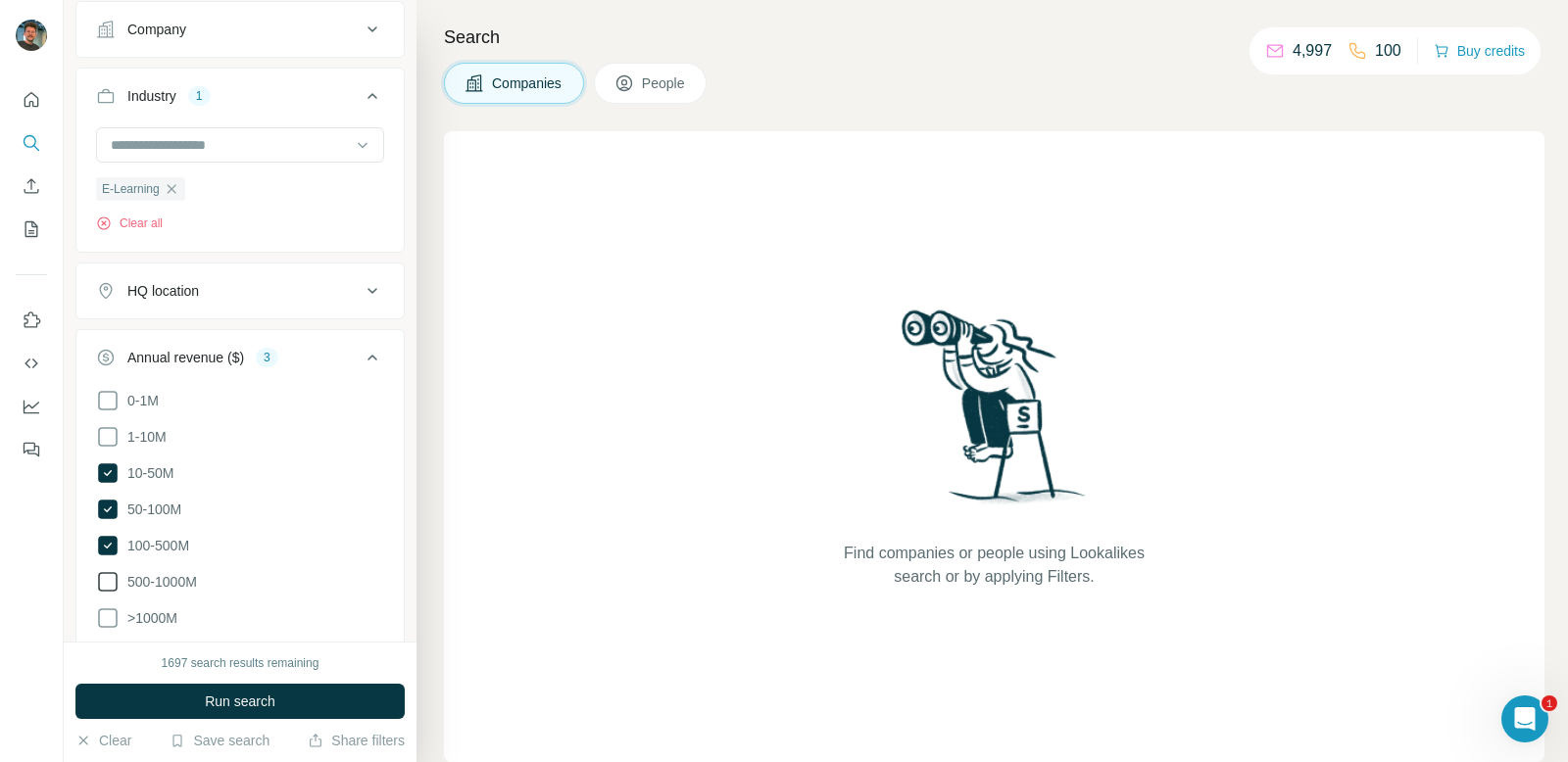 click 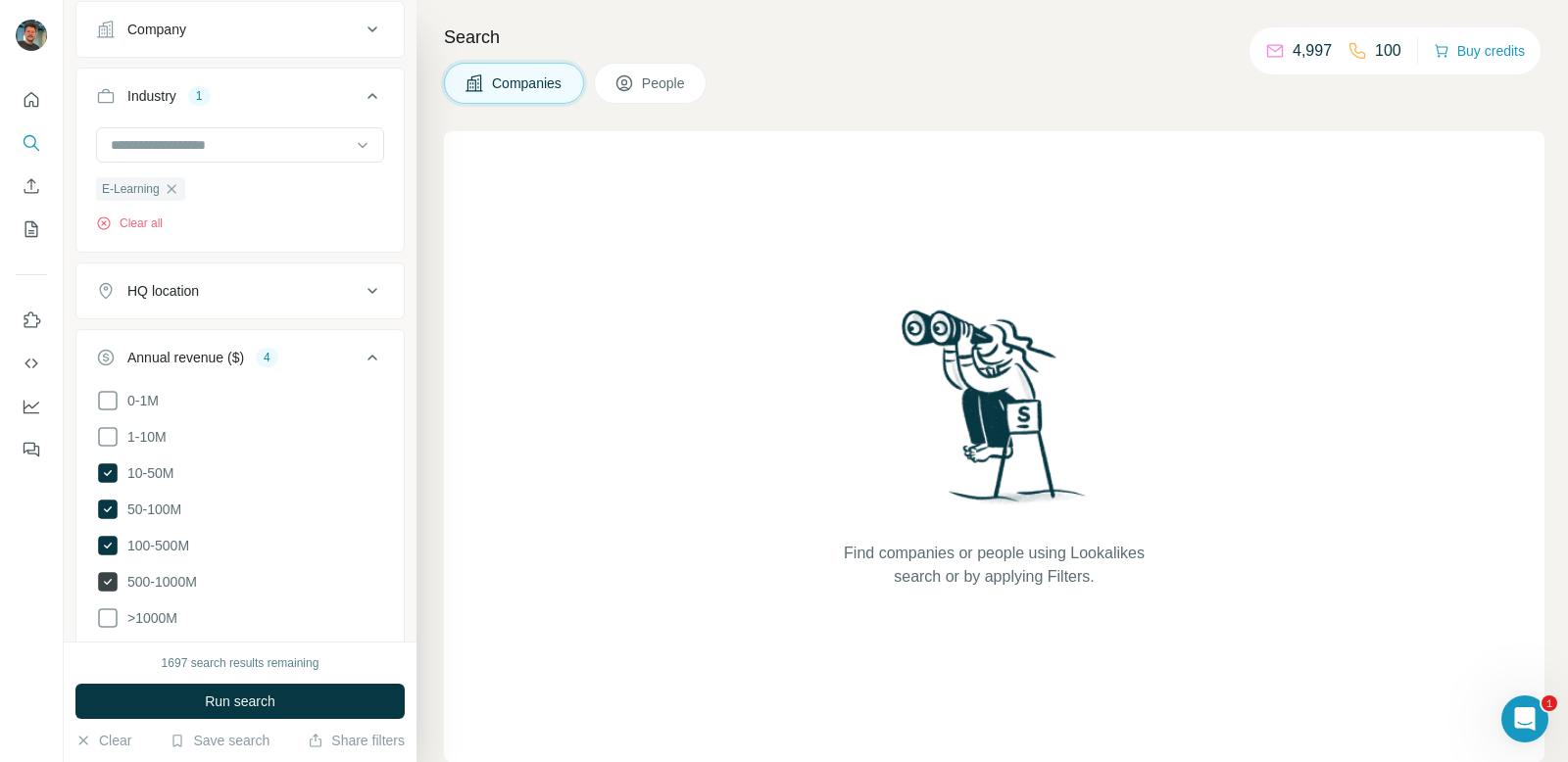 click 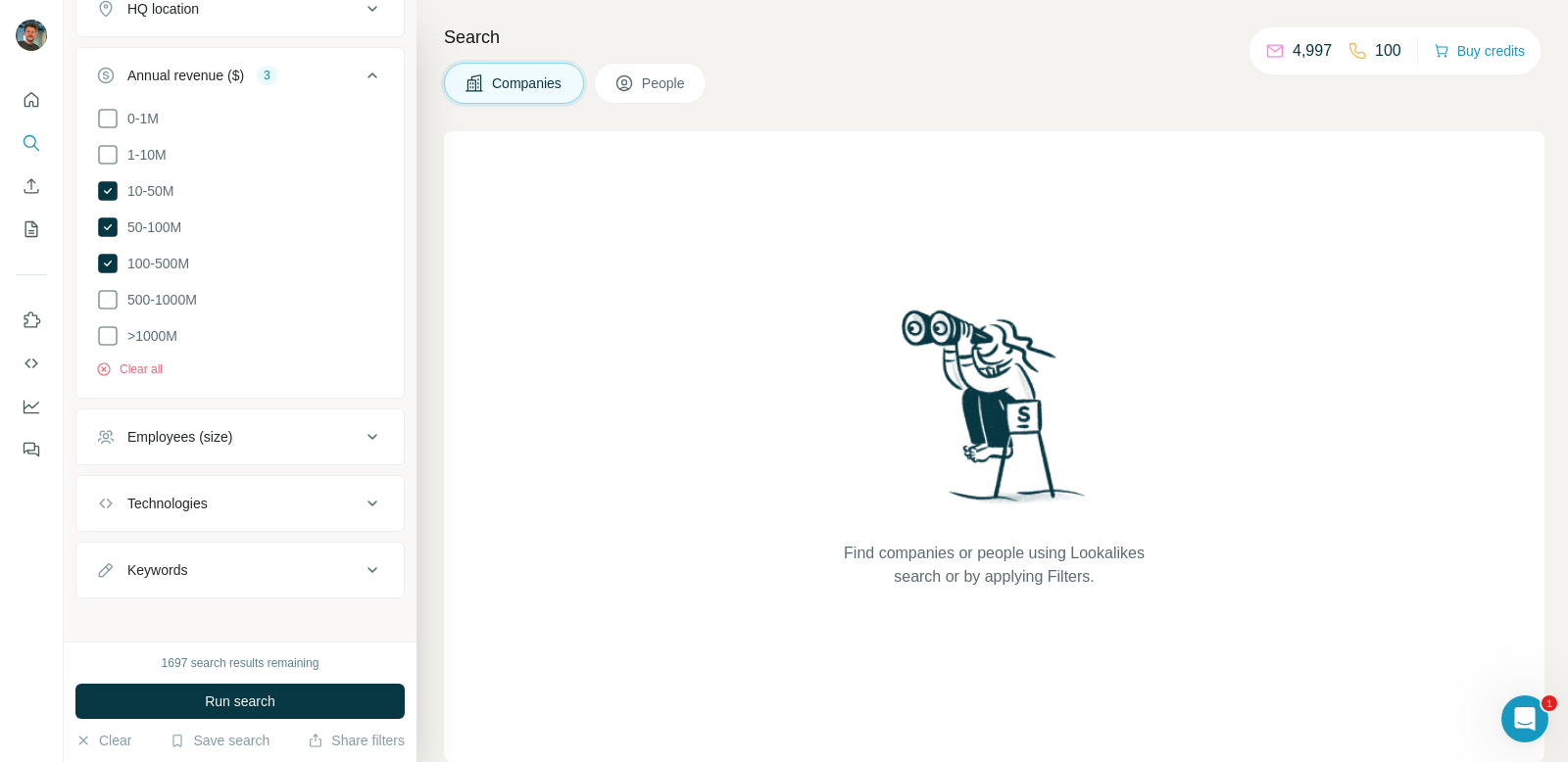 scroll, scrollTop: 673, scrollLeft: 0, axis: vertical 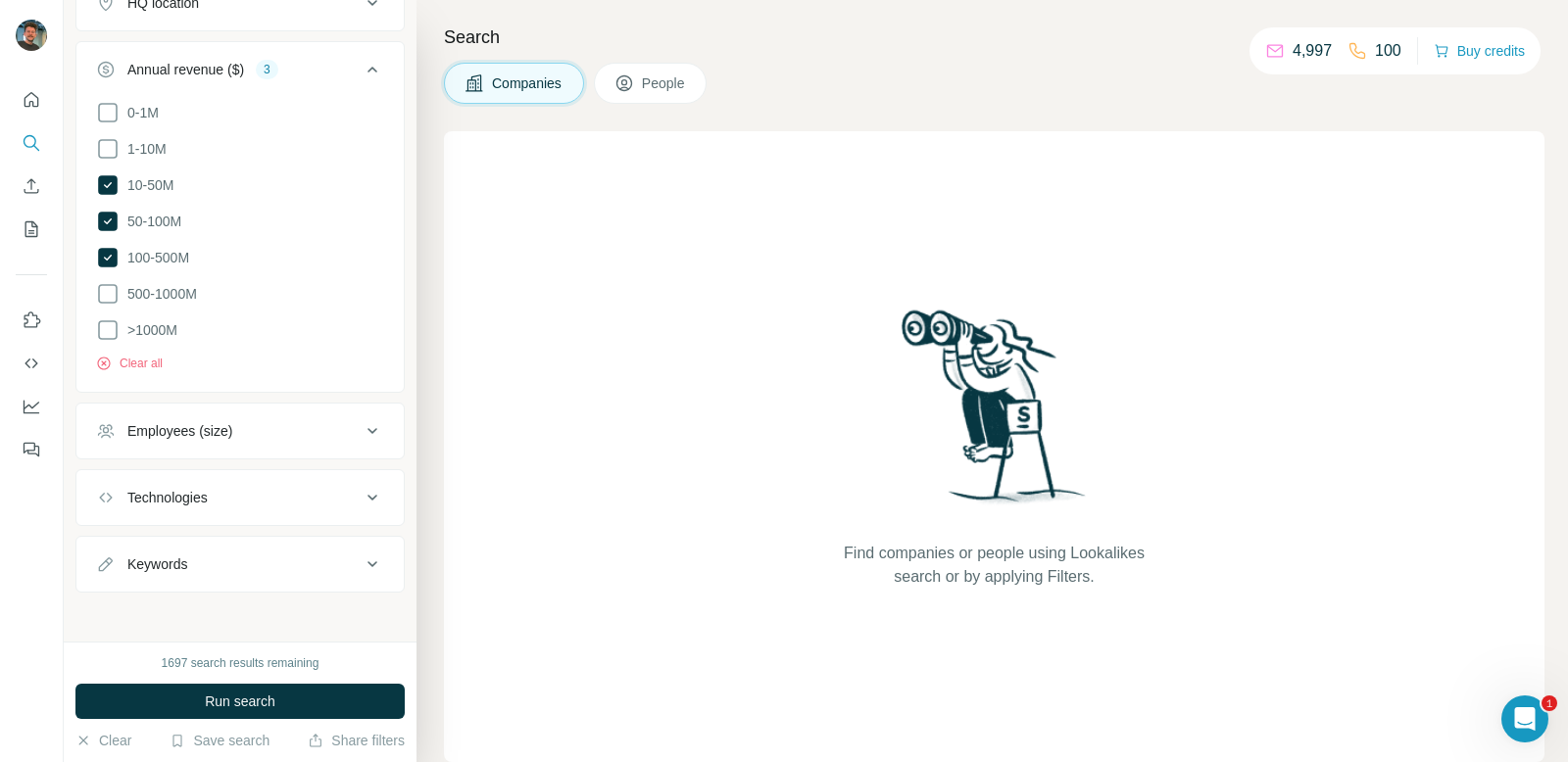 click on "Employees (size)" at bounding box center (240, 431) 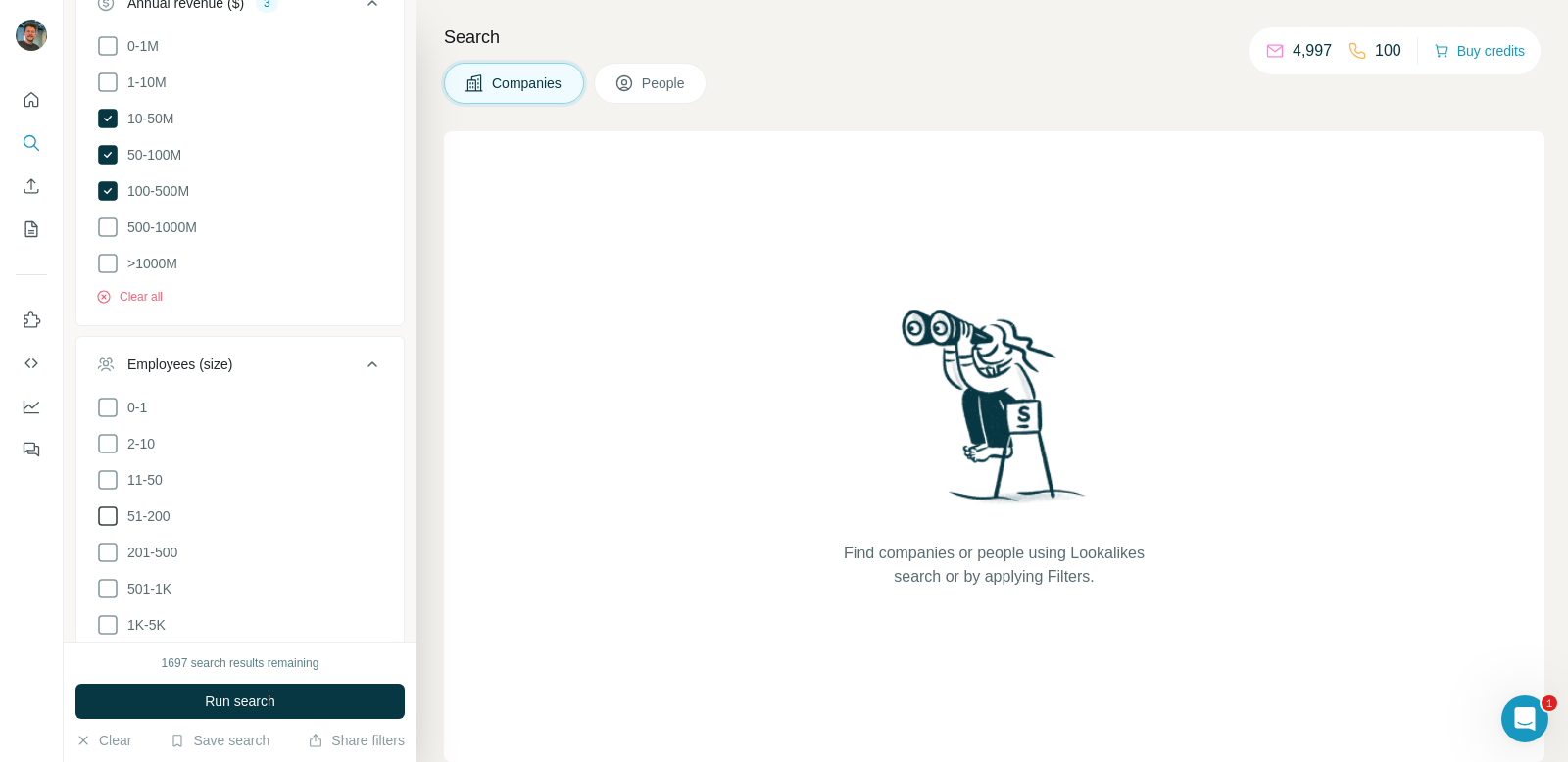 scroll, scrollTop: 769, scrollLeft: 0, axis: vertical 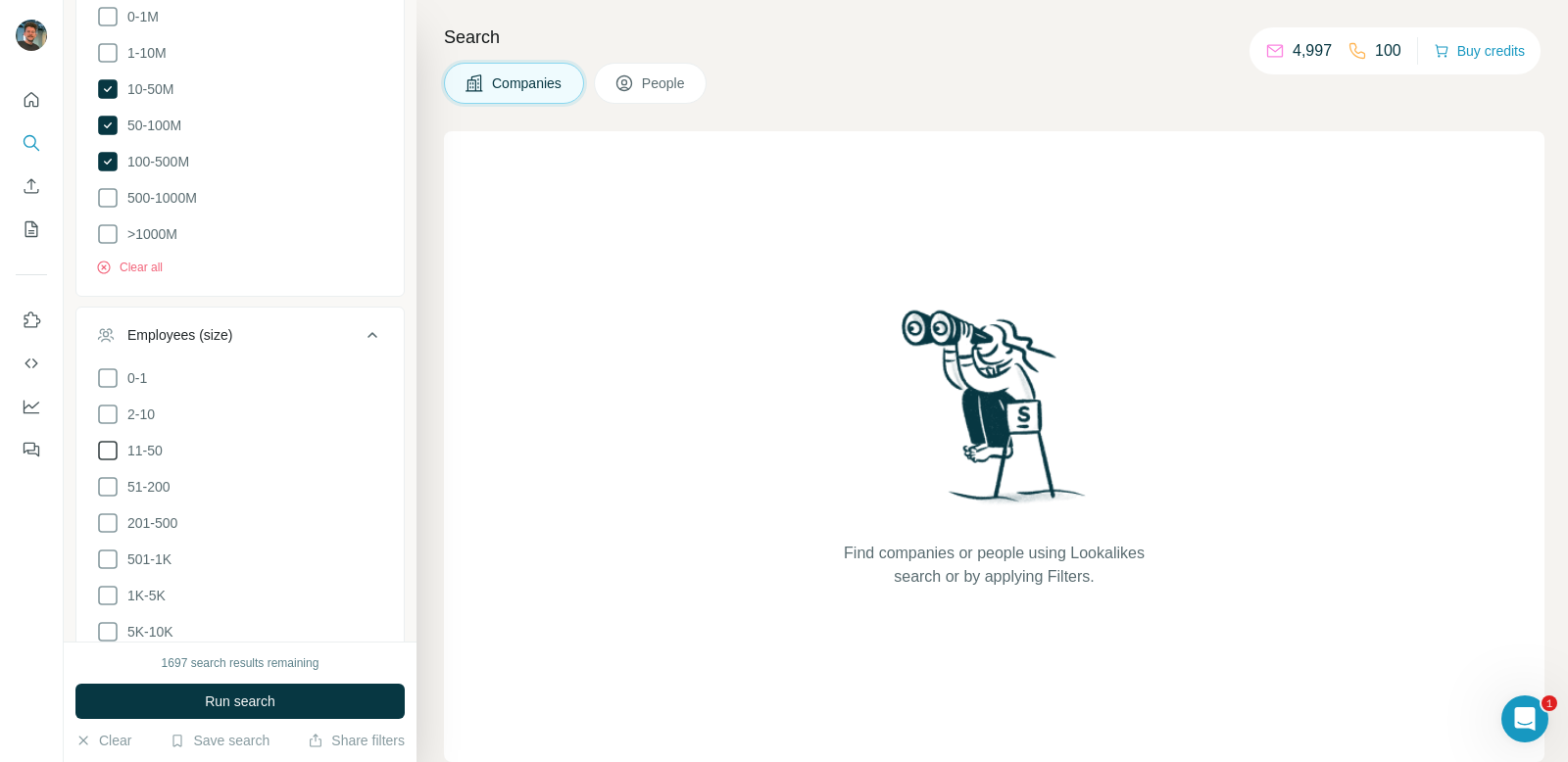 click 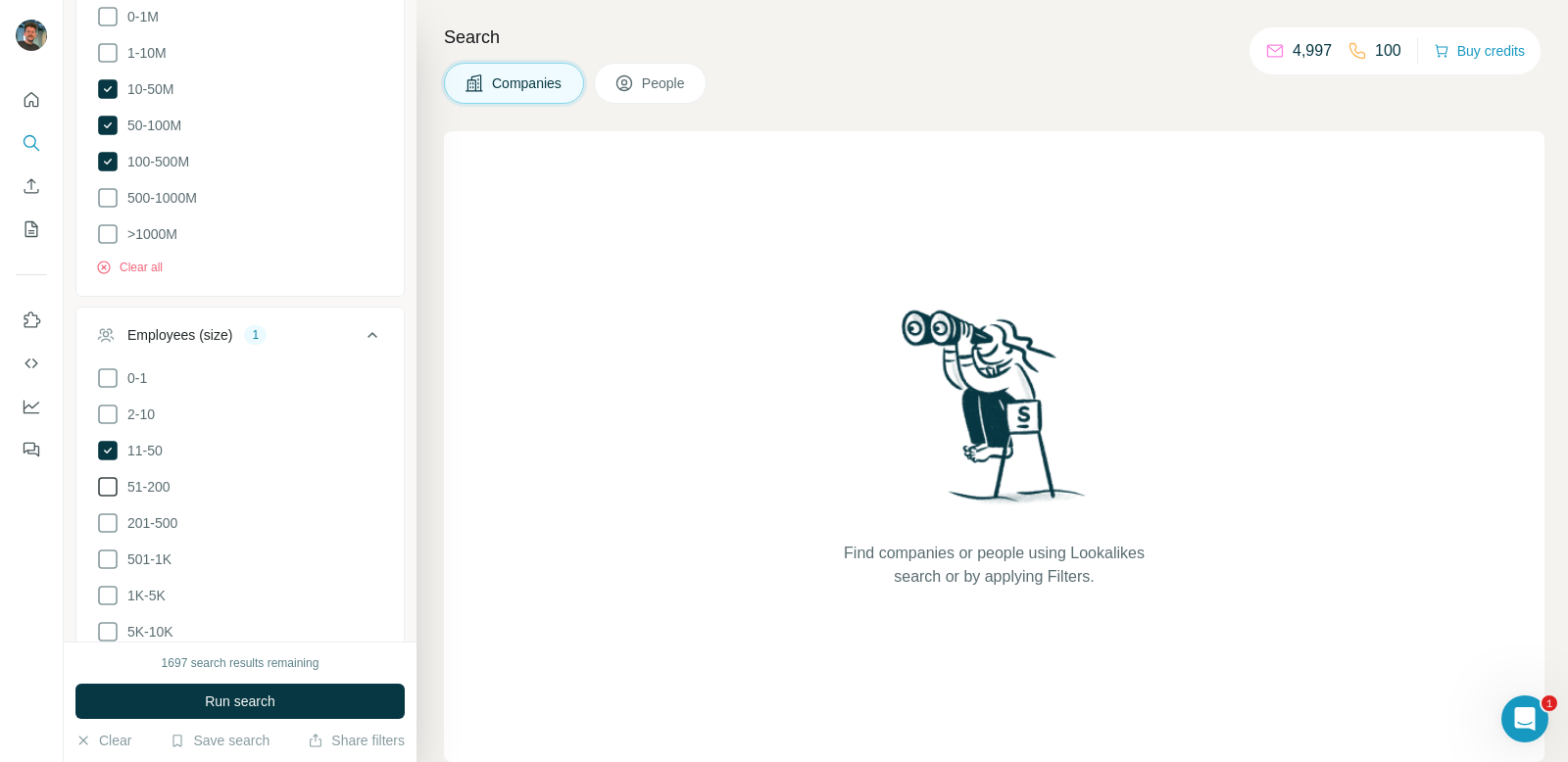 click 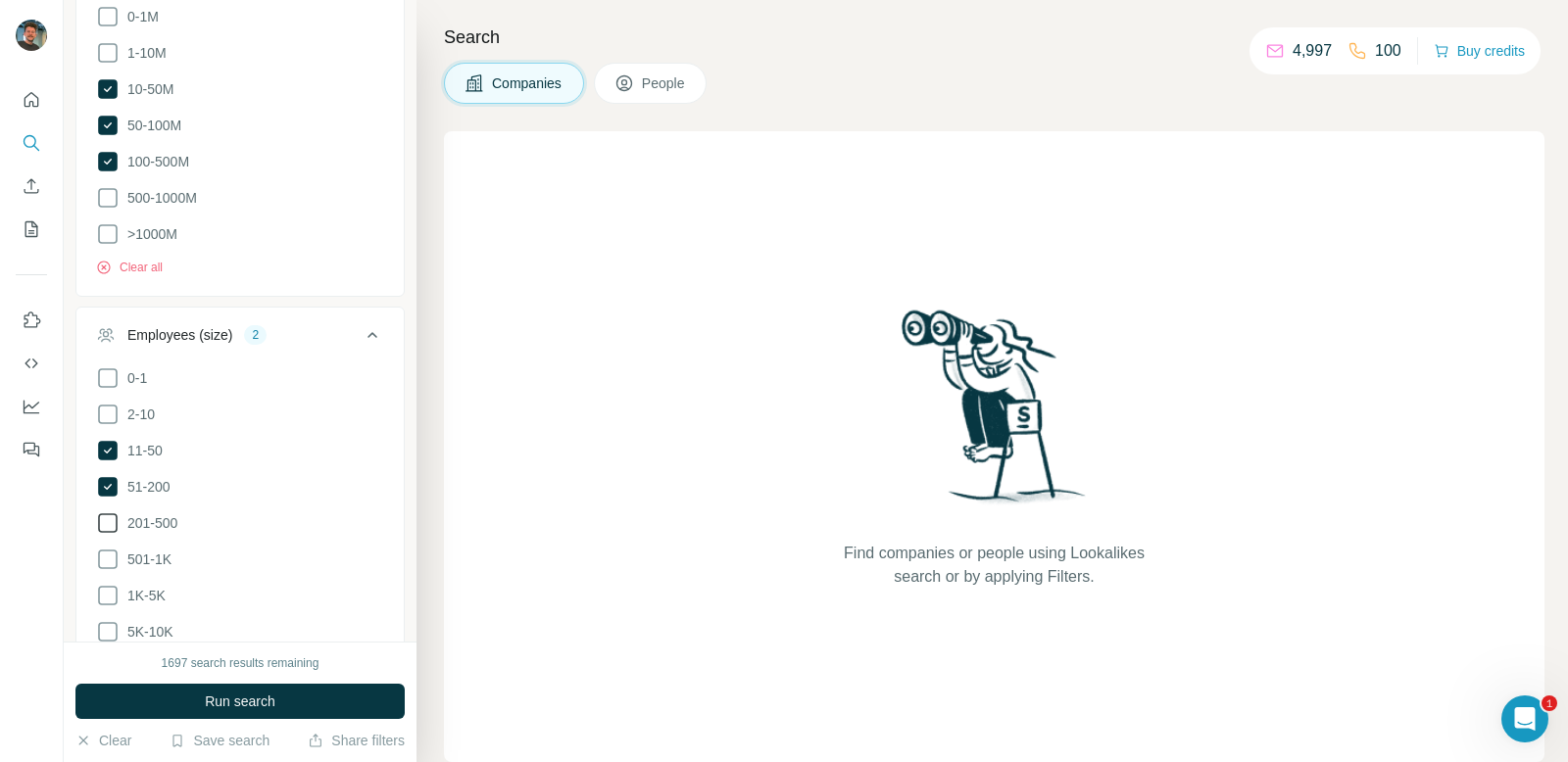 click 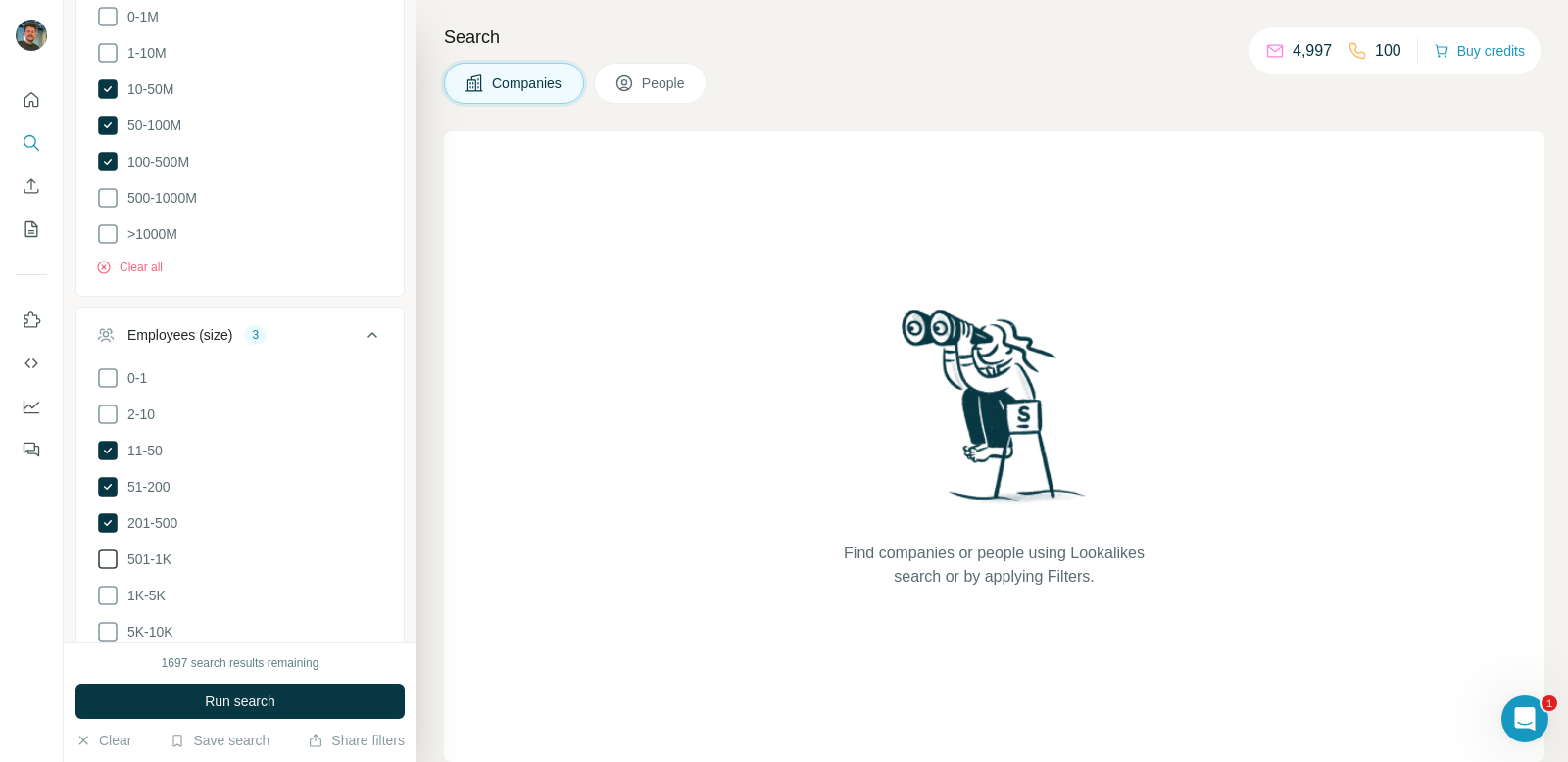 click 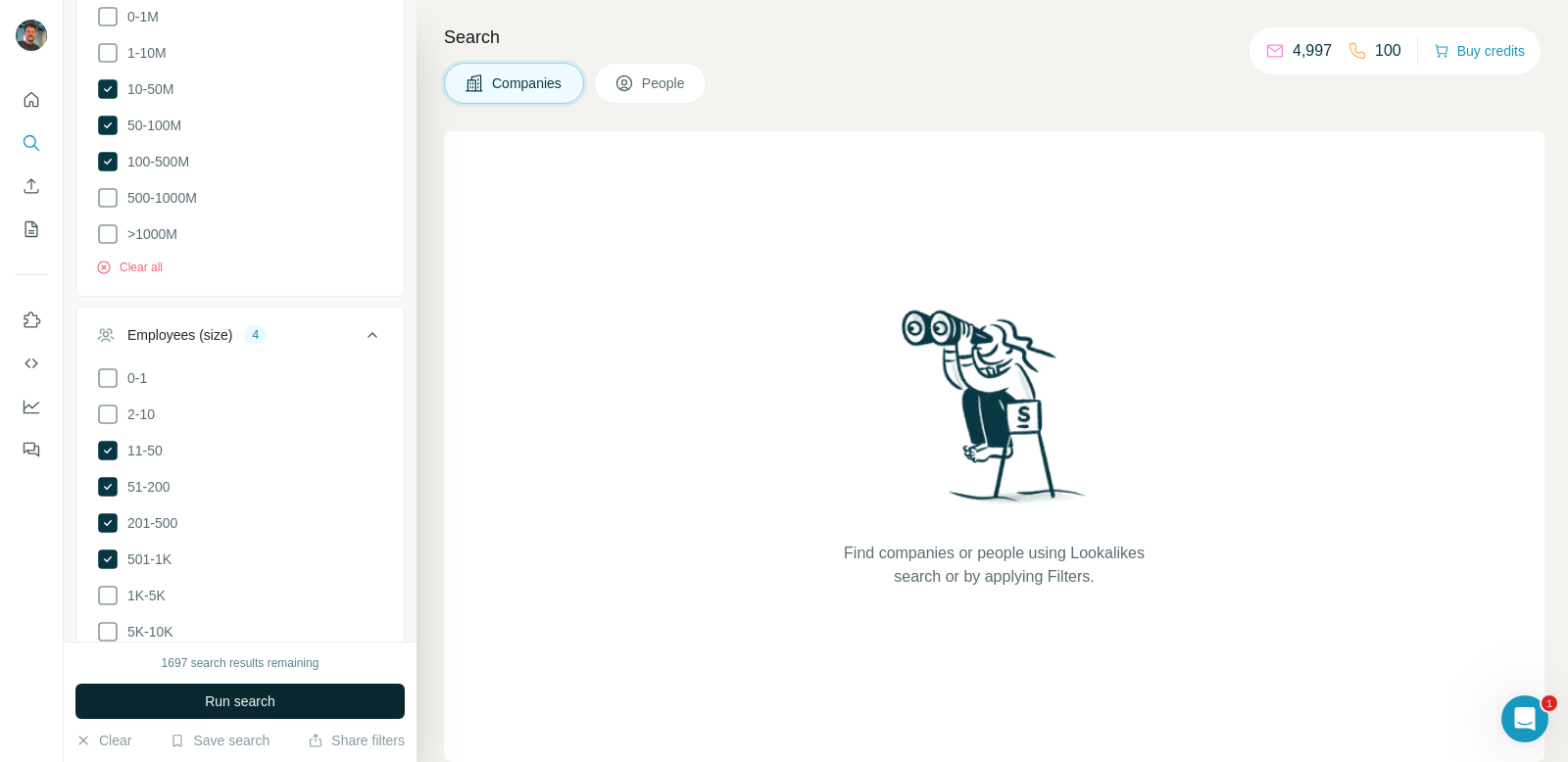 click on "Run search" at bounding box center (240, 701) 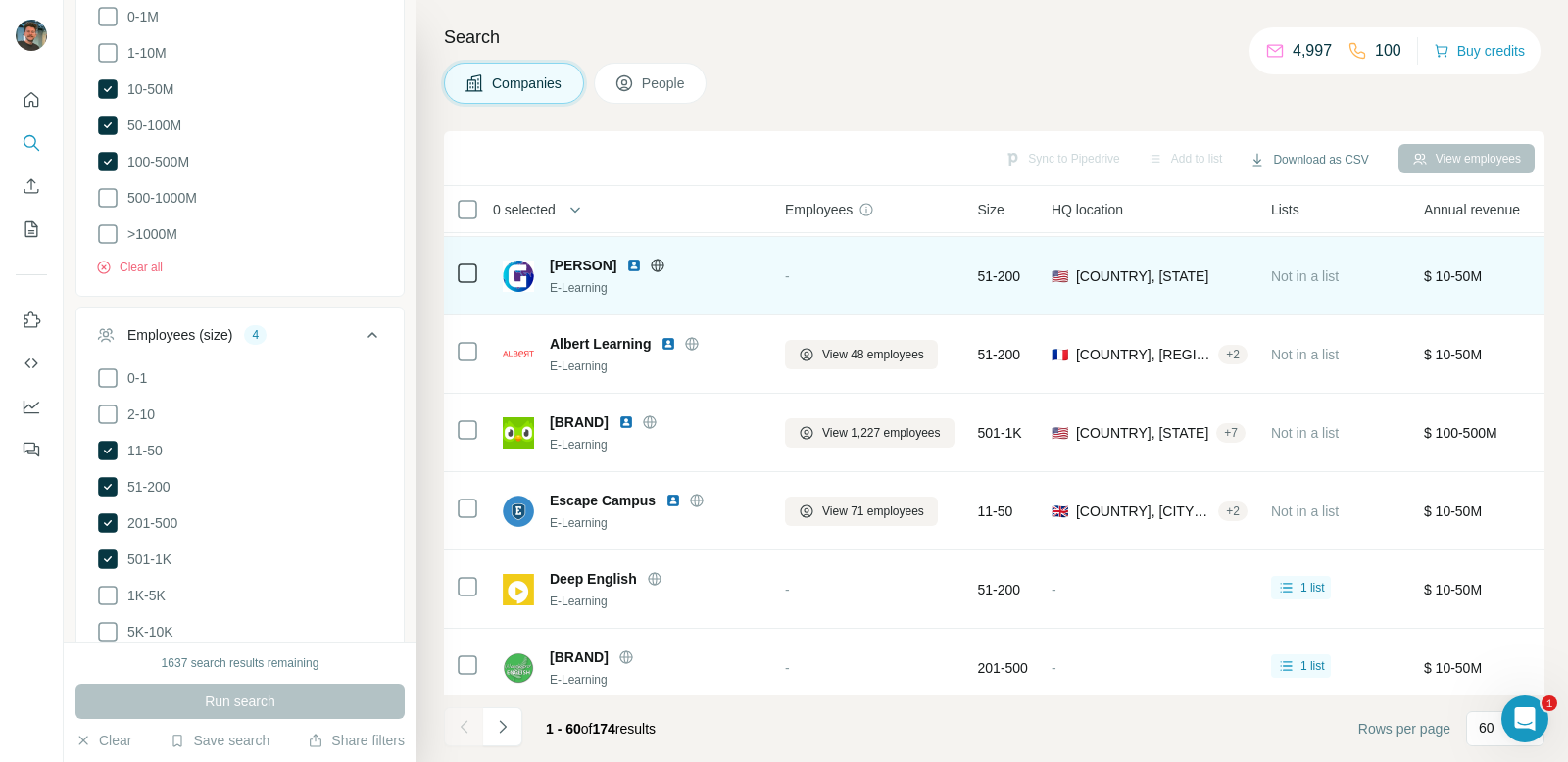 scroll, scrollTop: 171, scrollLeft: 0, axis: vertical 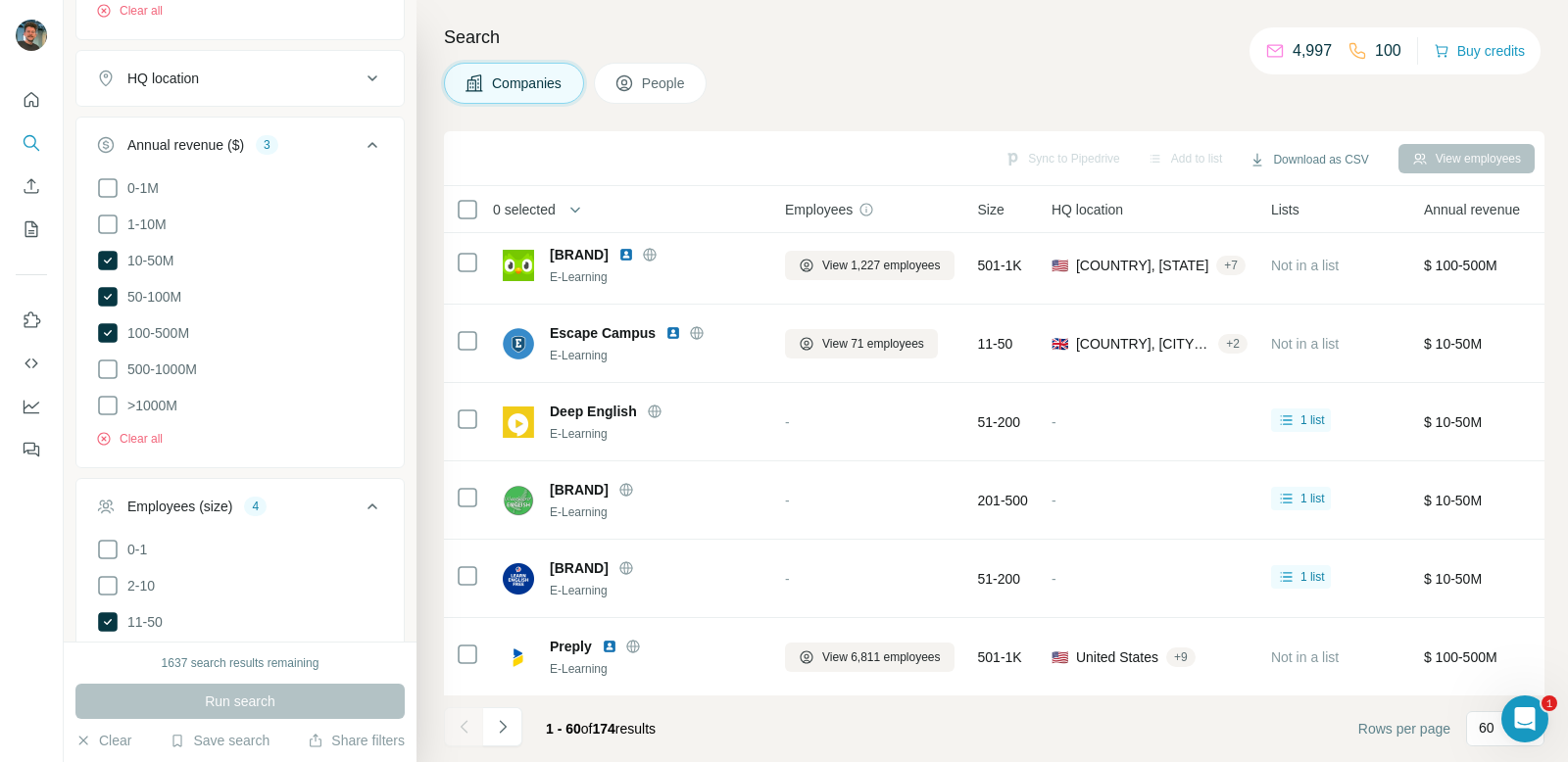 click on "Employees" at bounding box center (818, 210) 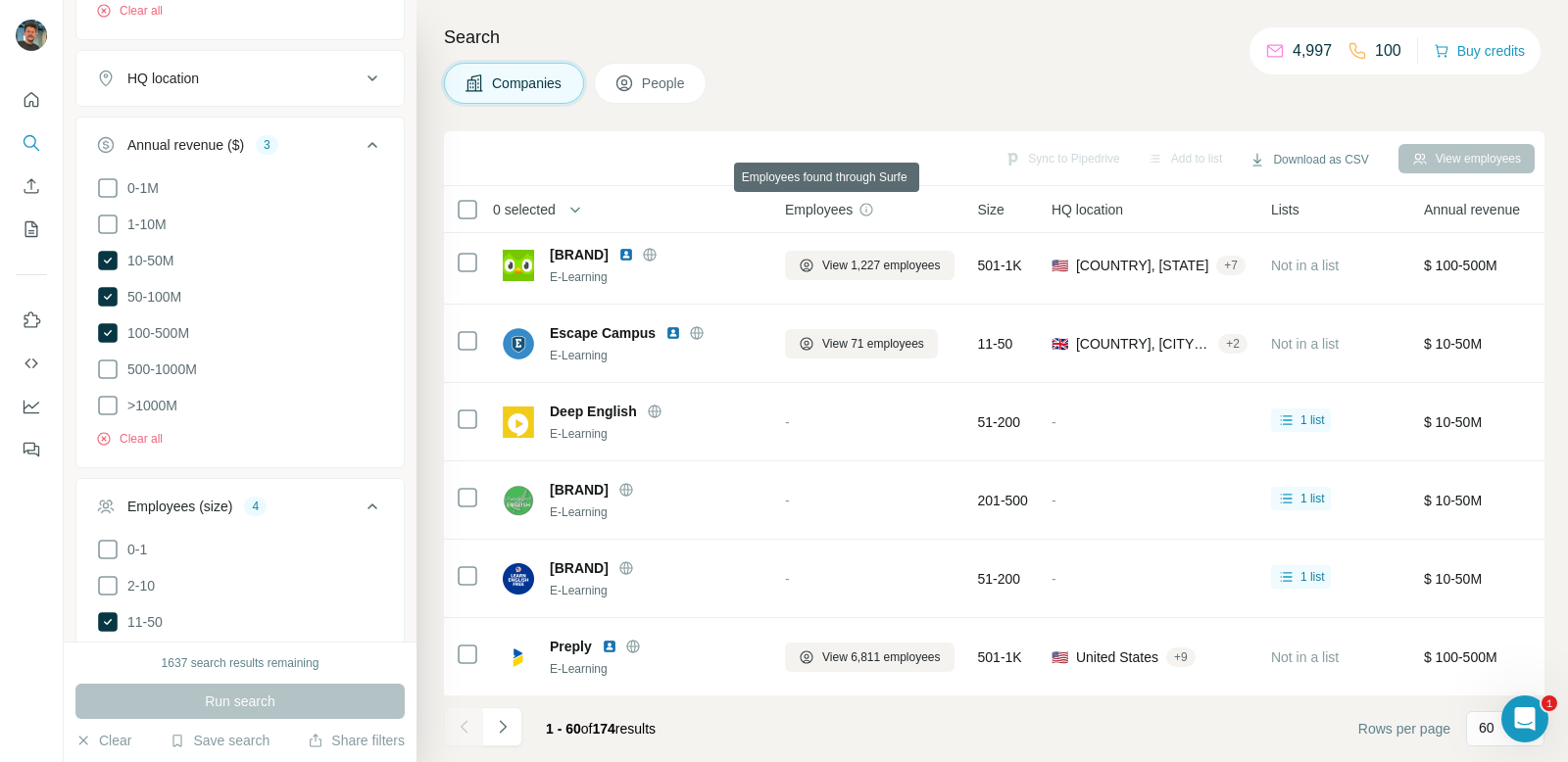 click 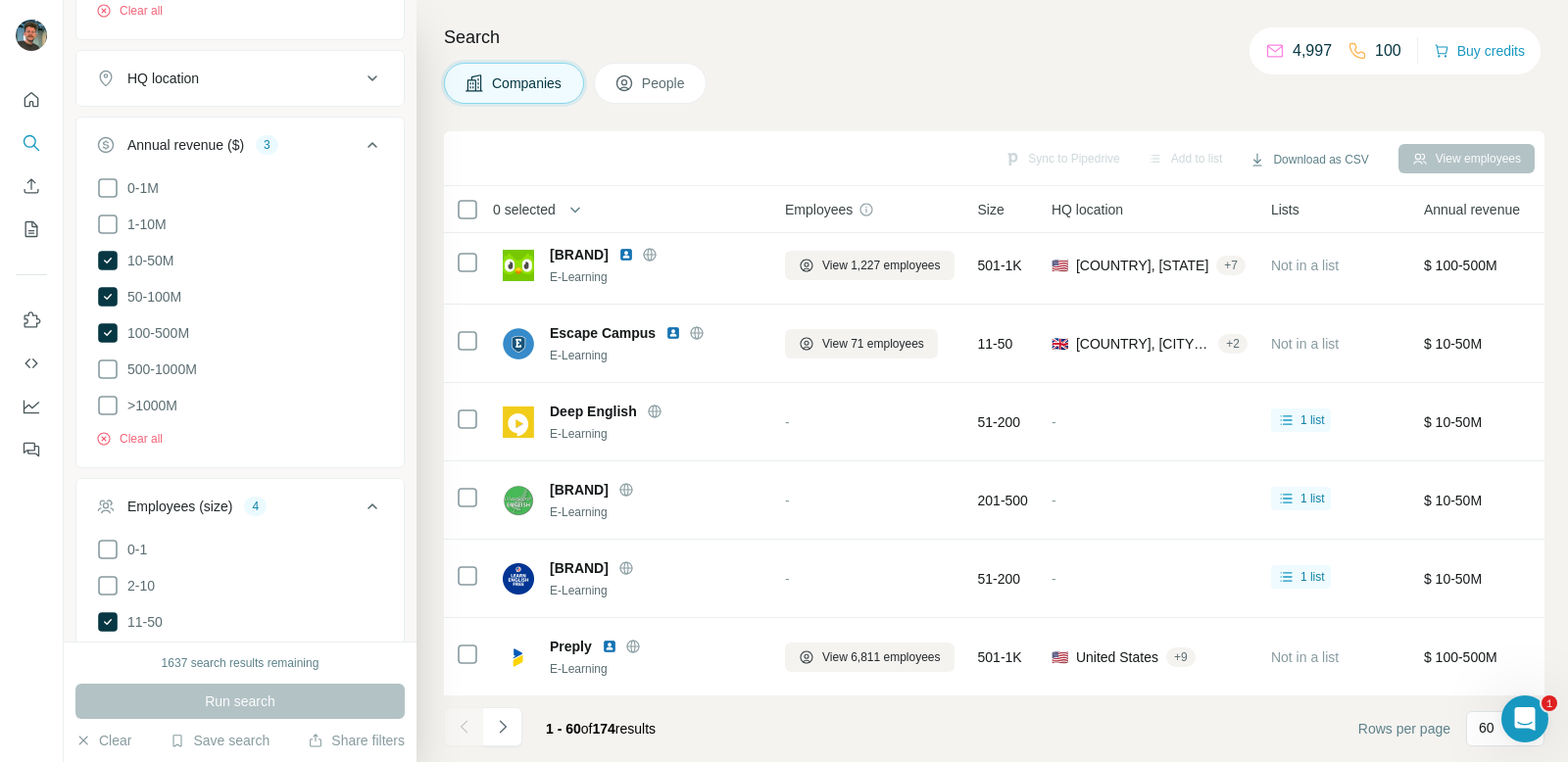 scroll, scrollTop: 0, scrollLeft: 0, axis: both 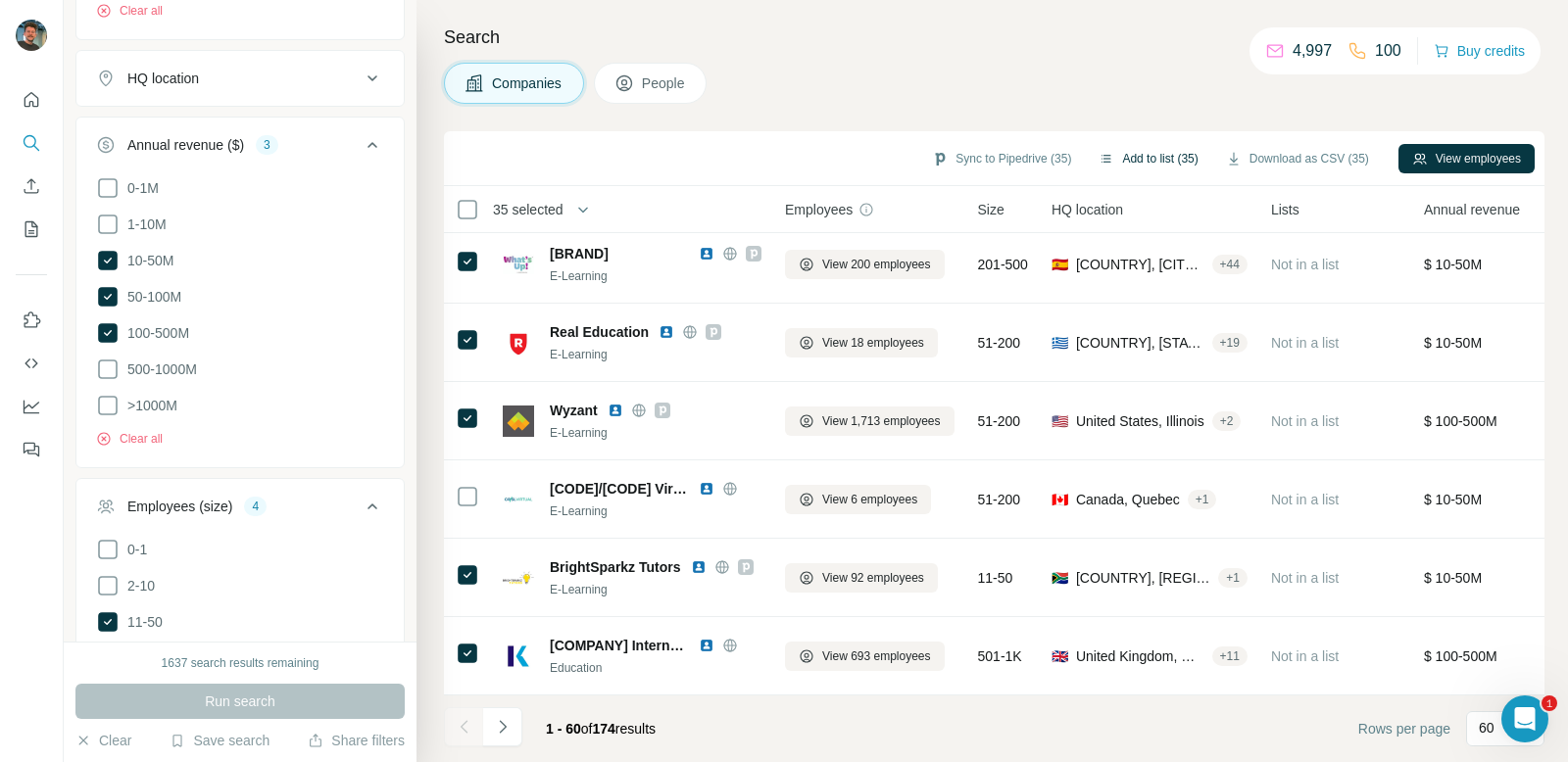 click on "Add to list (35)" at bounding box center (1148, 159) 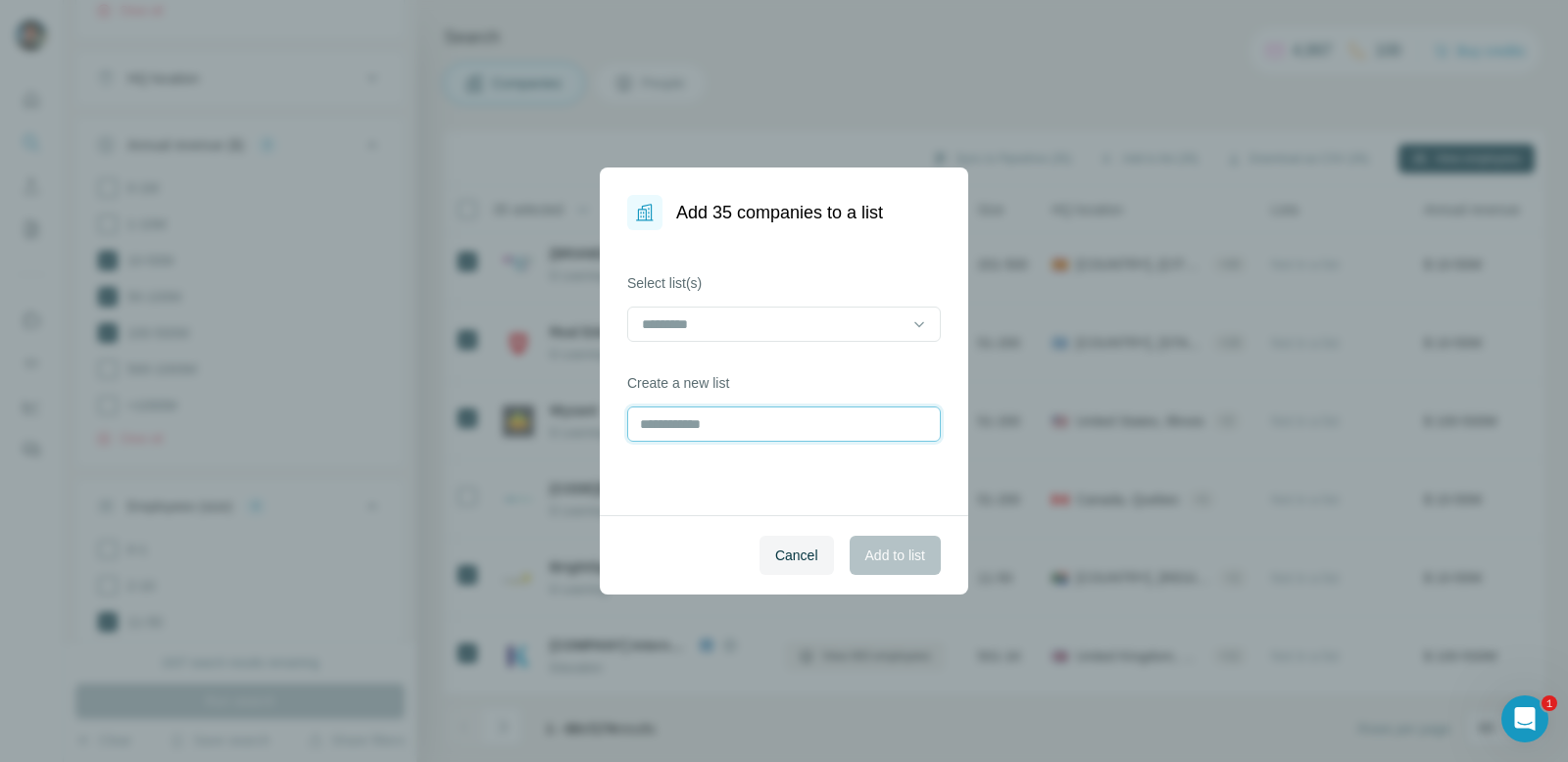 click at bounding box center [784, 424] 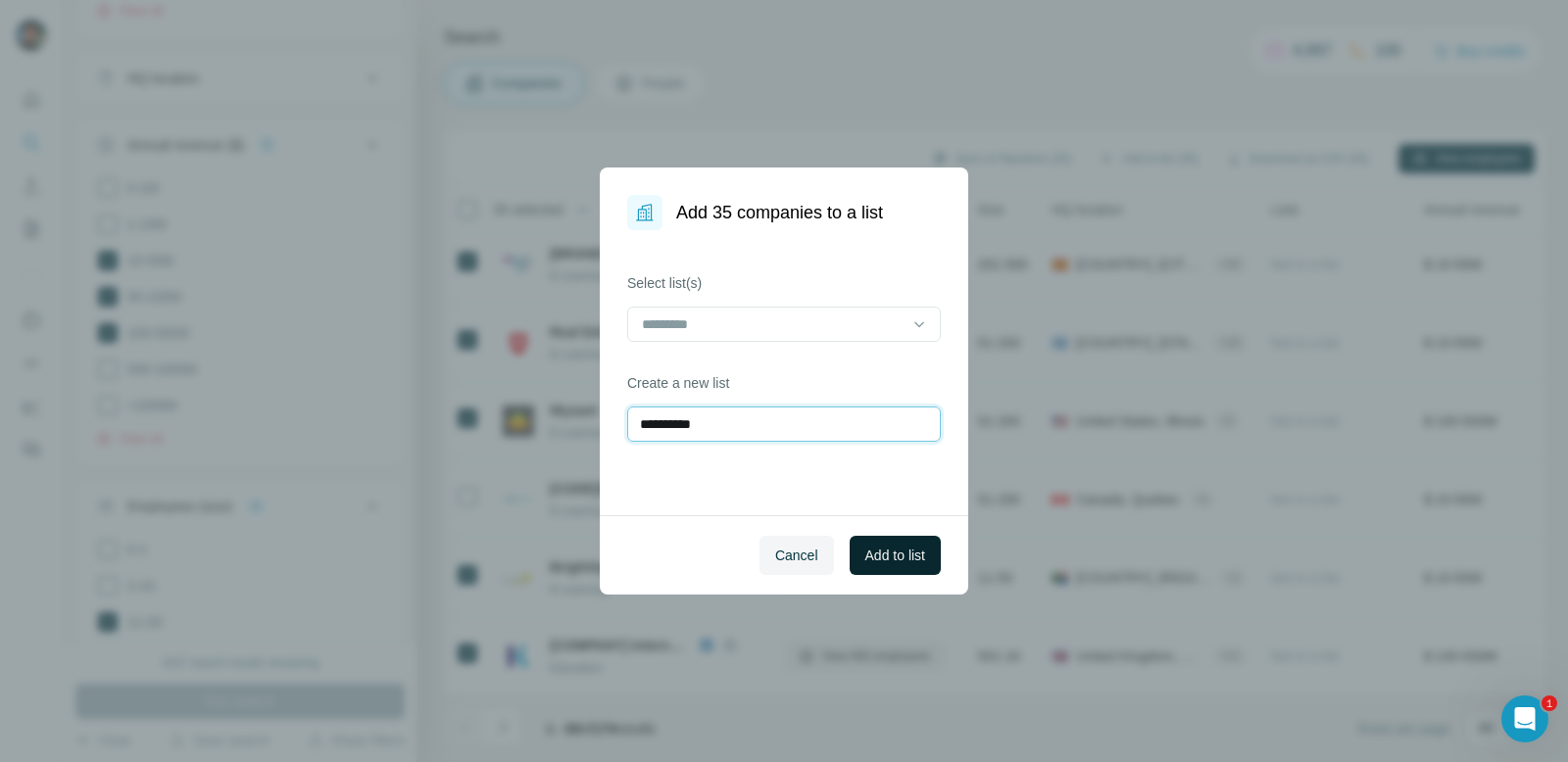 type on "*********" 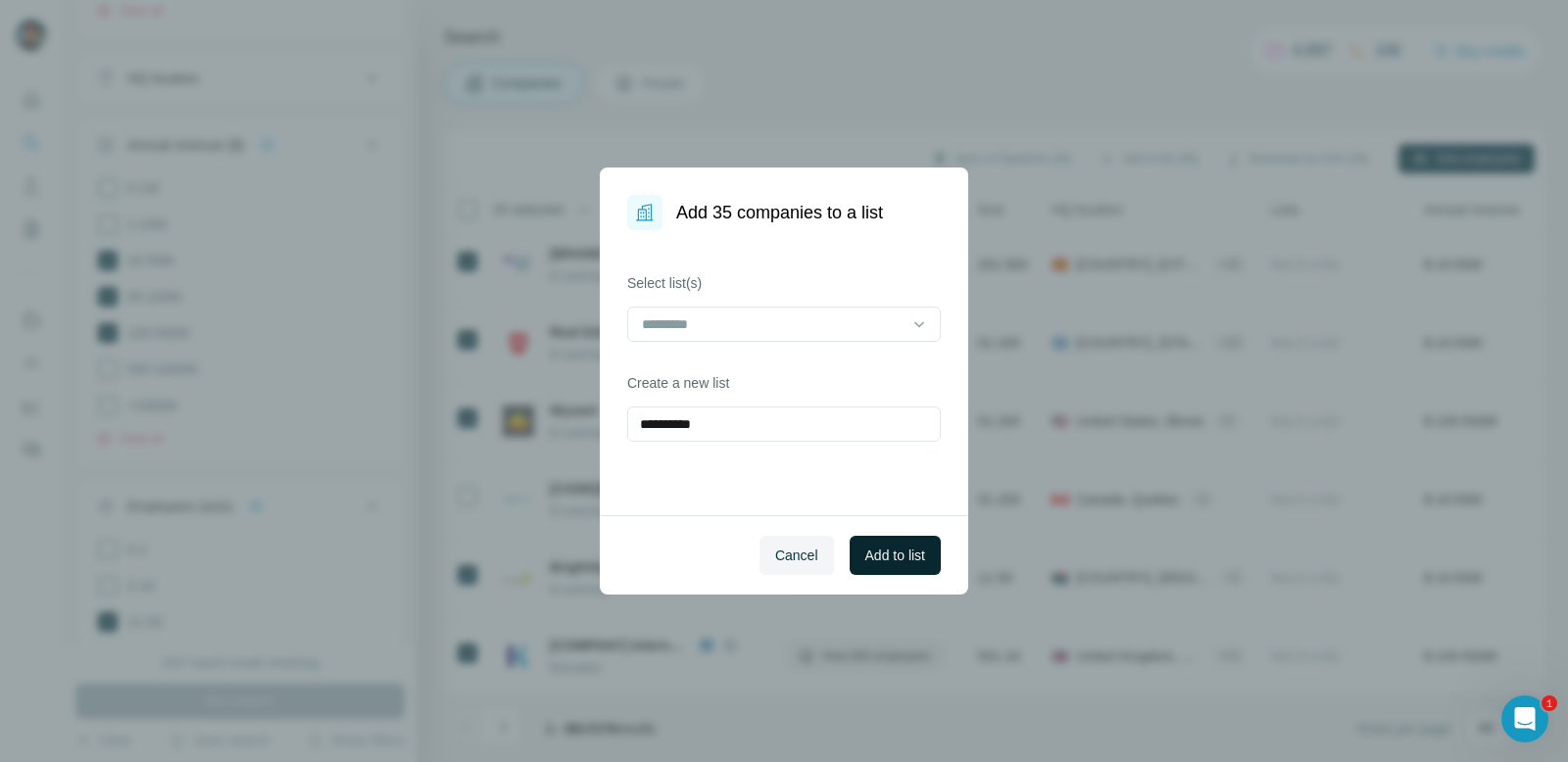 click on "Add to list" at bounding box center (895, 555) 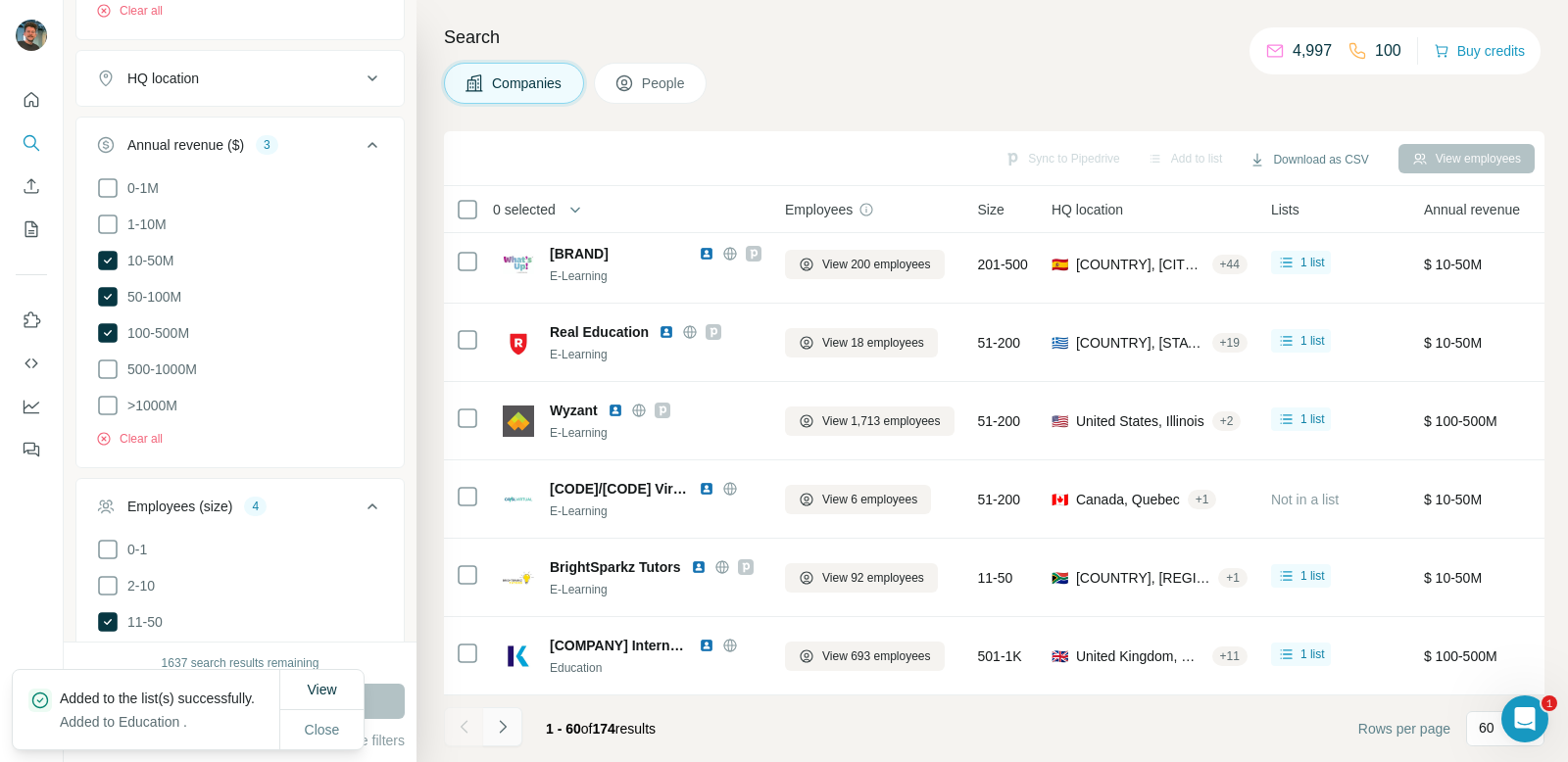 click 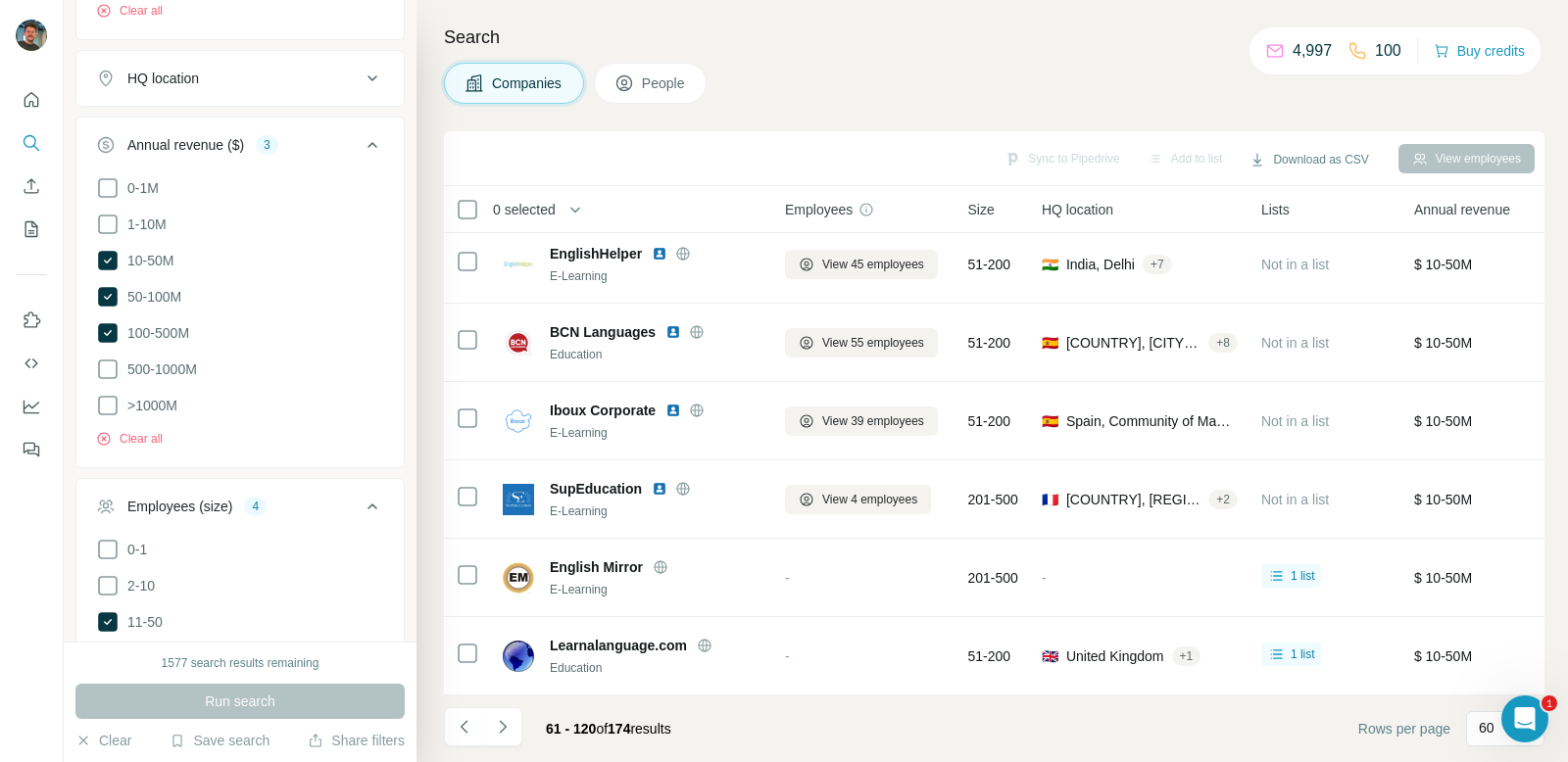 scroll, scrollTop: 4239, scrollLeft: 0, axis: vertical 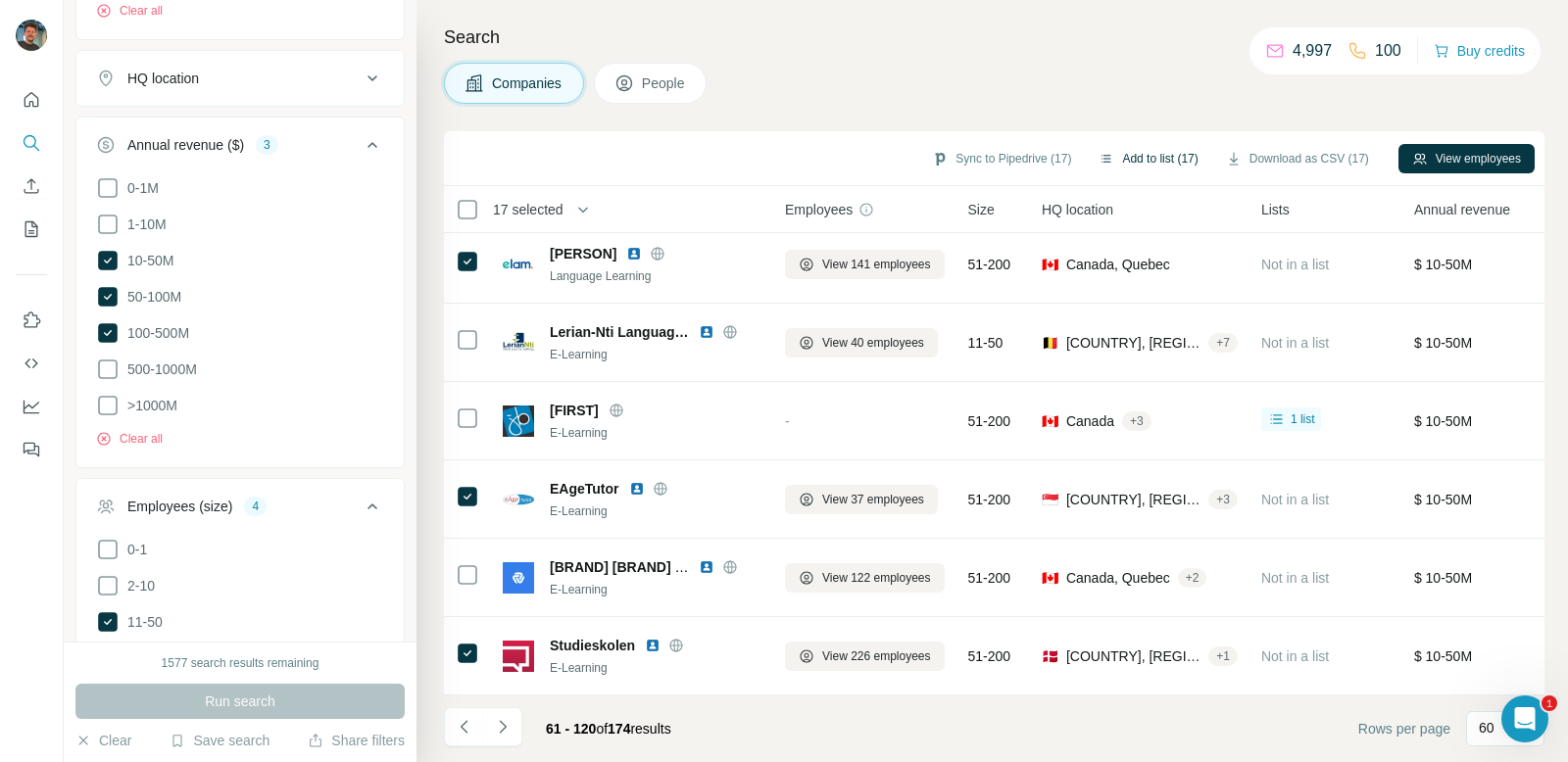 click on "Add to list (17)" at bounding box center (1148, 159) 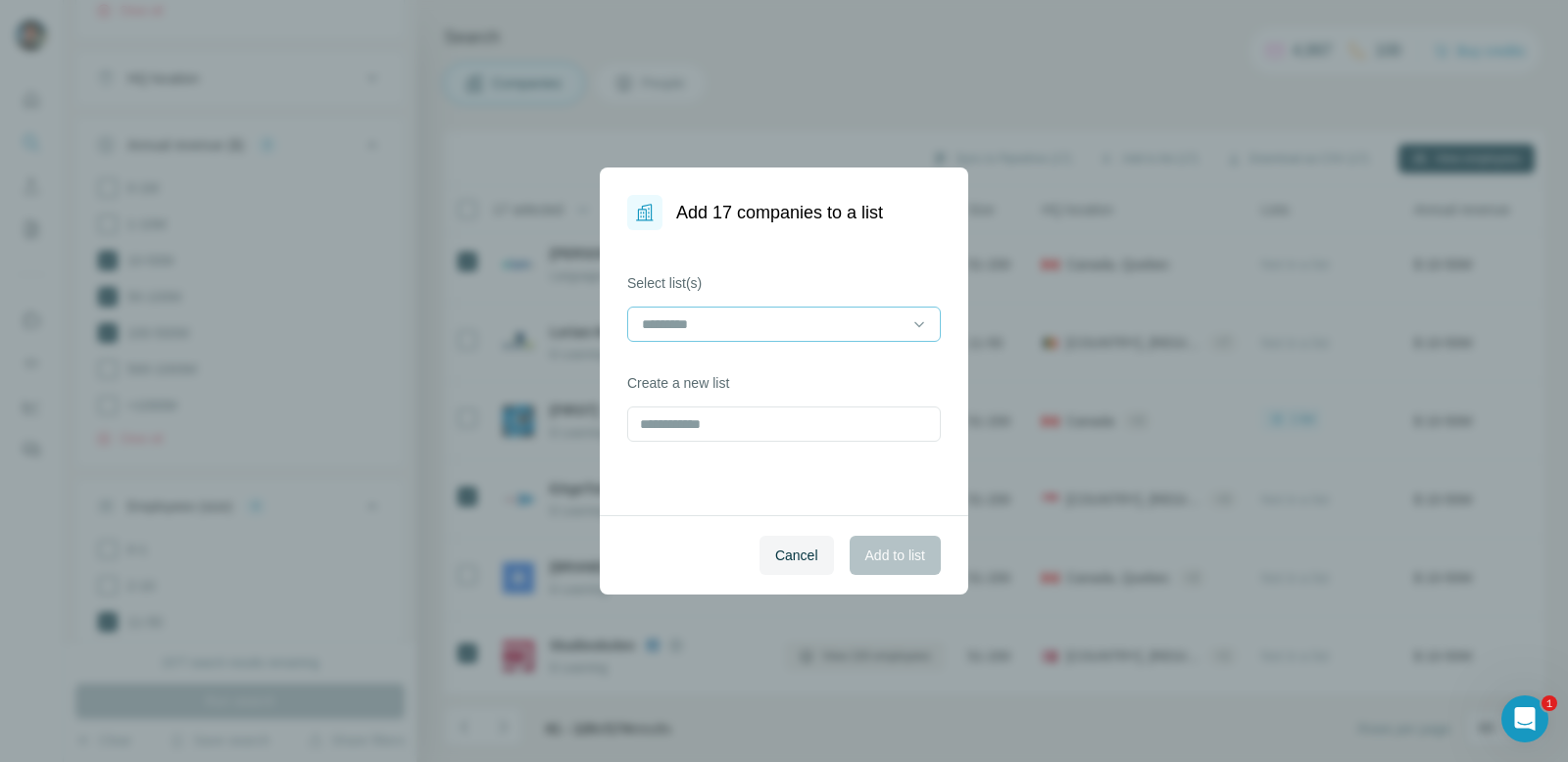 click at bounding box center [772, 324] 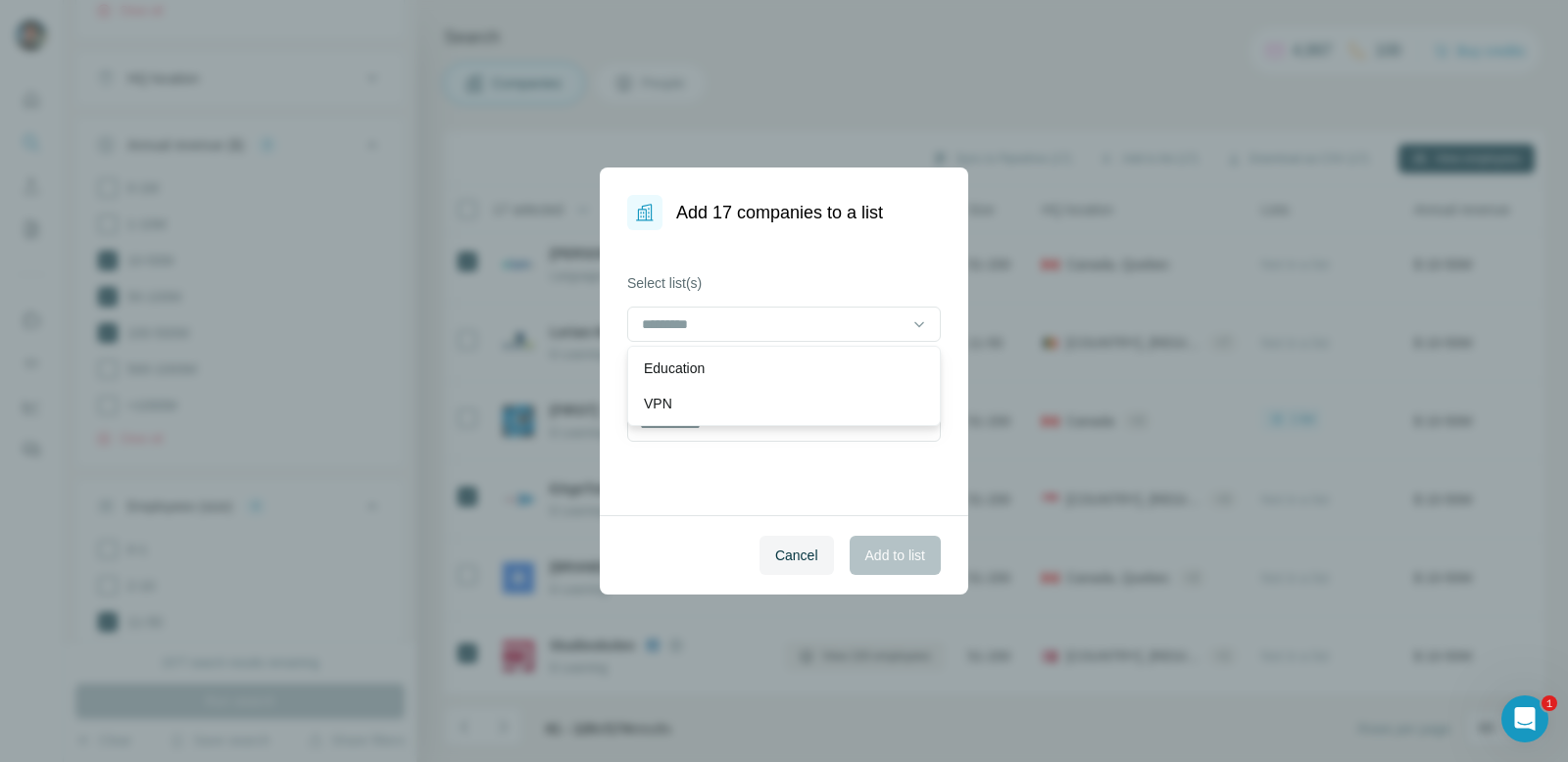 click on "Education" at bounding box center (784, 368) 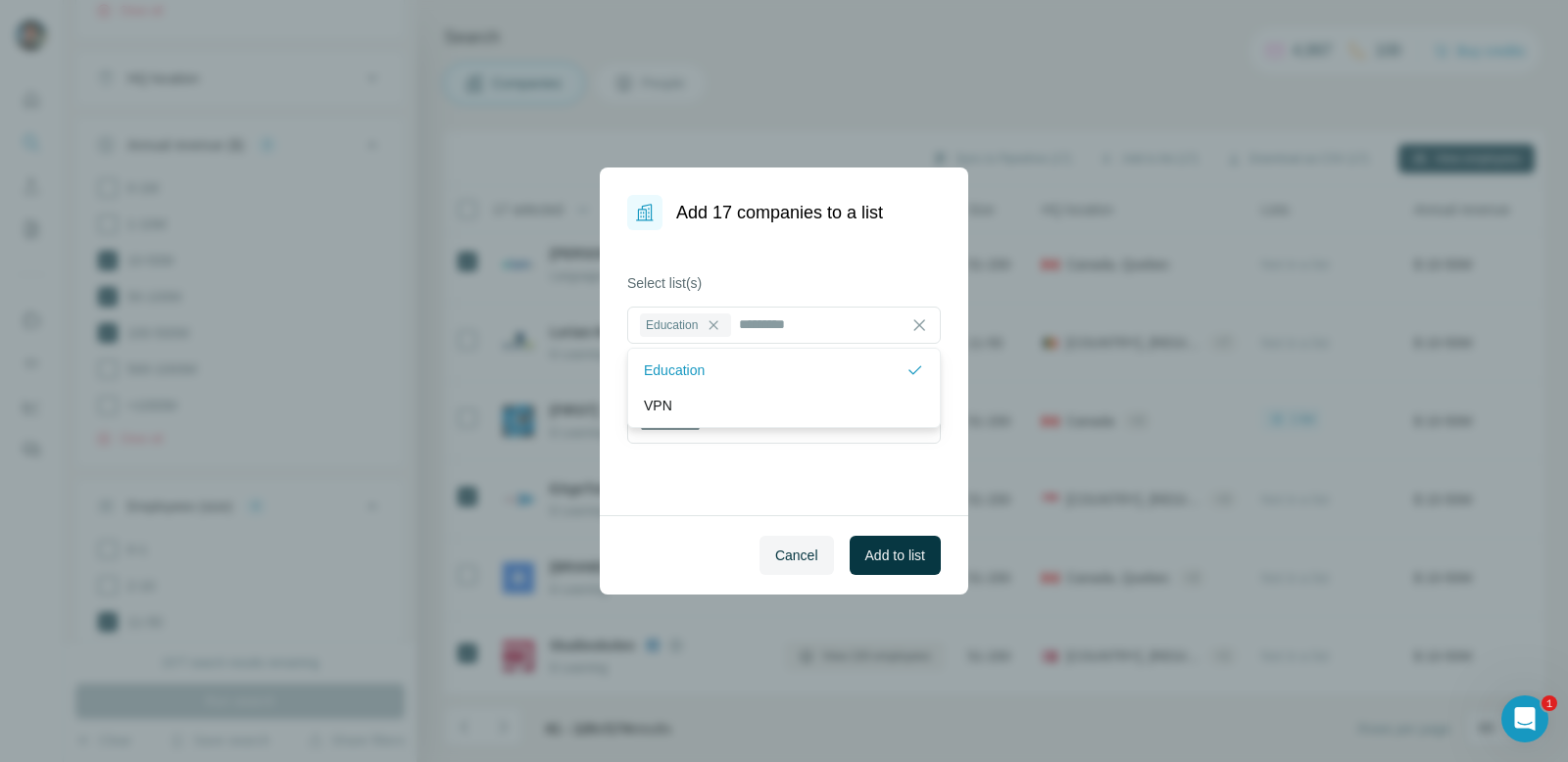 click on "Add to list" at bounding box center [895, 555] 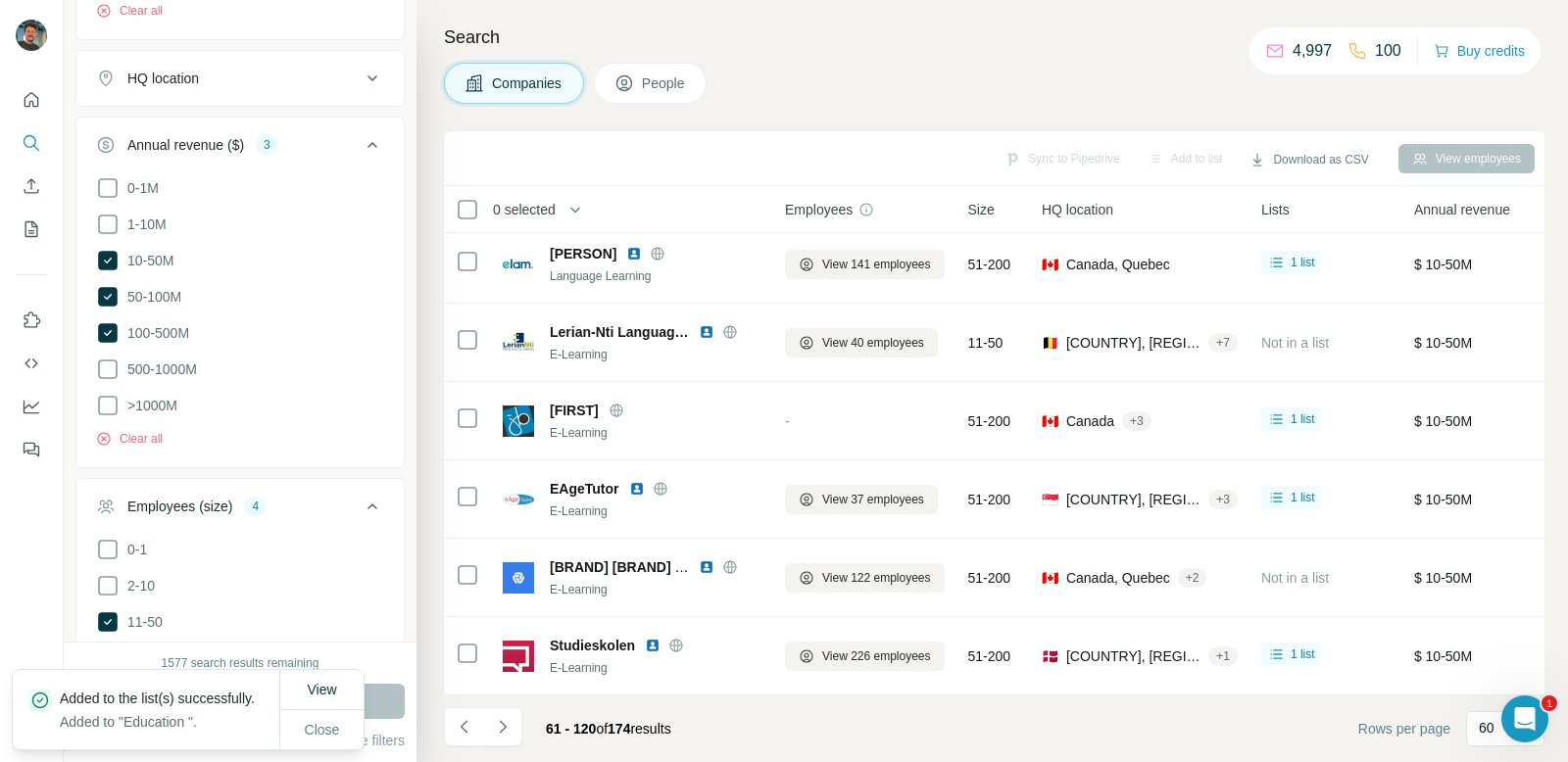 click on "Companies" at bounding box center (527, 83) 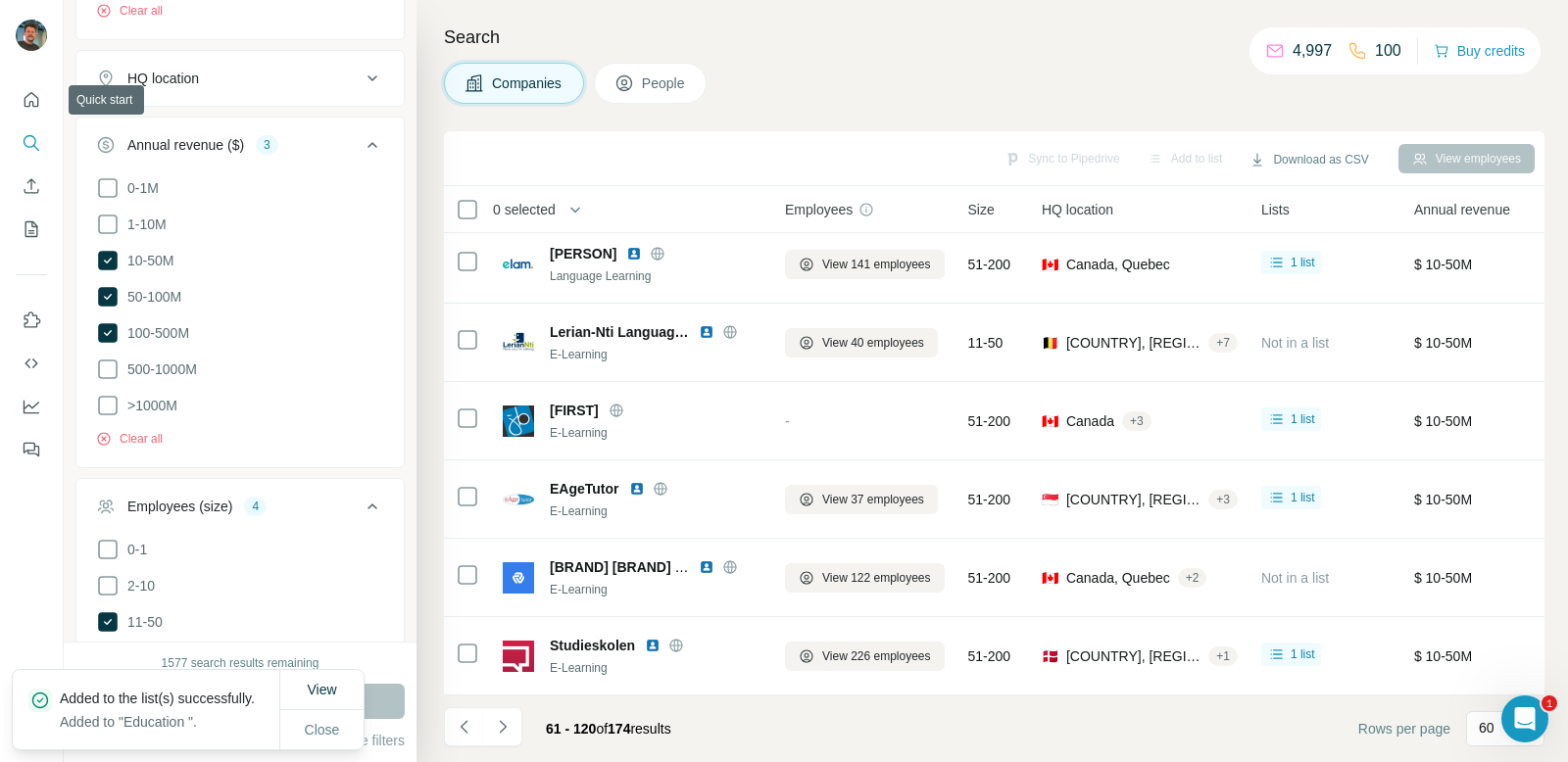 click at bounding box center [31, 268] 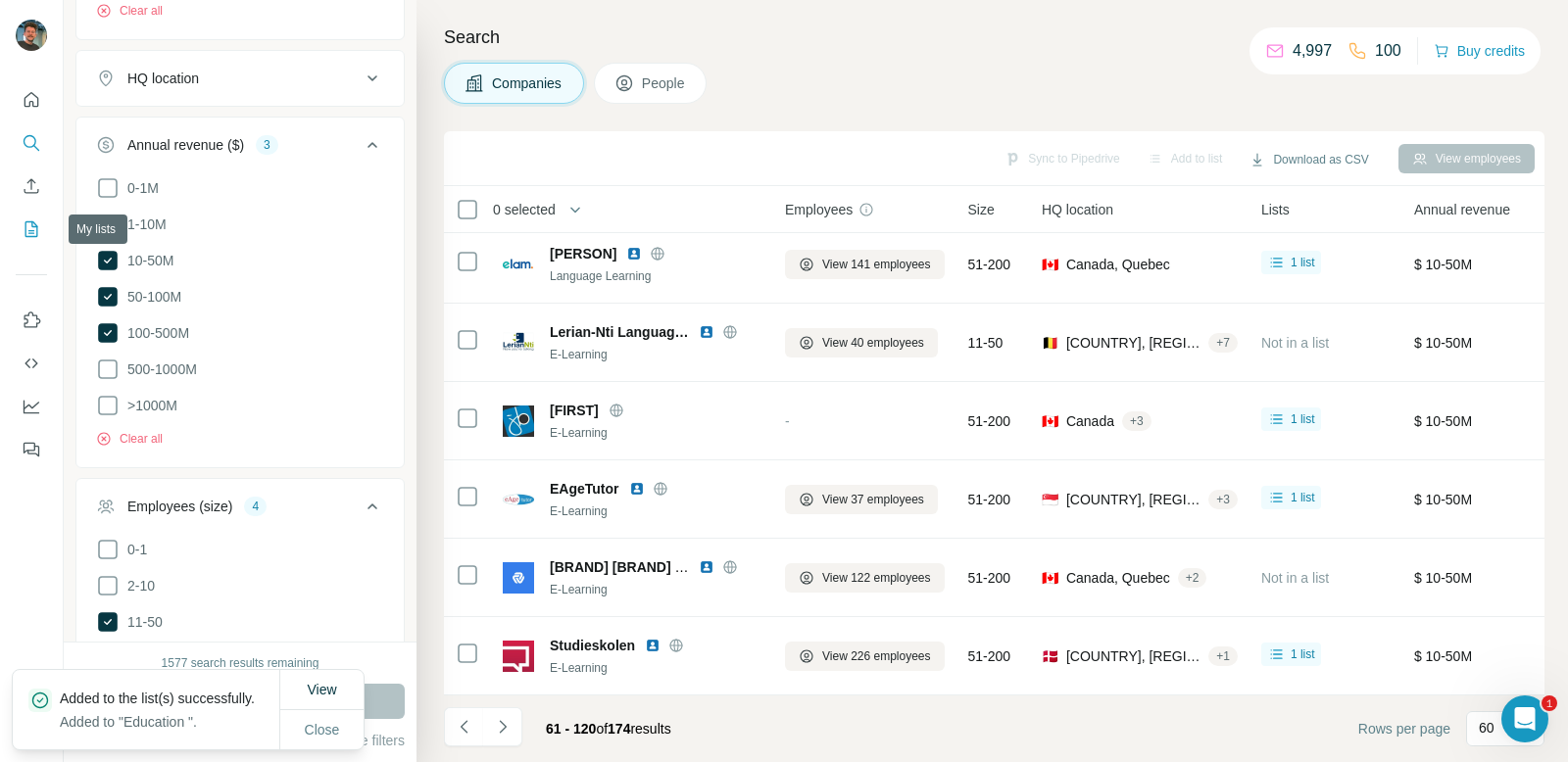 click at bounding box center (31, 229) 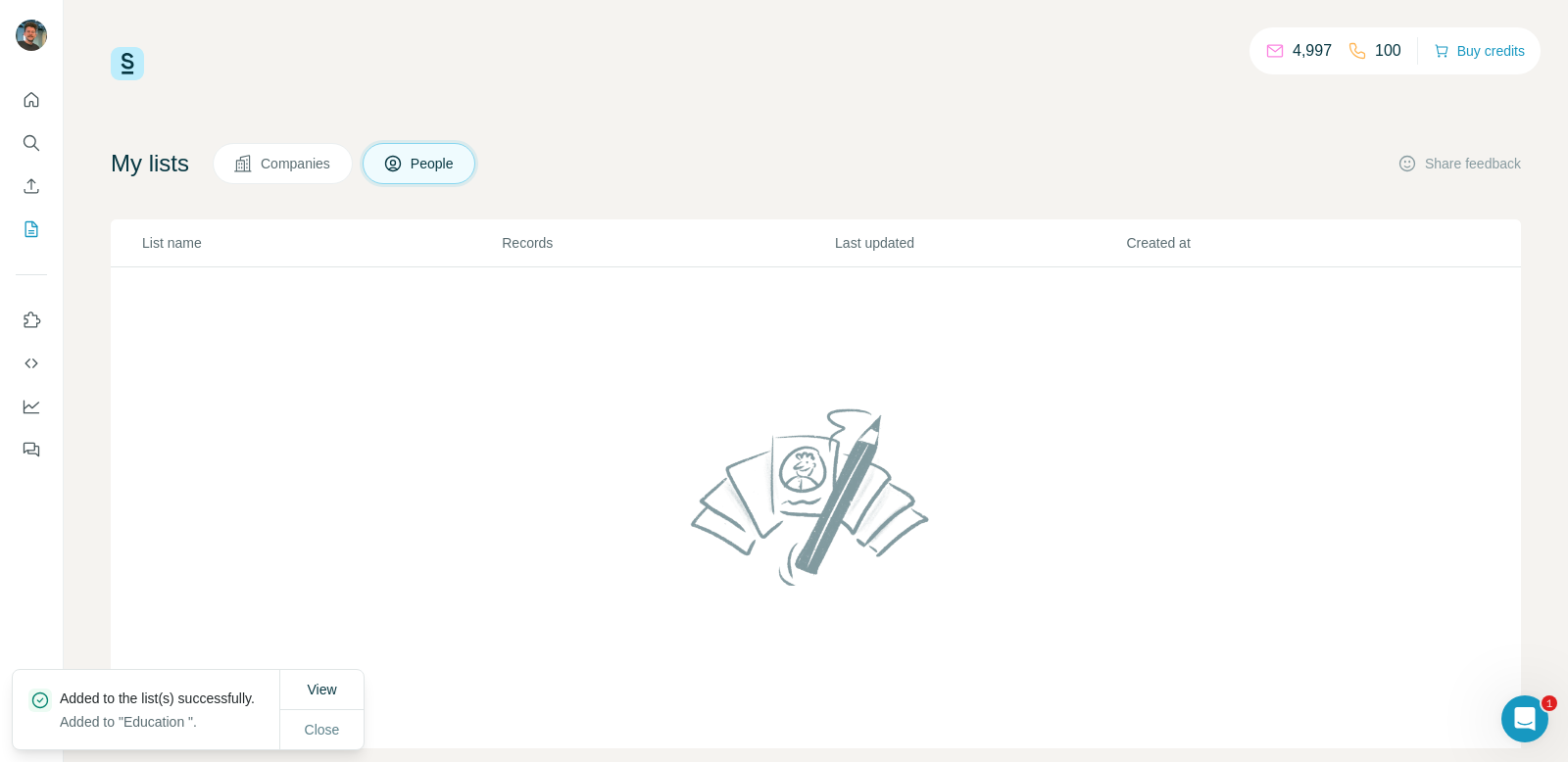 click on "Companies" at bounding box center (296, 164) 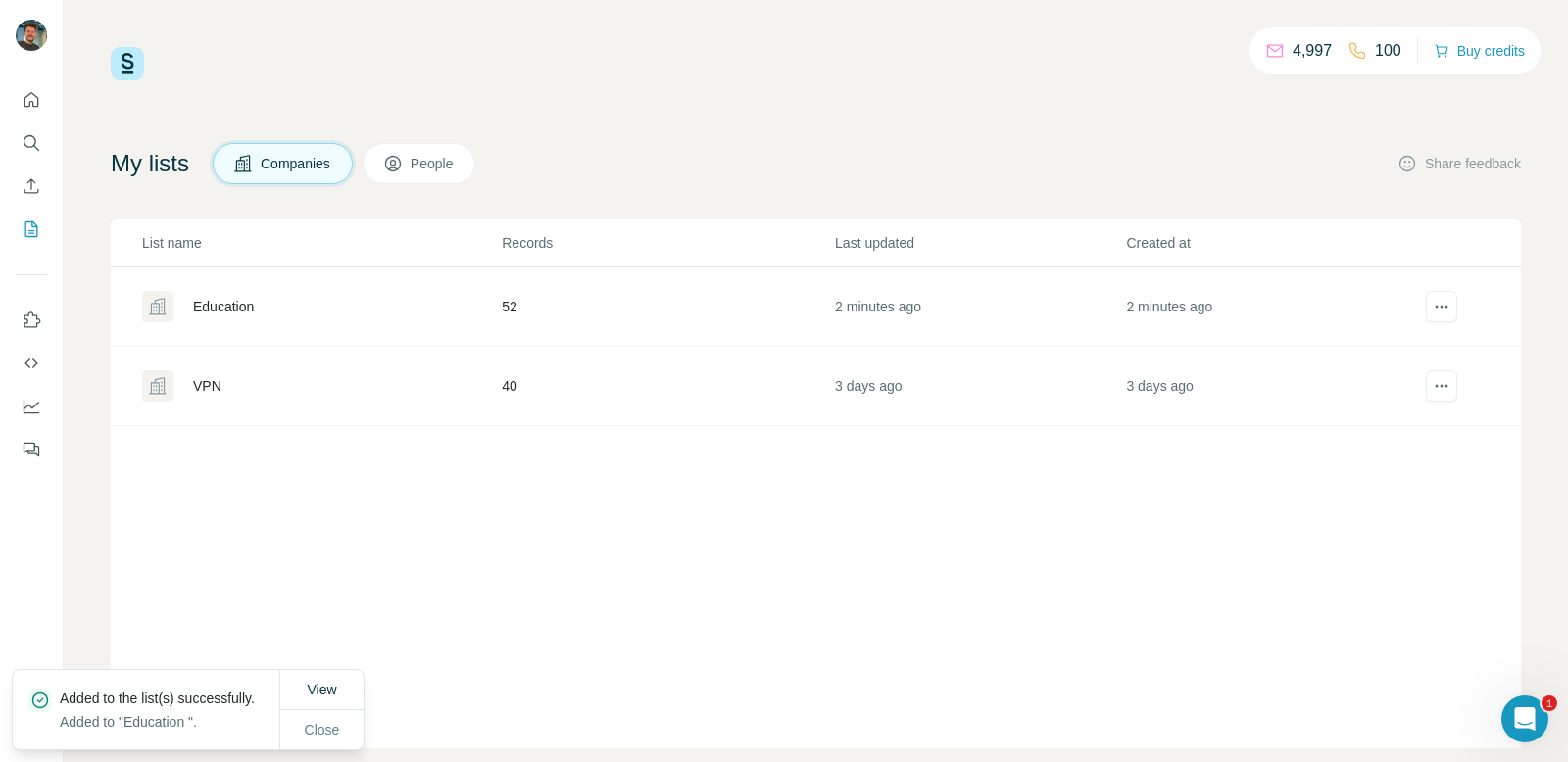 click on "Education" at bounding box center [320, 307] 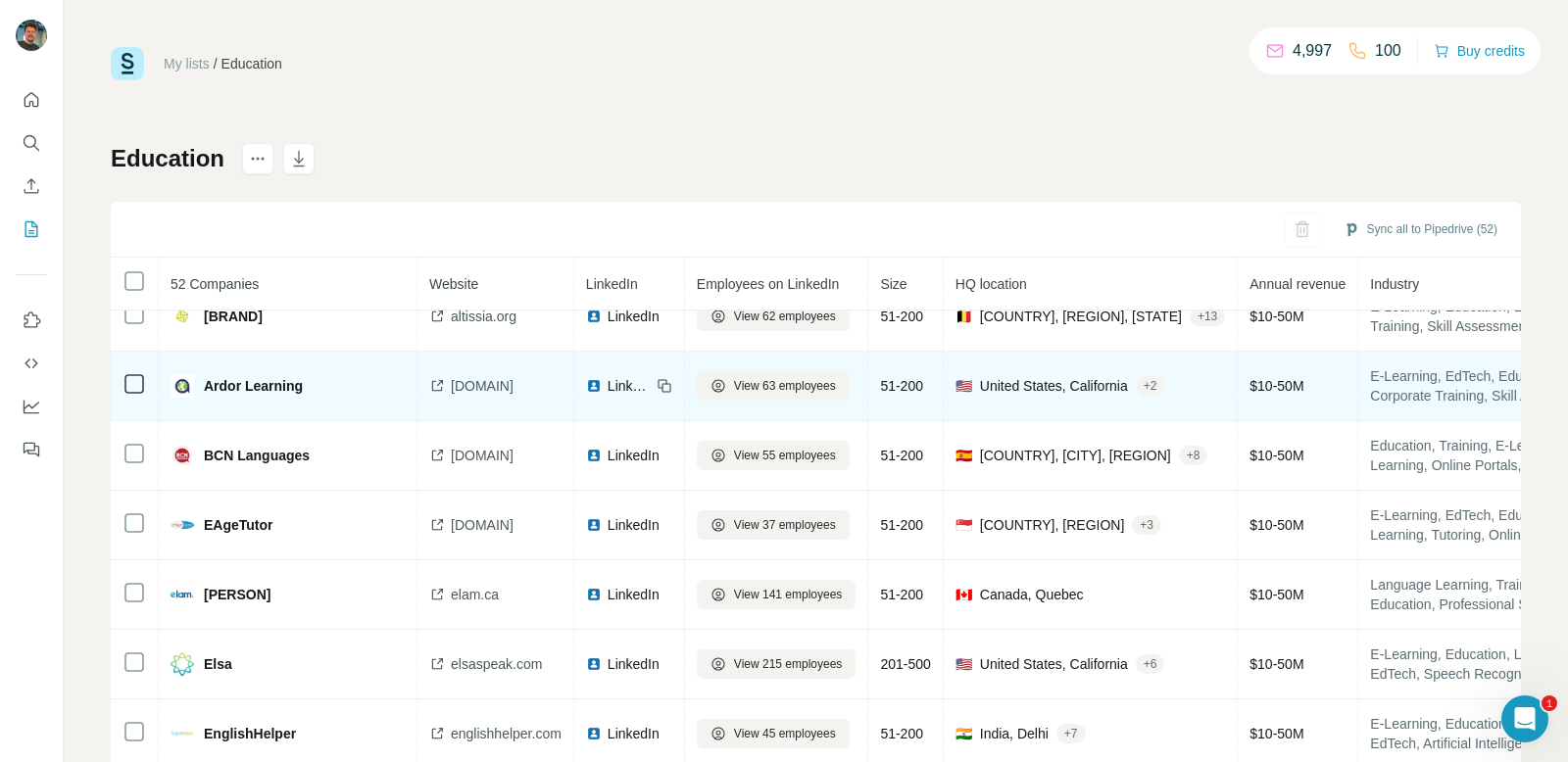 scroll, scrollTop: 0, scrollLeft: 0, axis: both 